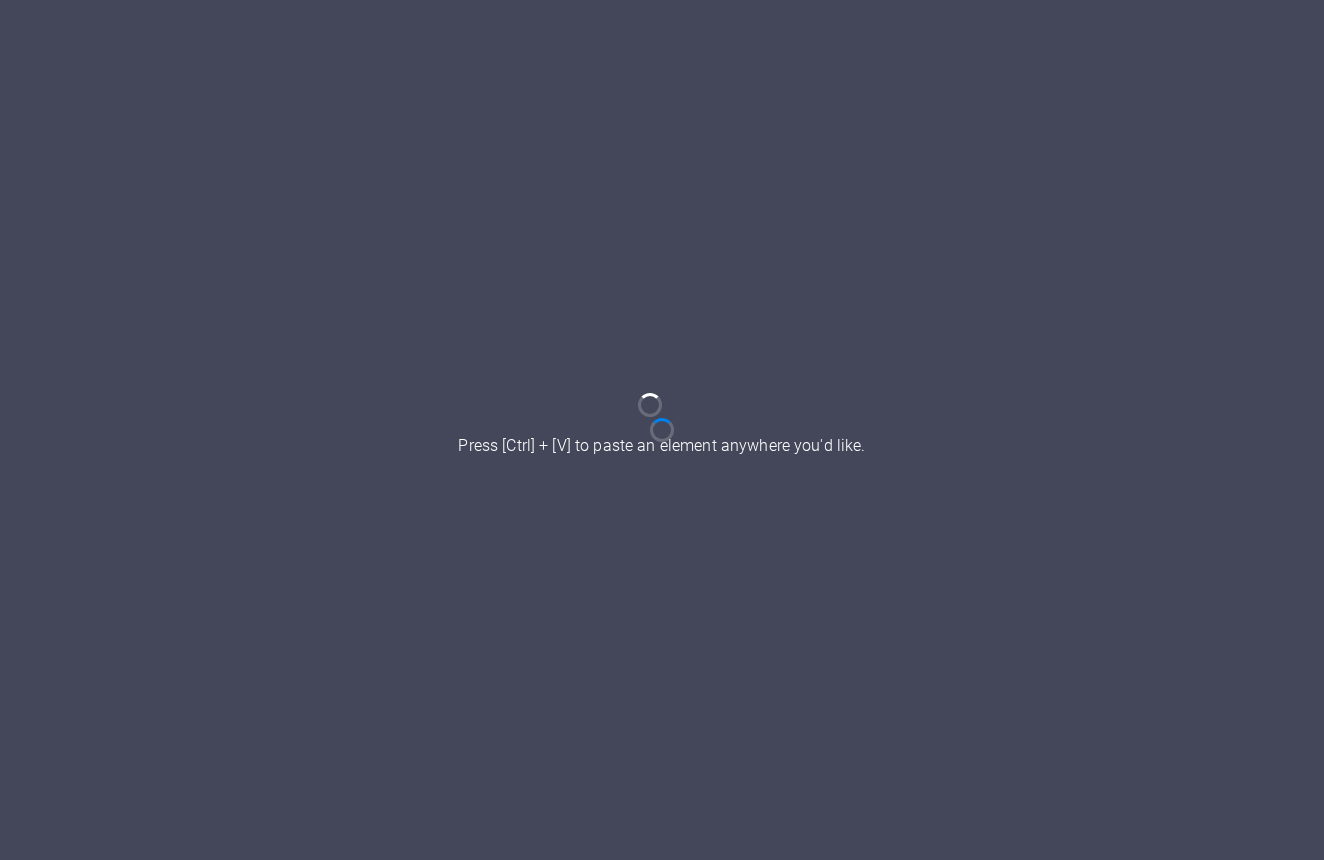 scroll, scrollTop: 0, scrollLeft: 0, axis: both 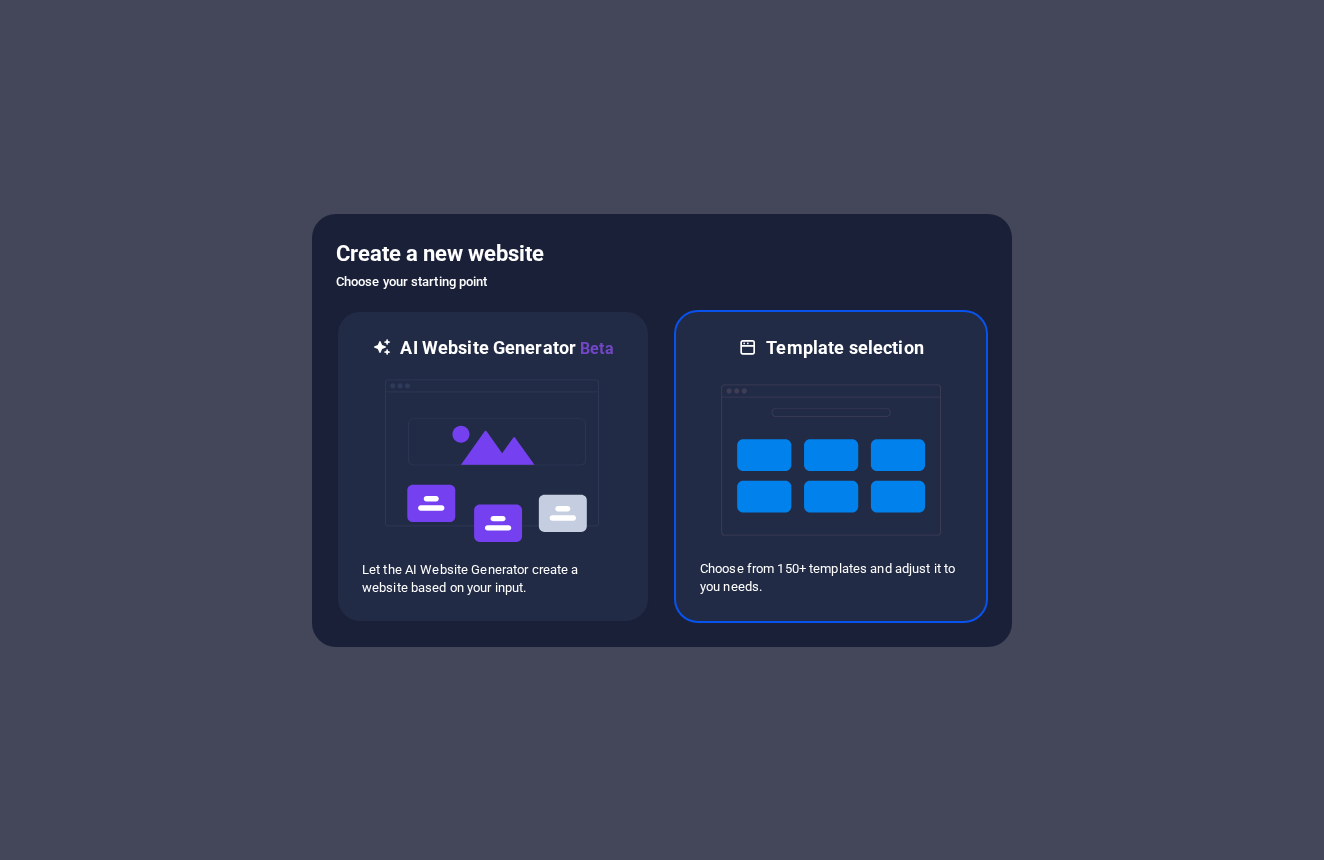 click at bounding box center [831, 460] 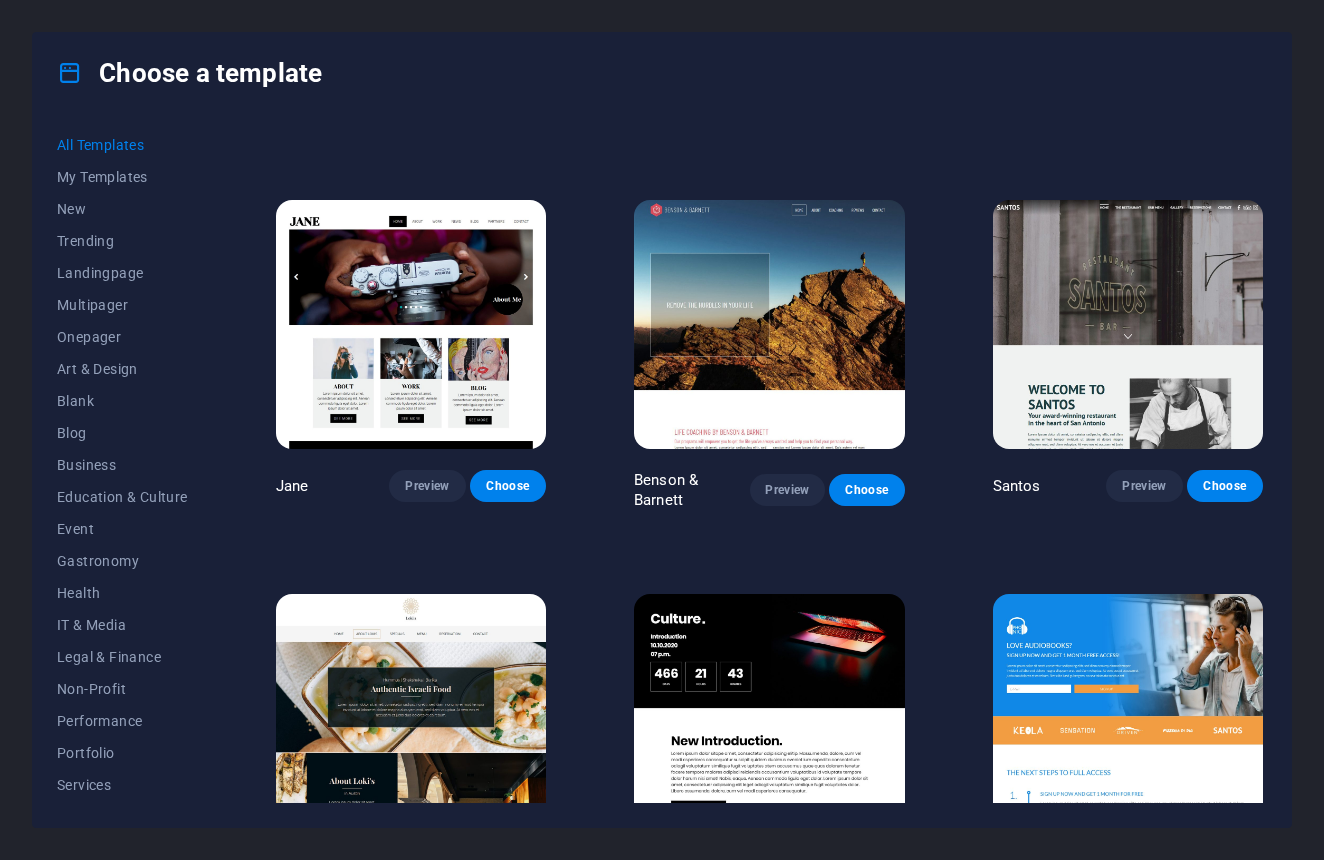 scroll, scrollTop: 18118, scrollLeft: 0, axis: vertical 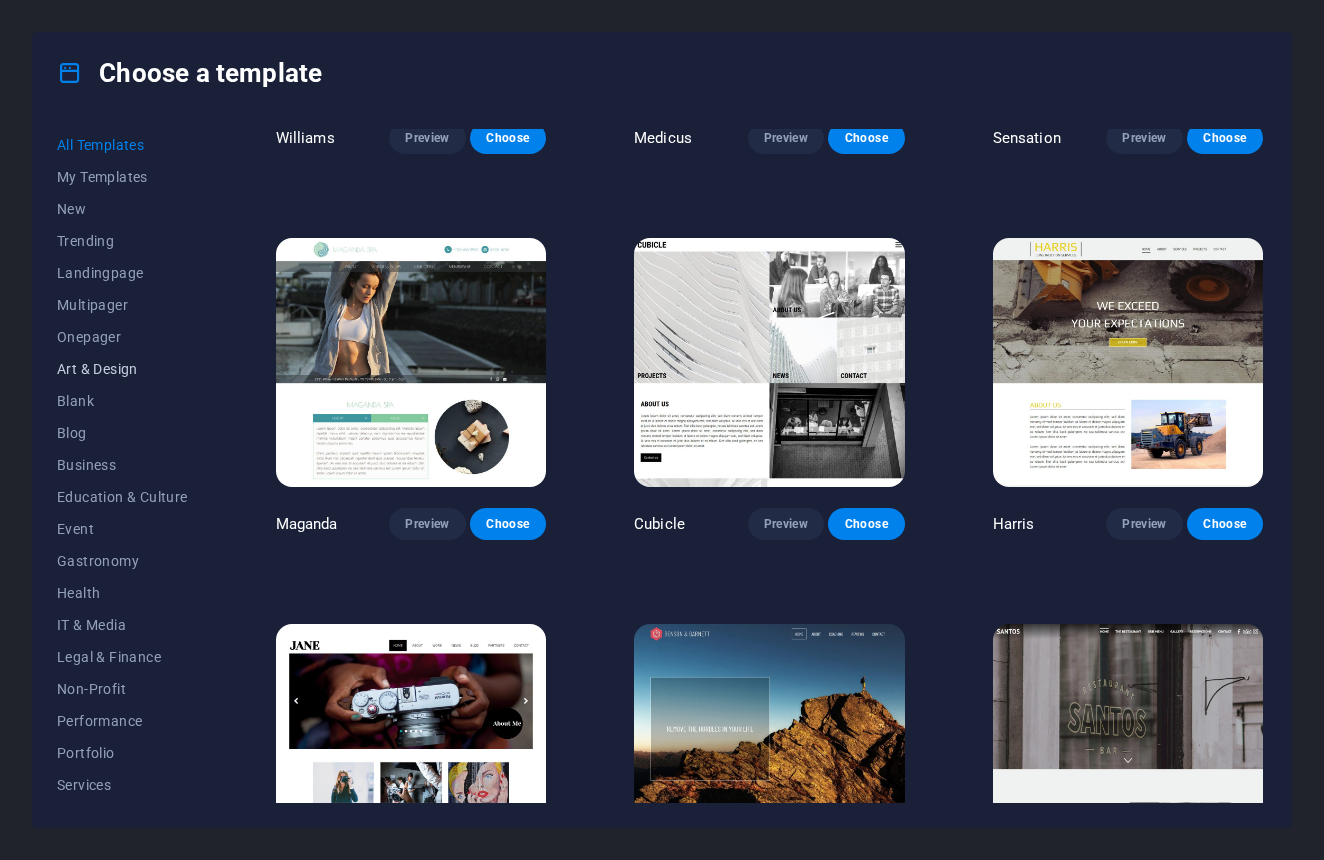 click on "Art & Design" at bounding box center [122, 369] 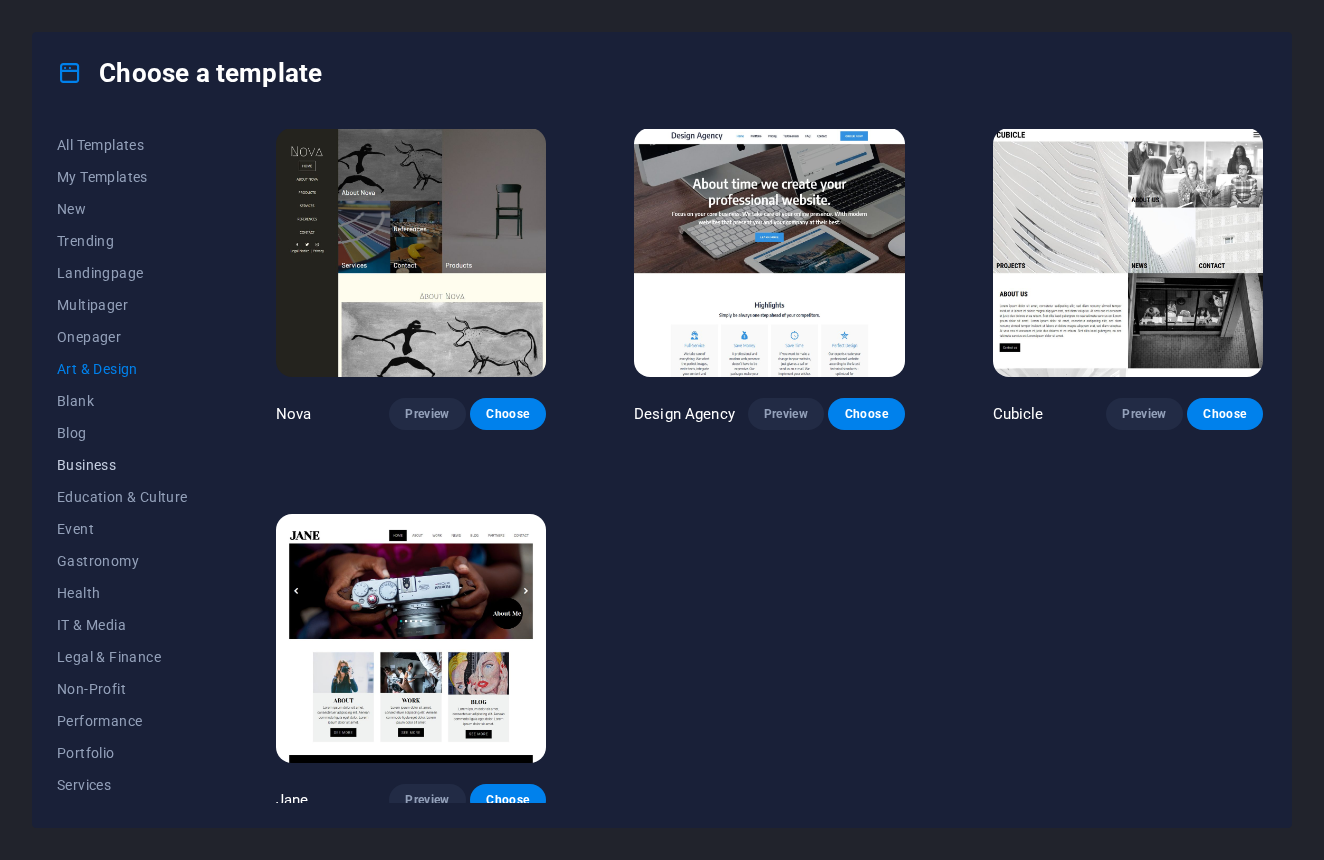 click on "Business" at bounding box center (122, 465) 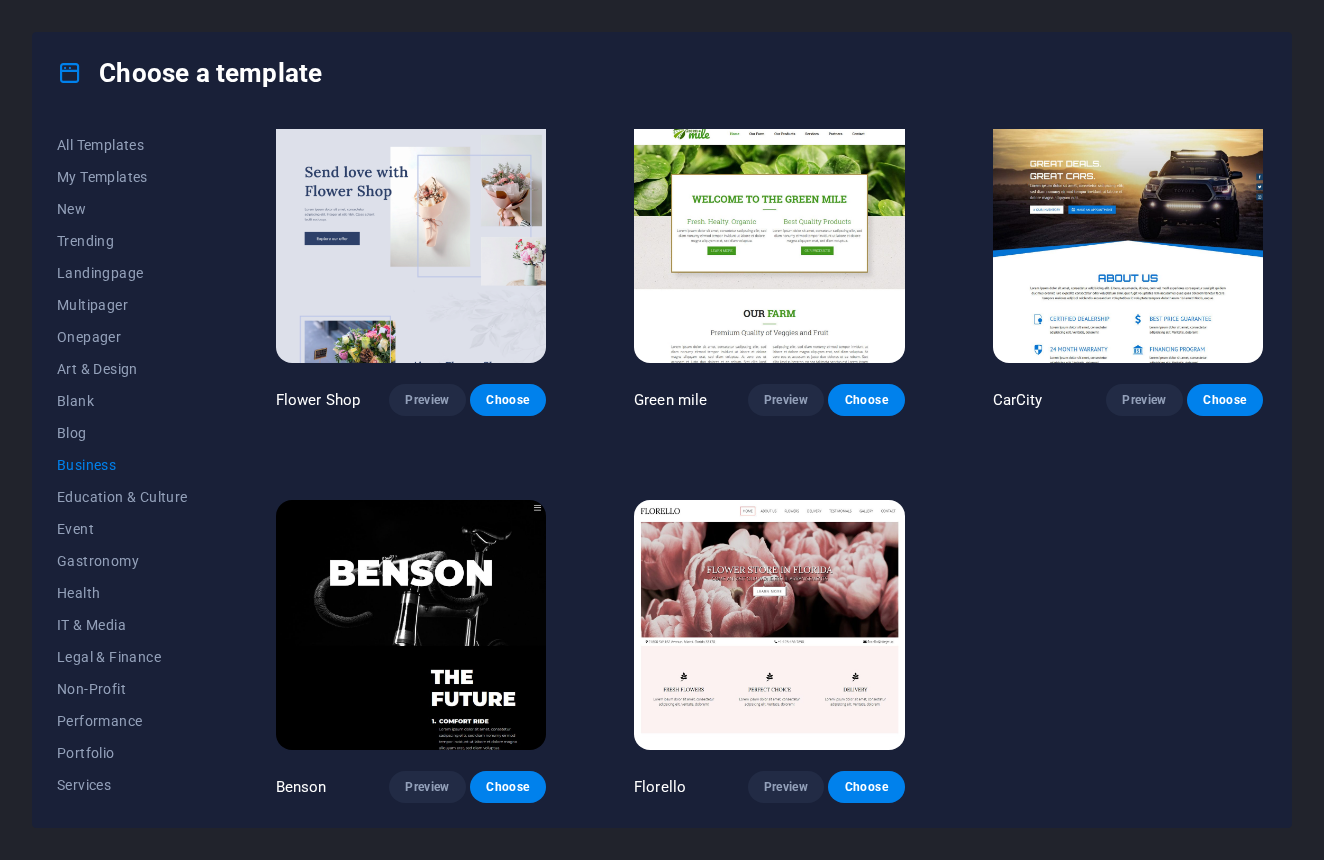 scroll, scrollTop: 406, scrollLeft: 0, axis: vertical 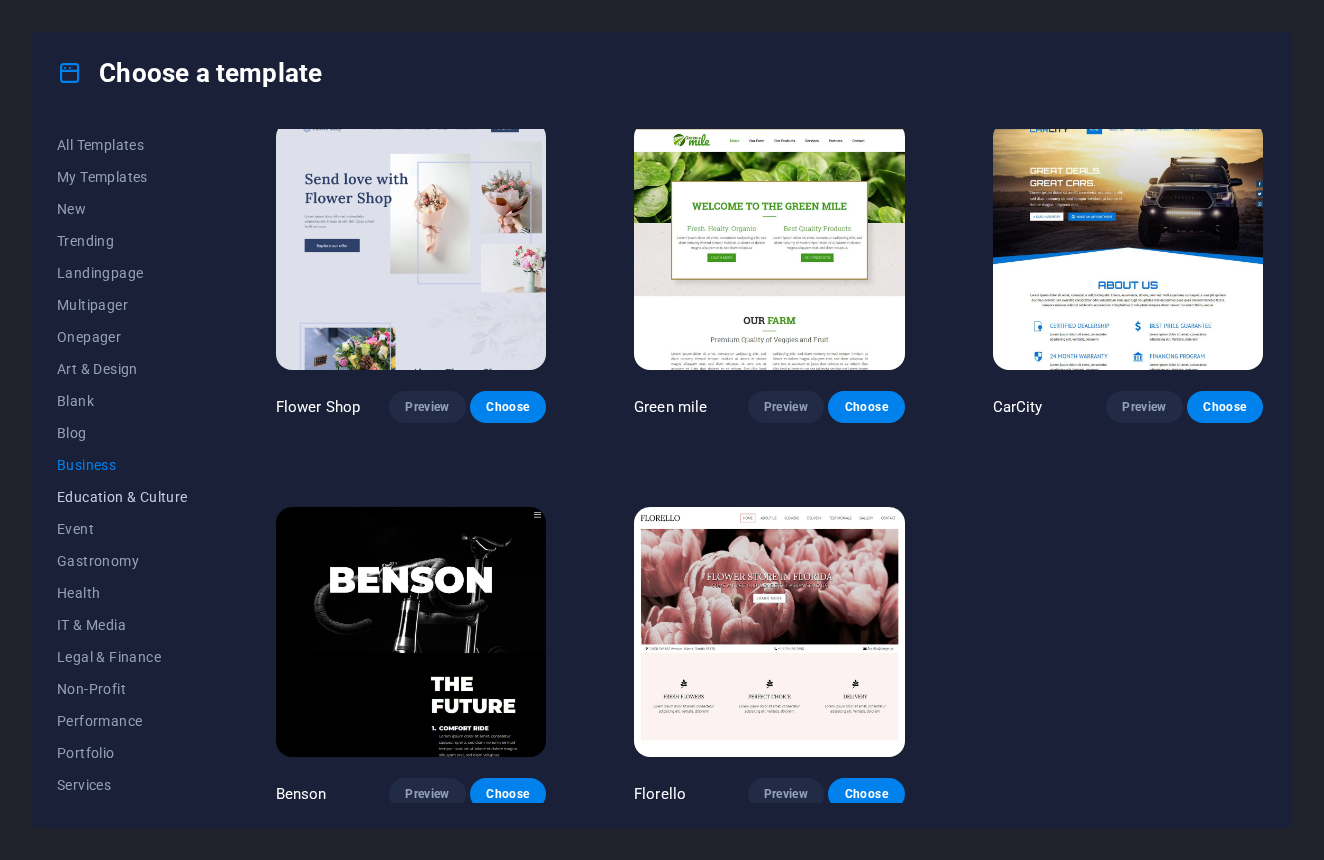 click on "Education & Culture" at bounding box center [122, 497] 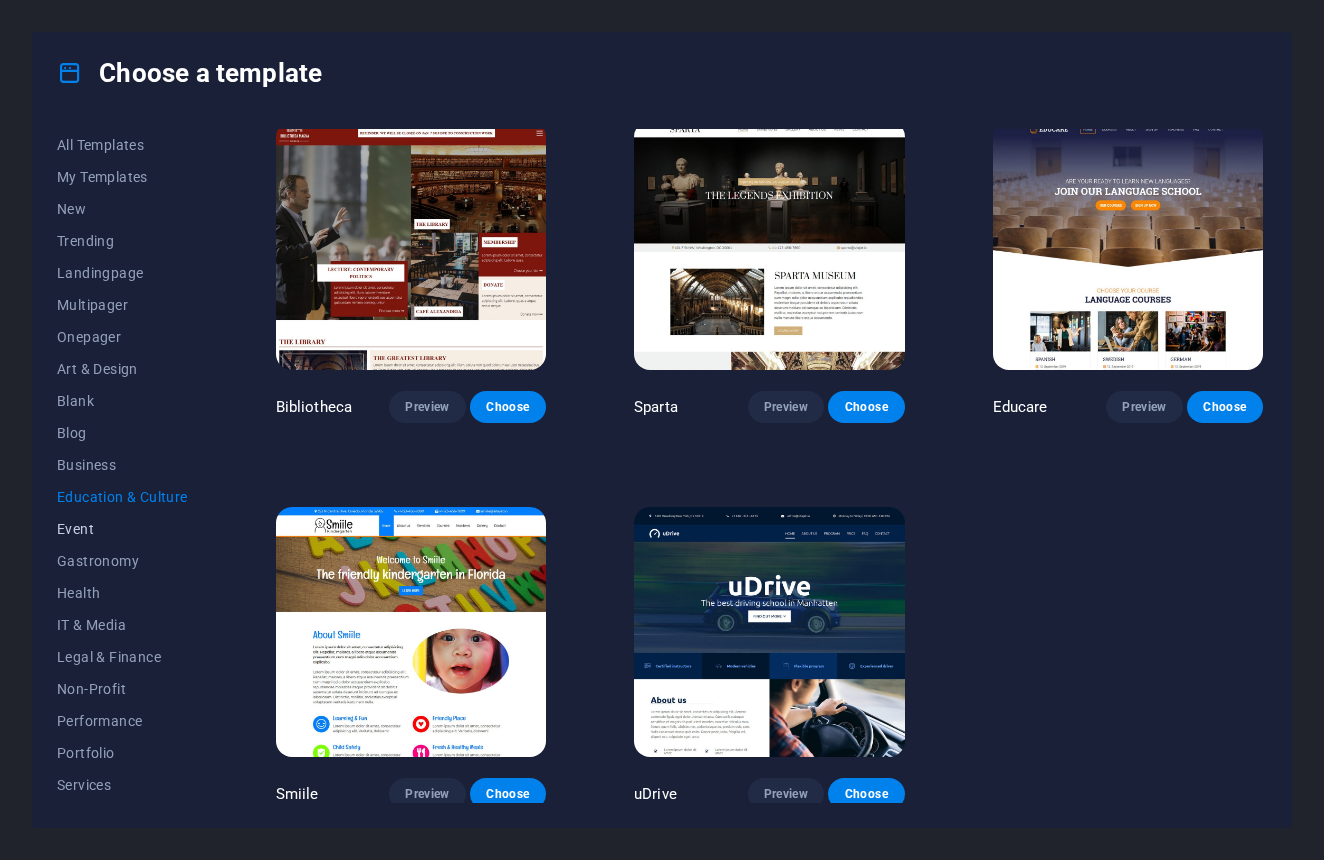 click on "Event" at bounding box center (122, 529) 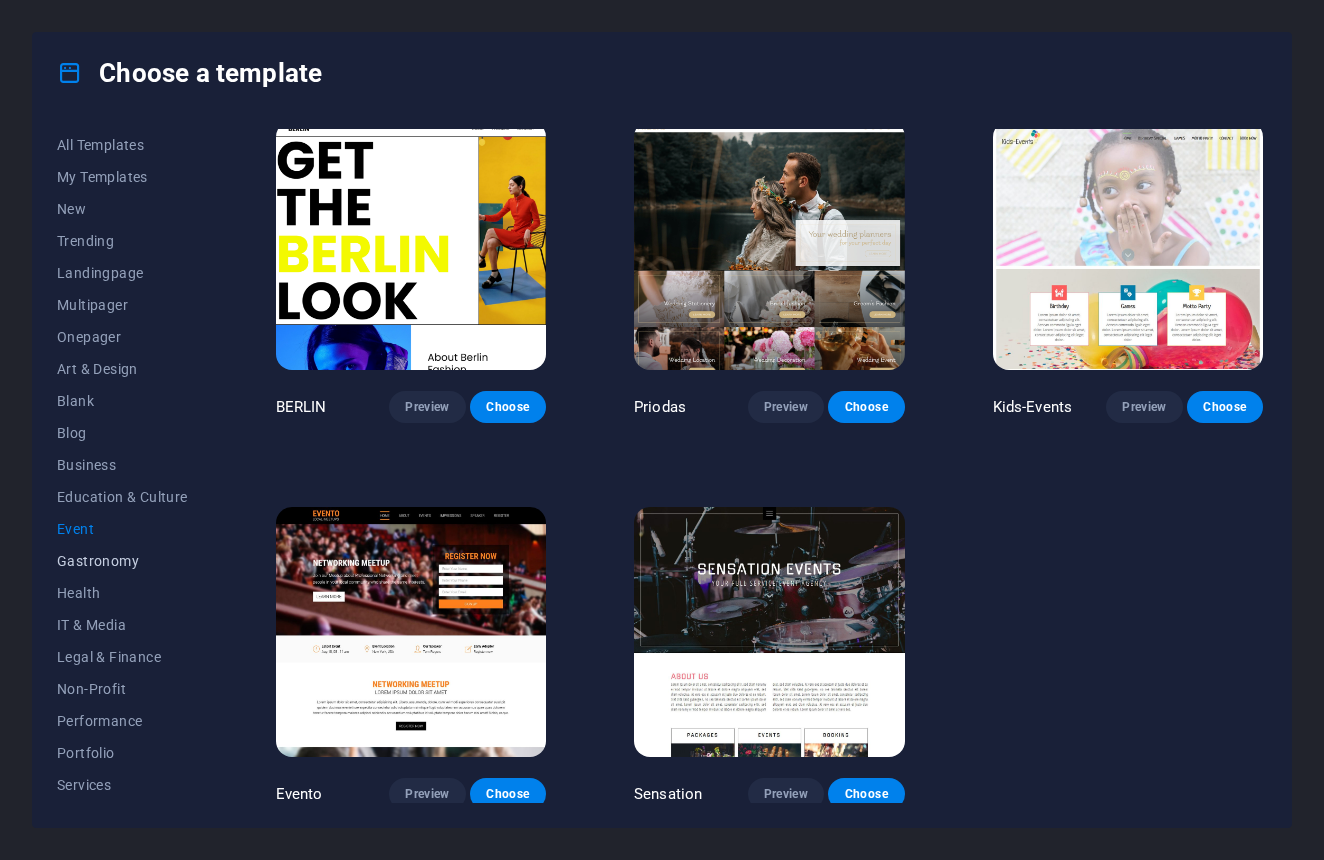 click on "Gastronomy" at bounding box center [122, 561] 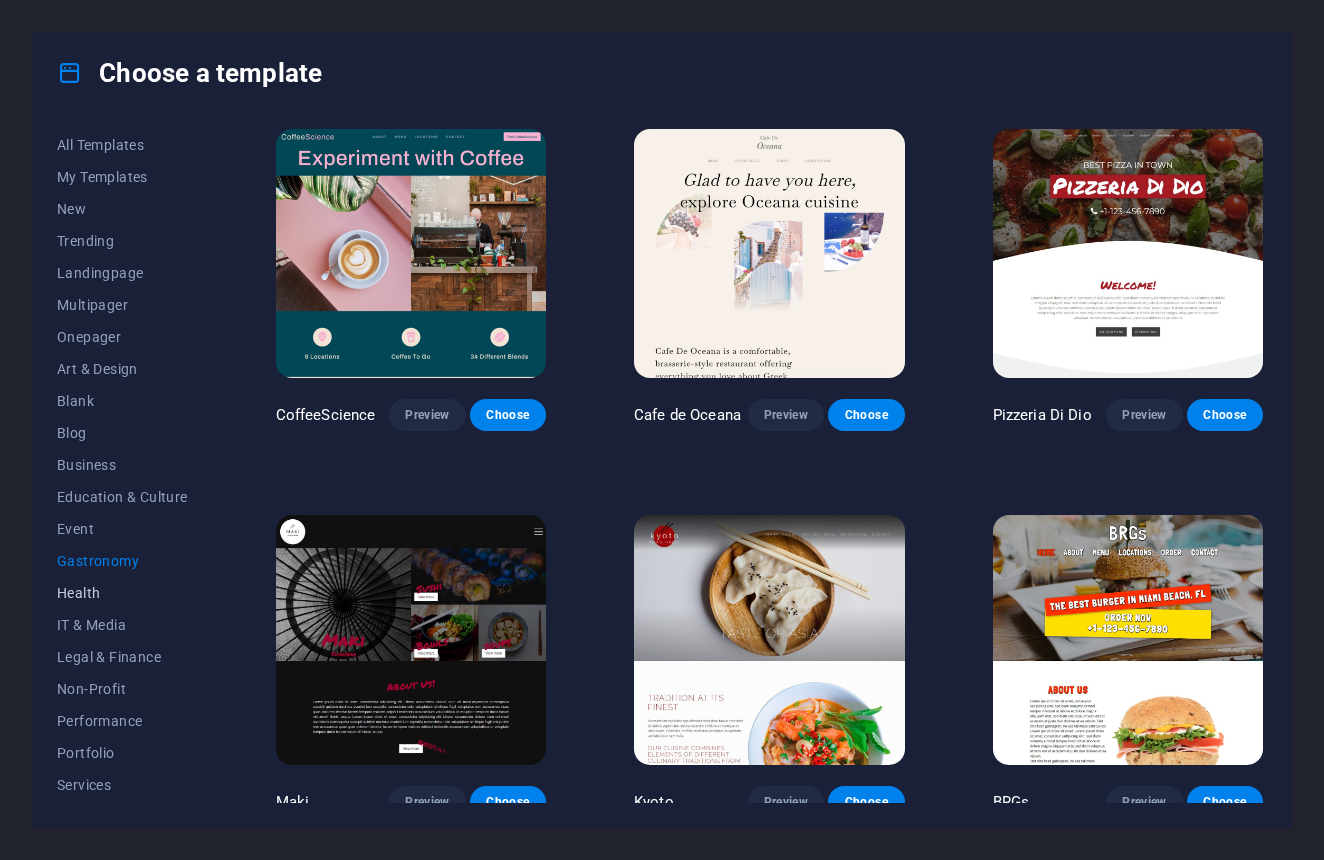 click on "Health" at bounding box center [122, 593] 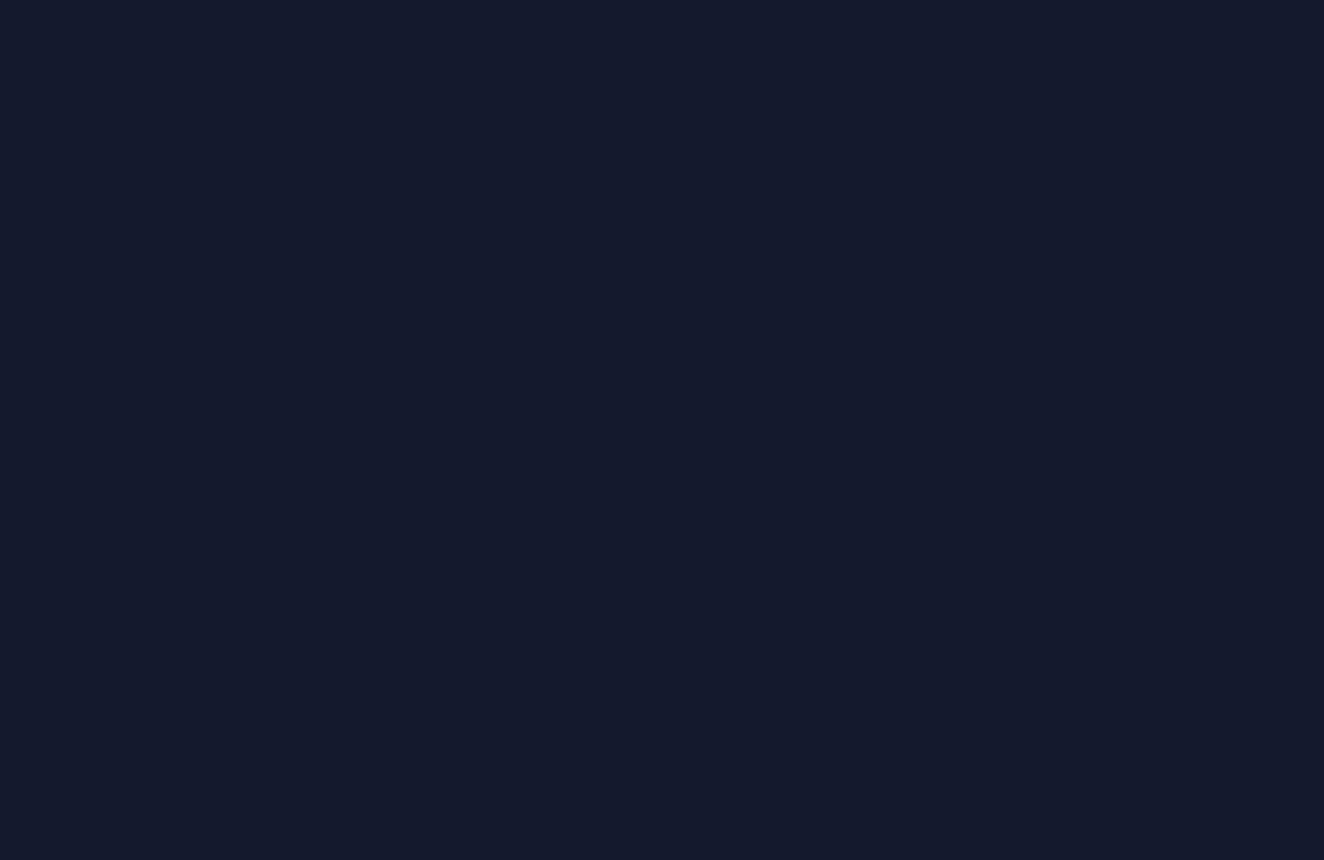 scroll, scrollTop: 0, scrollLeft: 0, axis: both 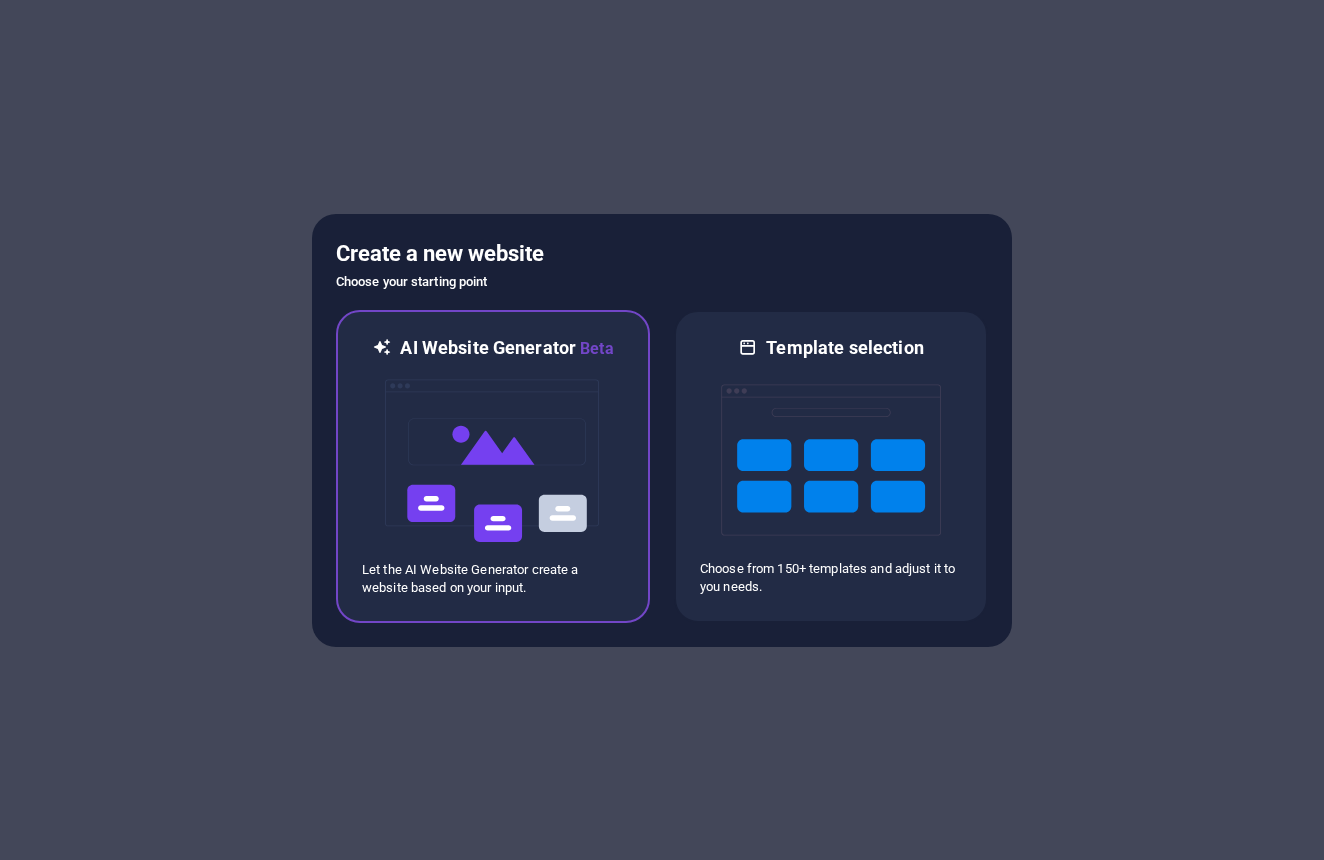 click at bounding box center [493, 461] 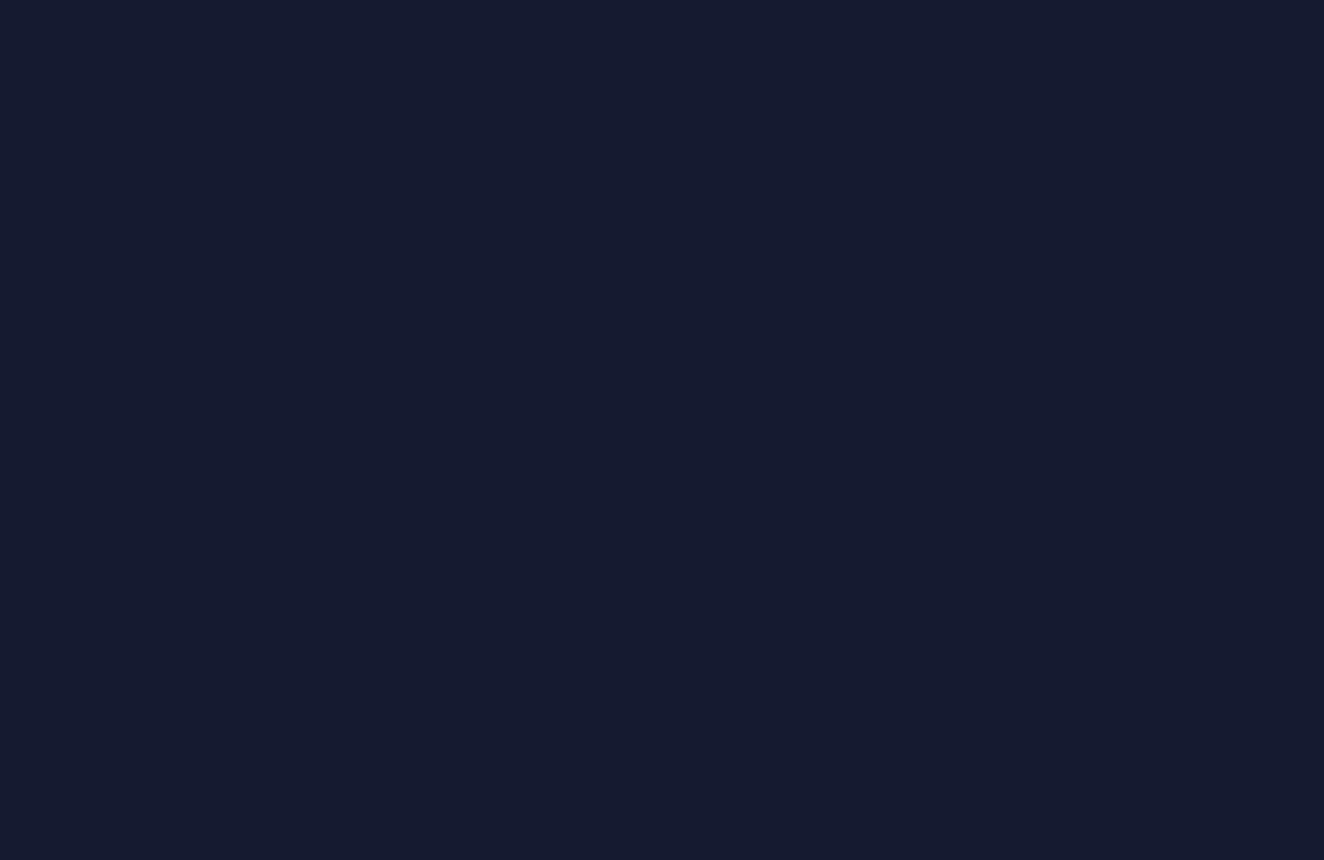 scroll, scrollTop: 0, scrollLeft: 0, axis: both 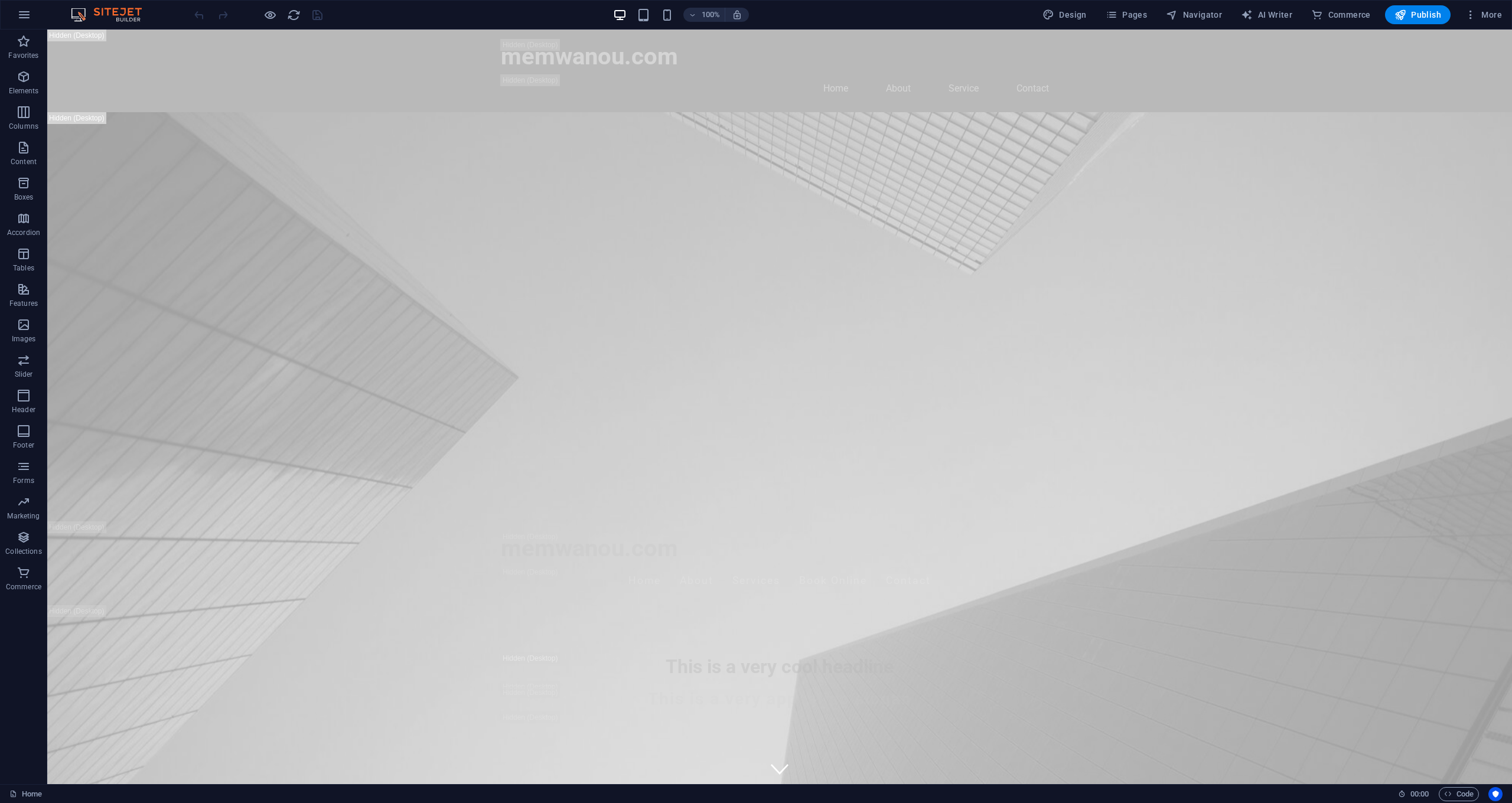 click at bounding box center (112, 15) 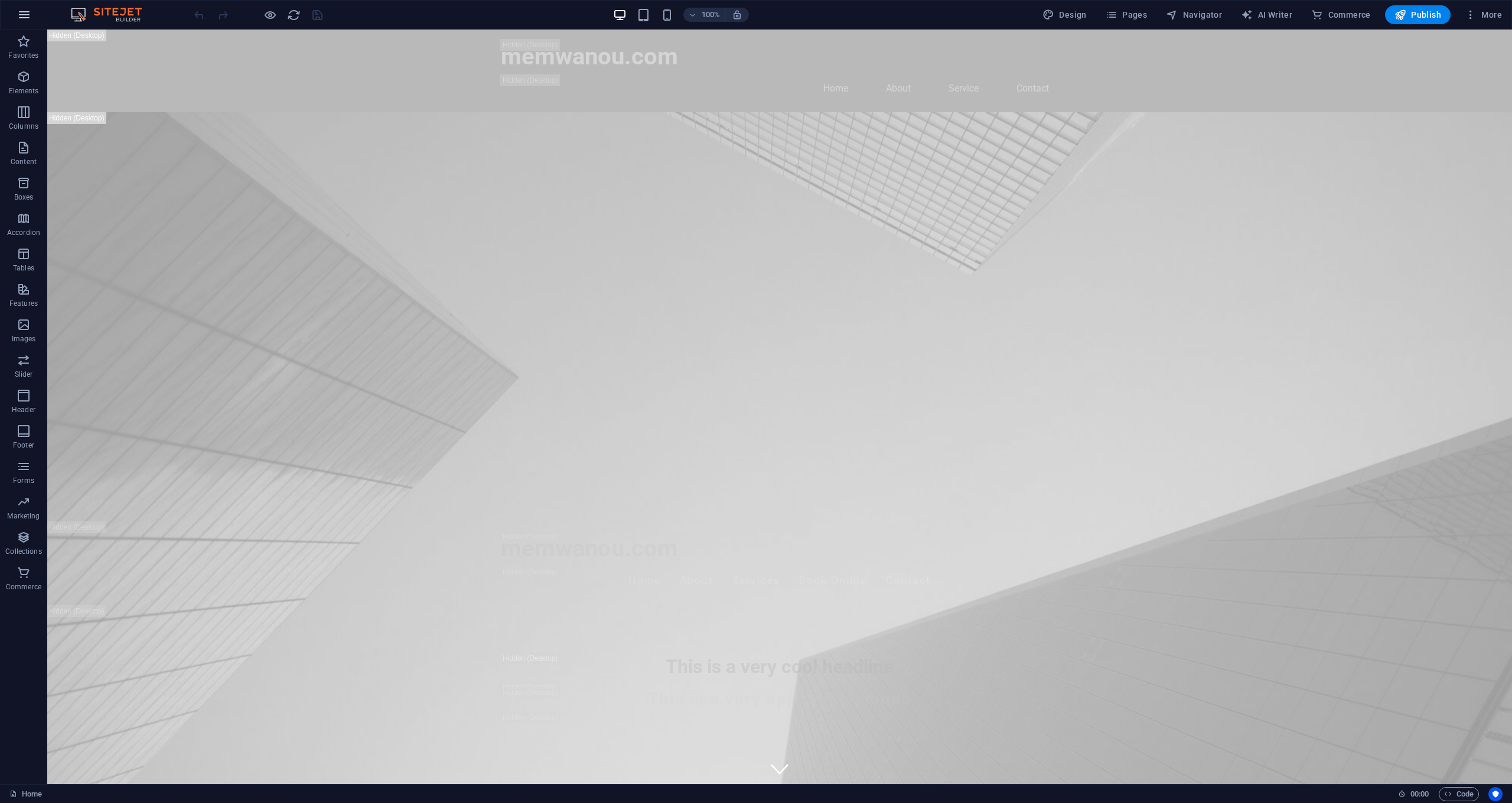 click at bounding box center (24, 15) 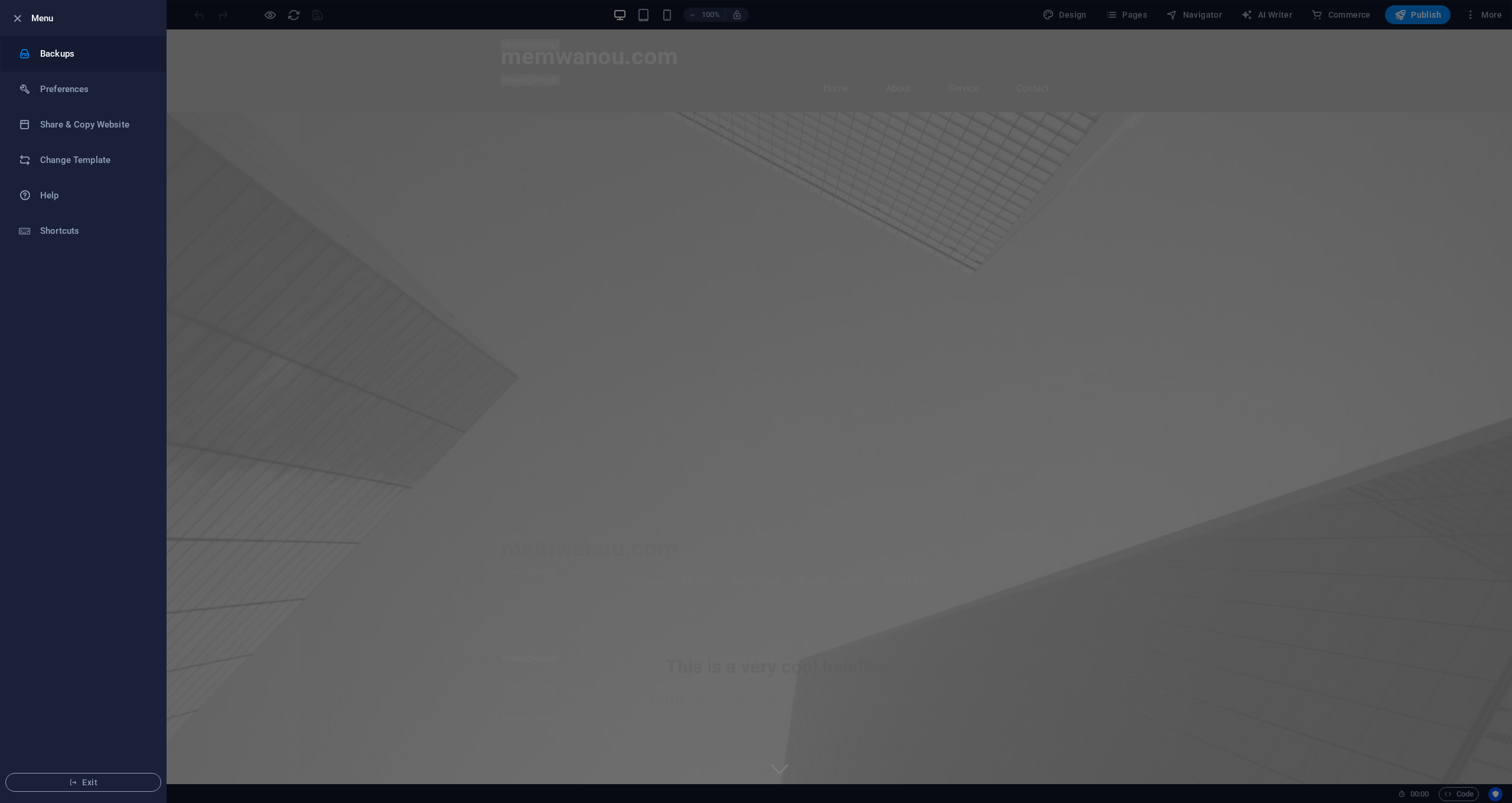 click on "Backups" at bounding box center (94, 54) 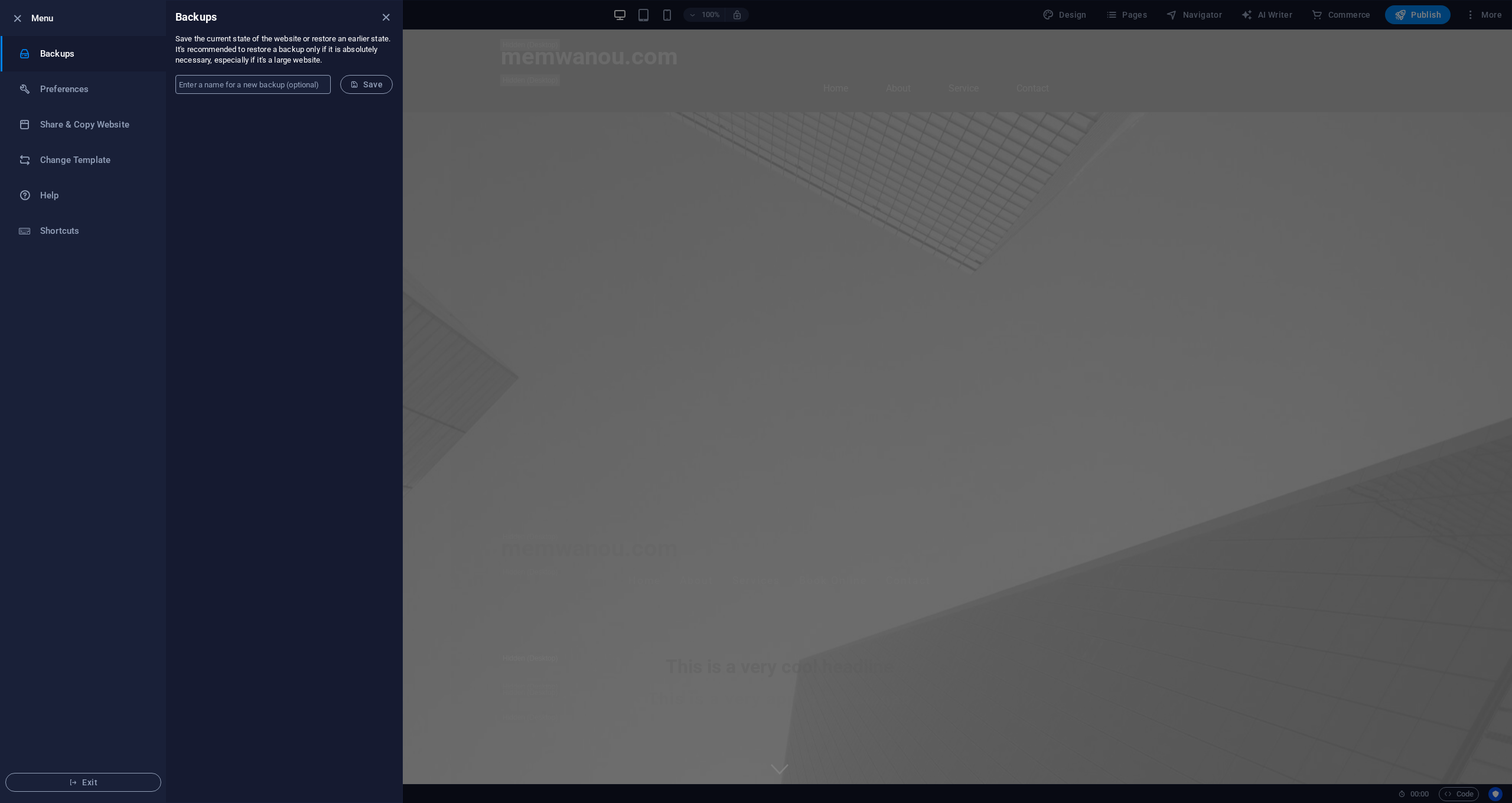 click at bounding box center [253, 84] 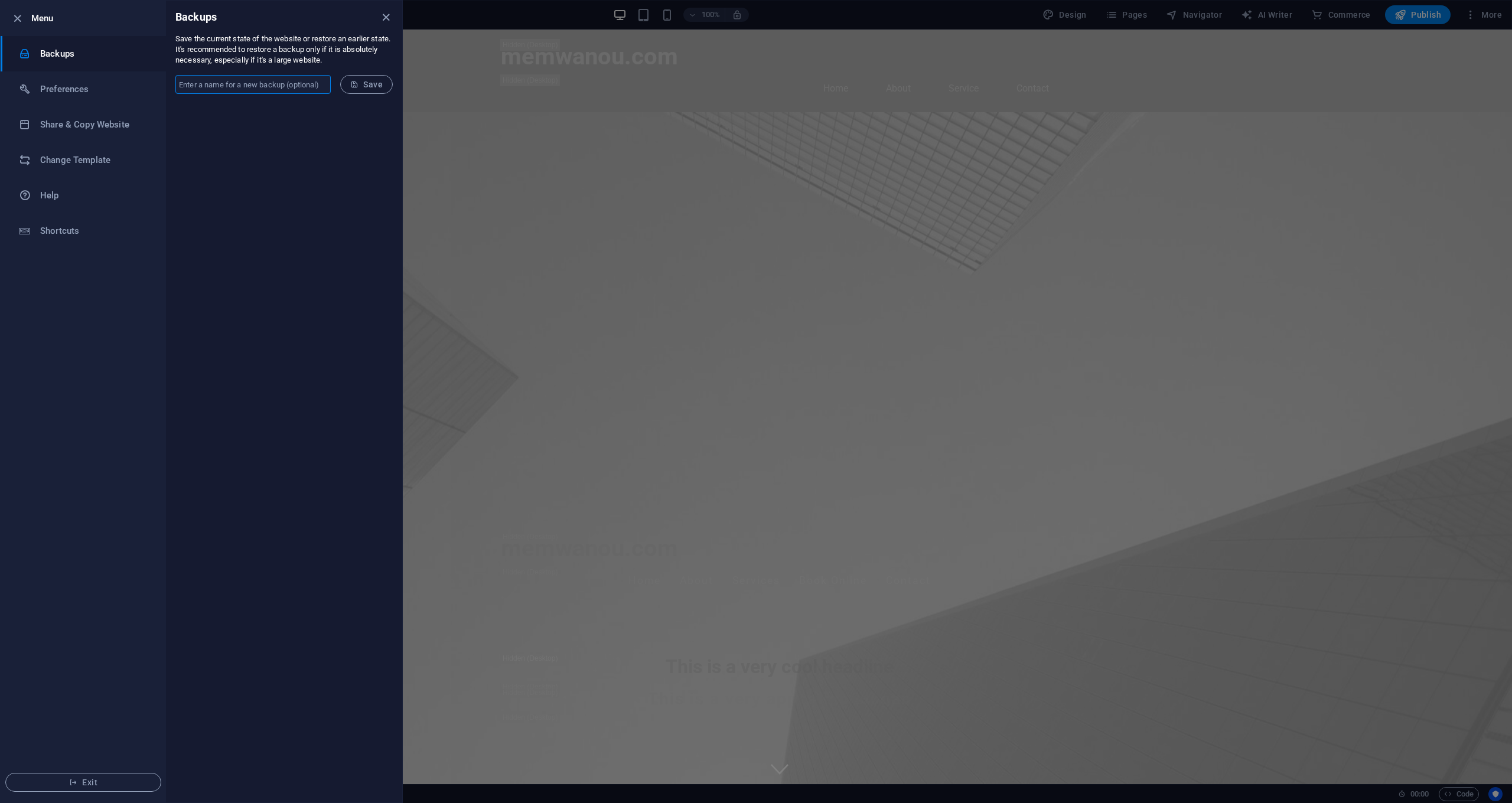 click on "Backups" at bounding box center (94, 54) 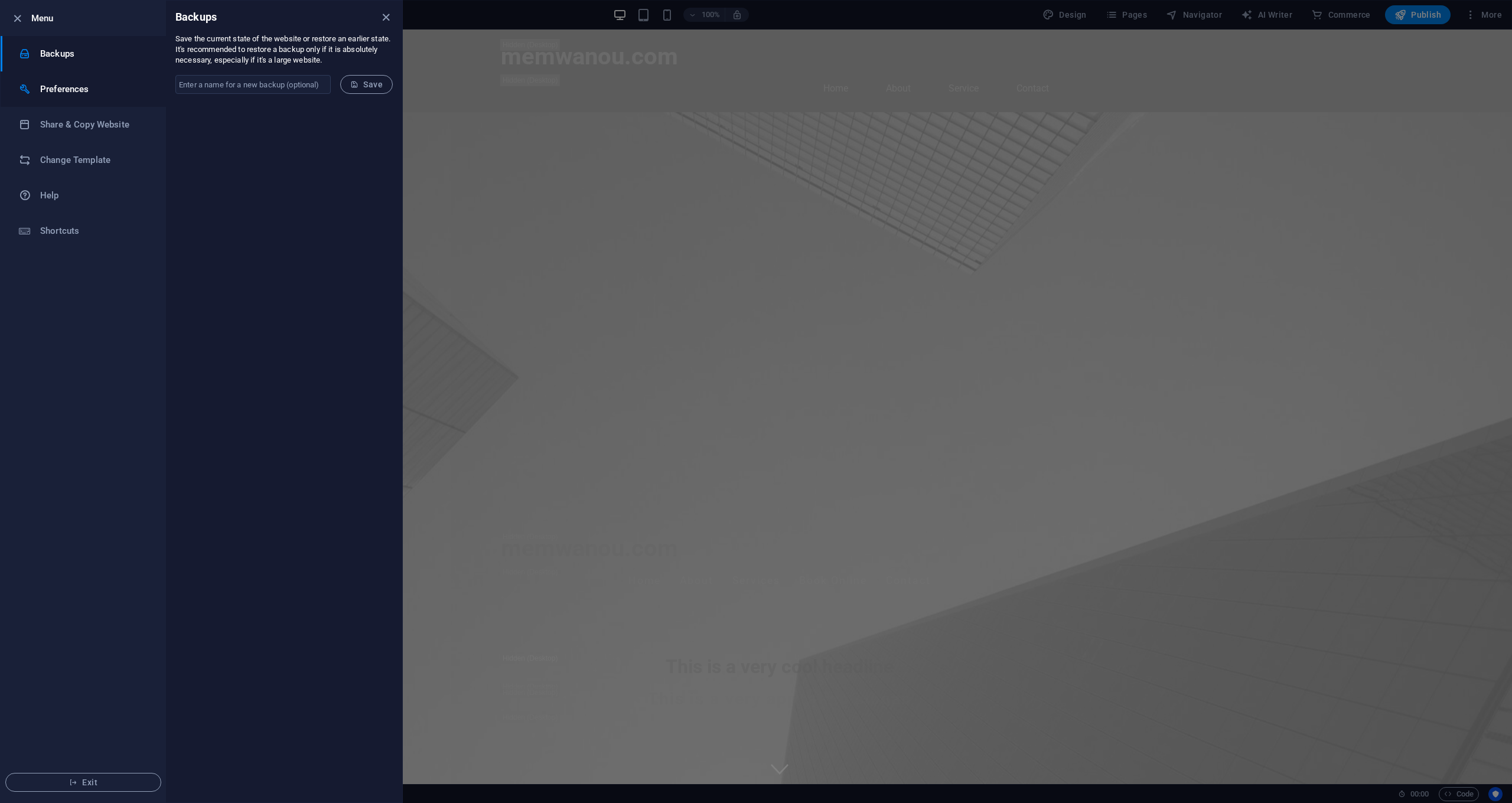 click on "Preferences" at bounding box center [94, 89] 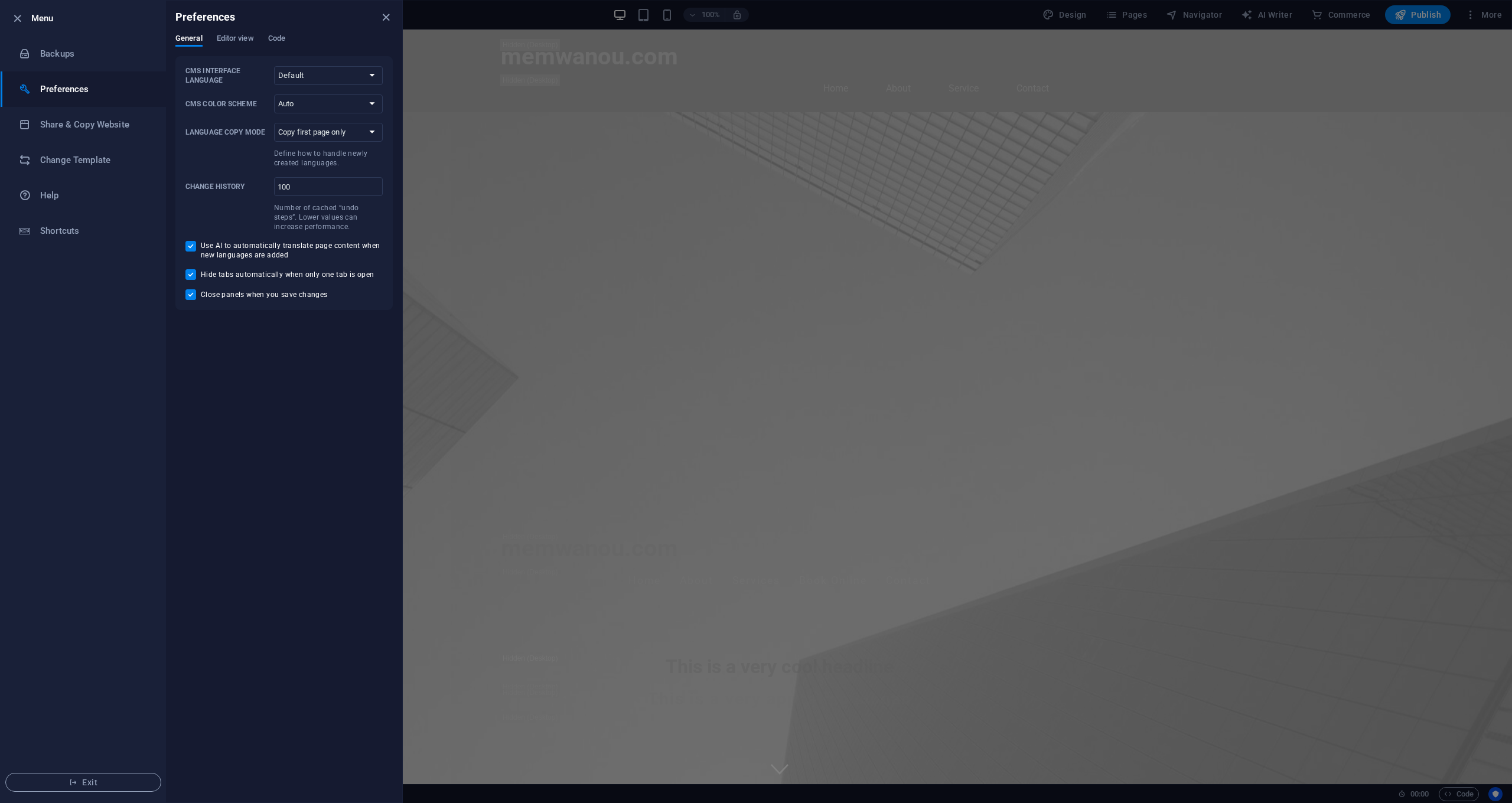 click on "Menu" at bounding box center (94, 18) 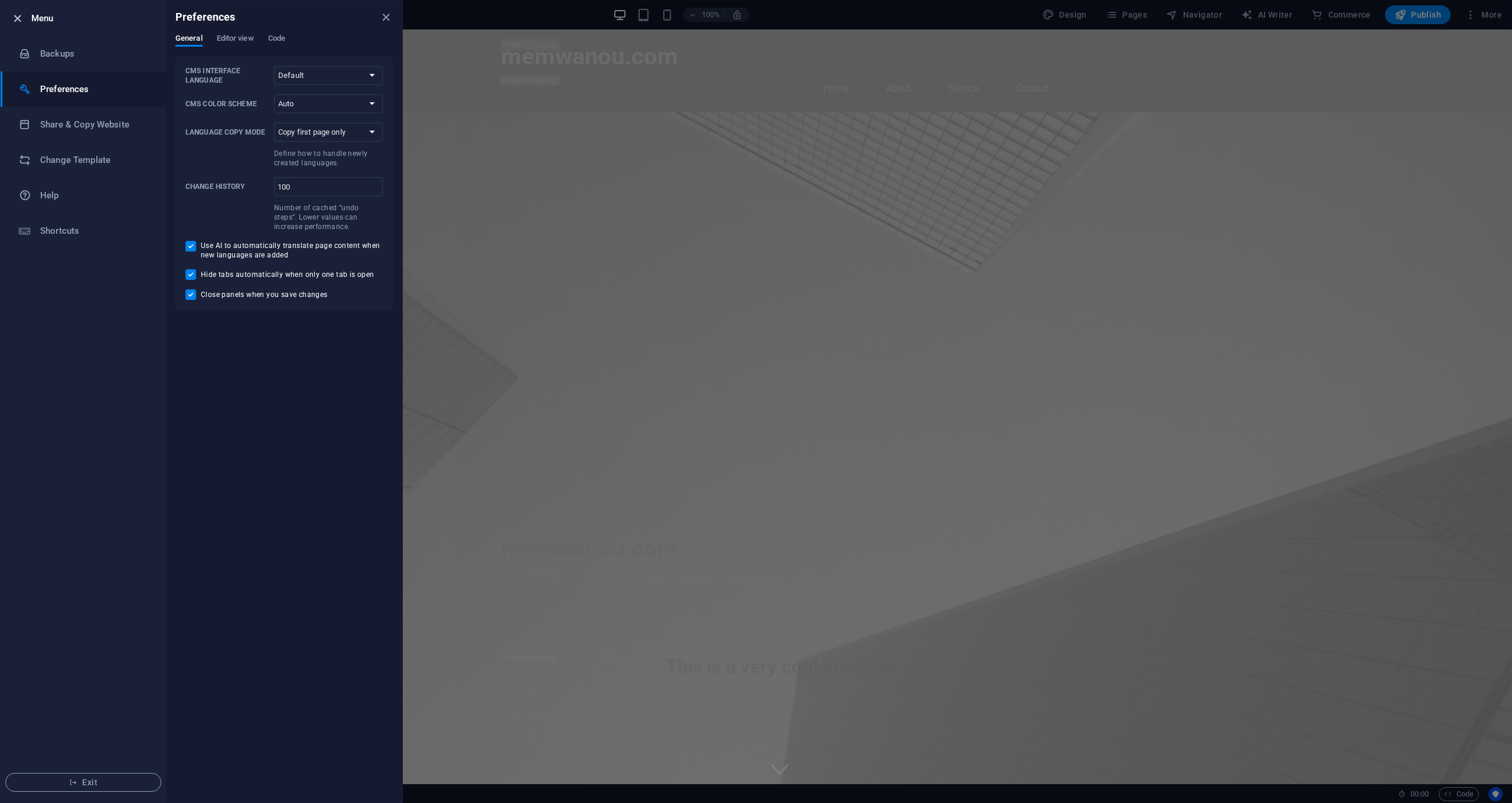 click at bounding box center (17, 18) 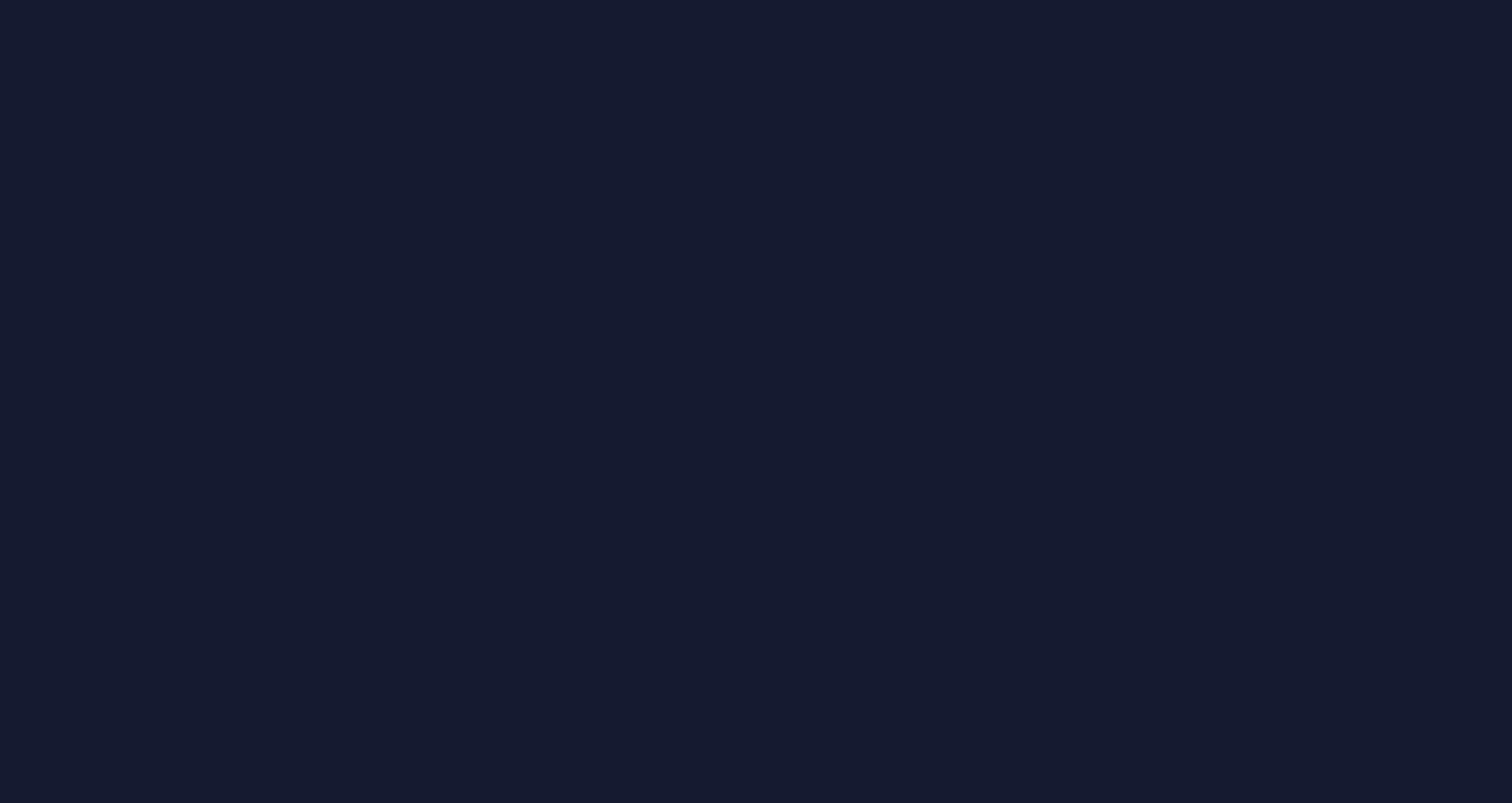 scroll, scrollTop: 0, scrollLeft: 0, axis: both 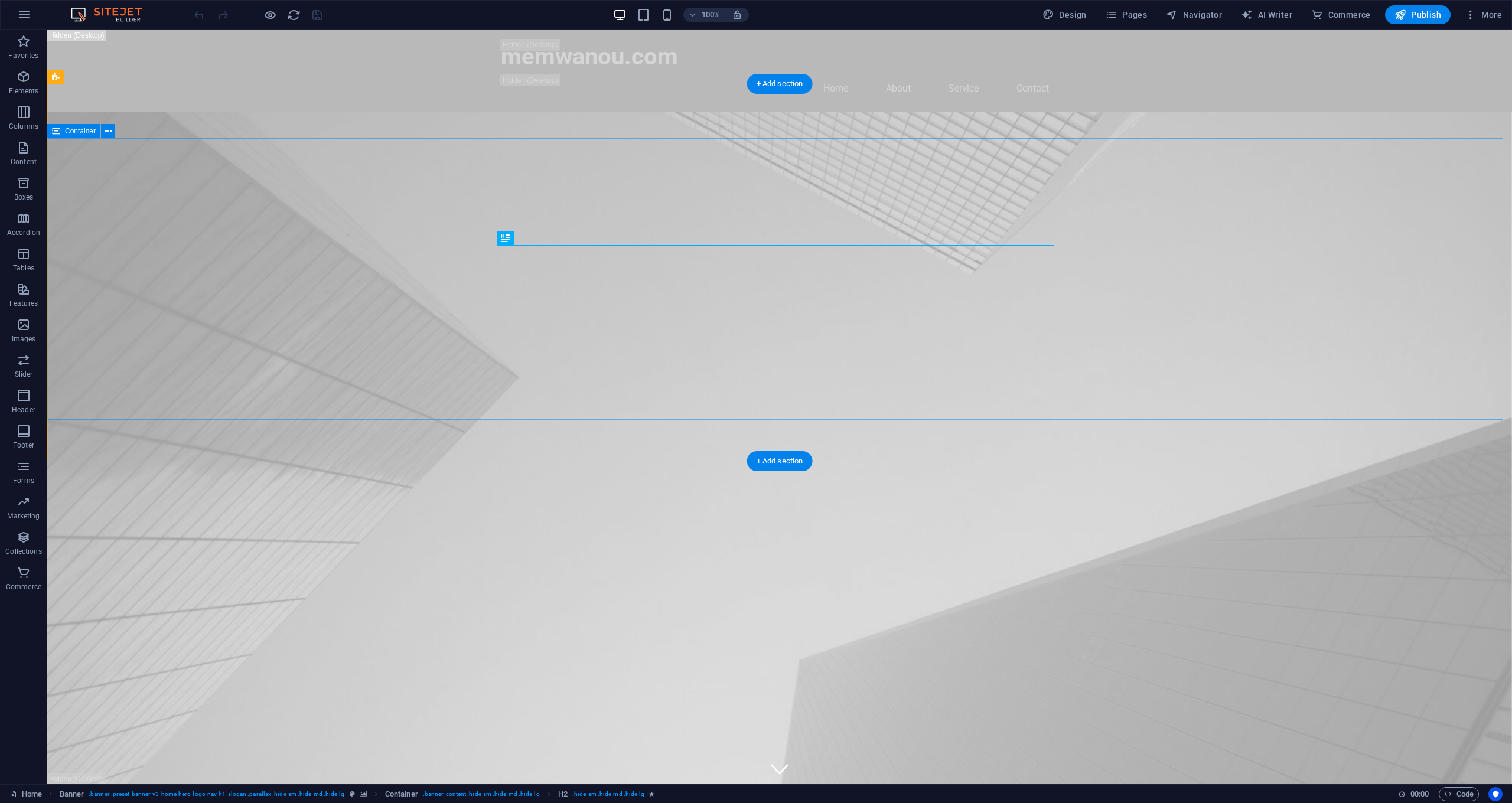 drag, startPoint x: 934, startPoint y: 257, endPoint x: 868, endPoint y: 222, distance: 74.70609 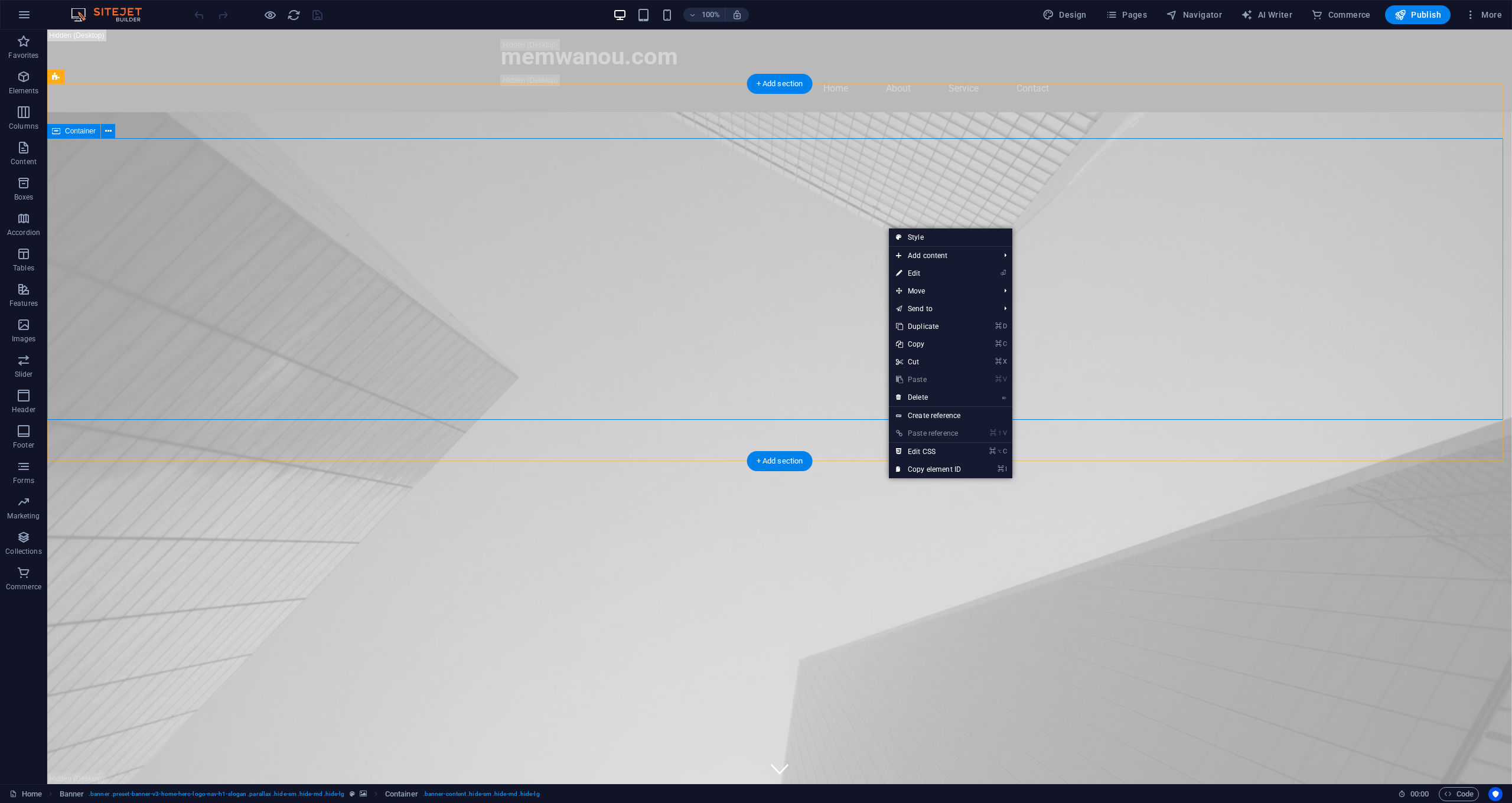 click on "This is a very cool headline This is a very appealing slogan" at bounding box center [780, 938] 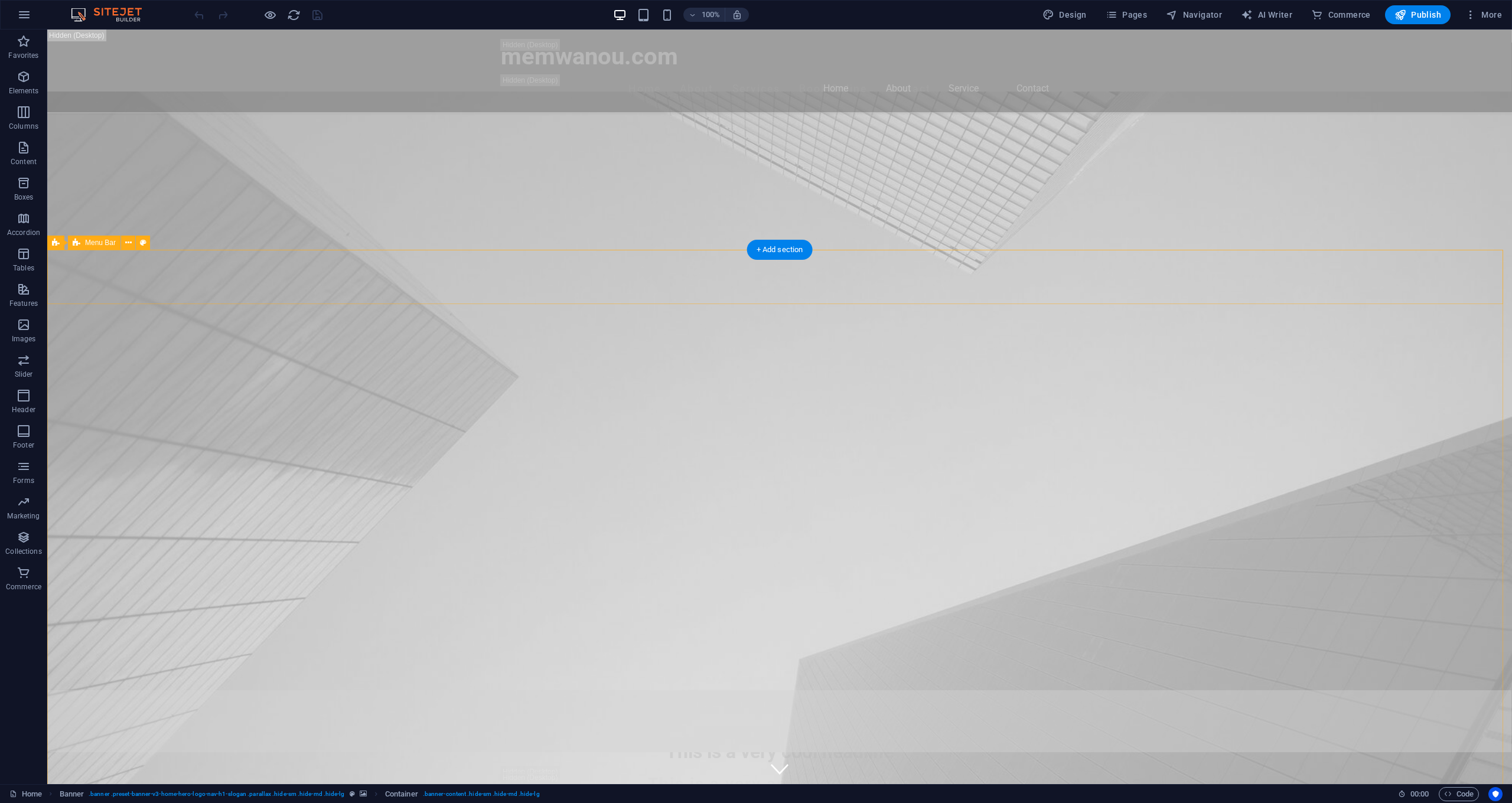 scroll, scrollTop: 478, scrollLeft: 0, axis: vertical 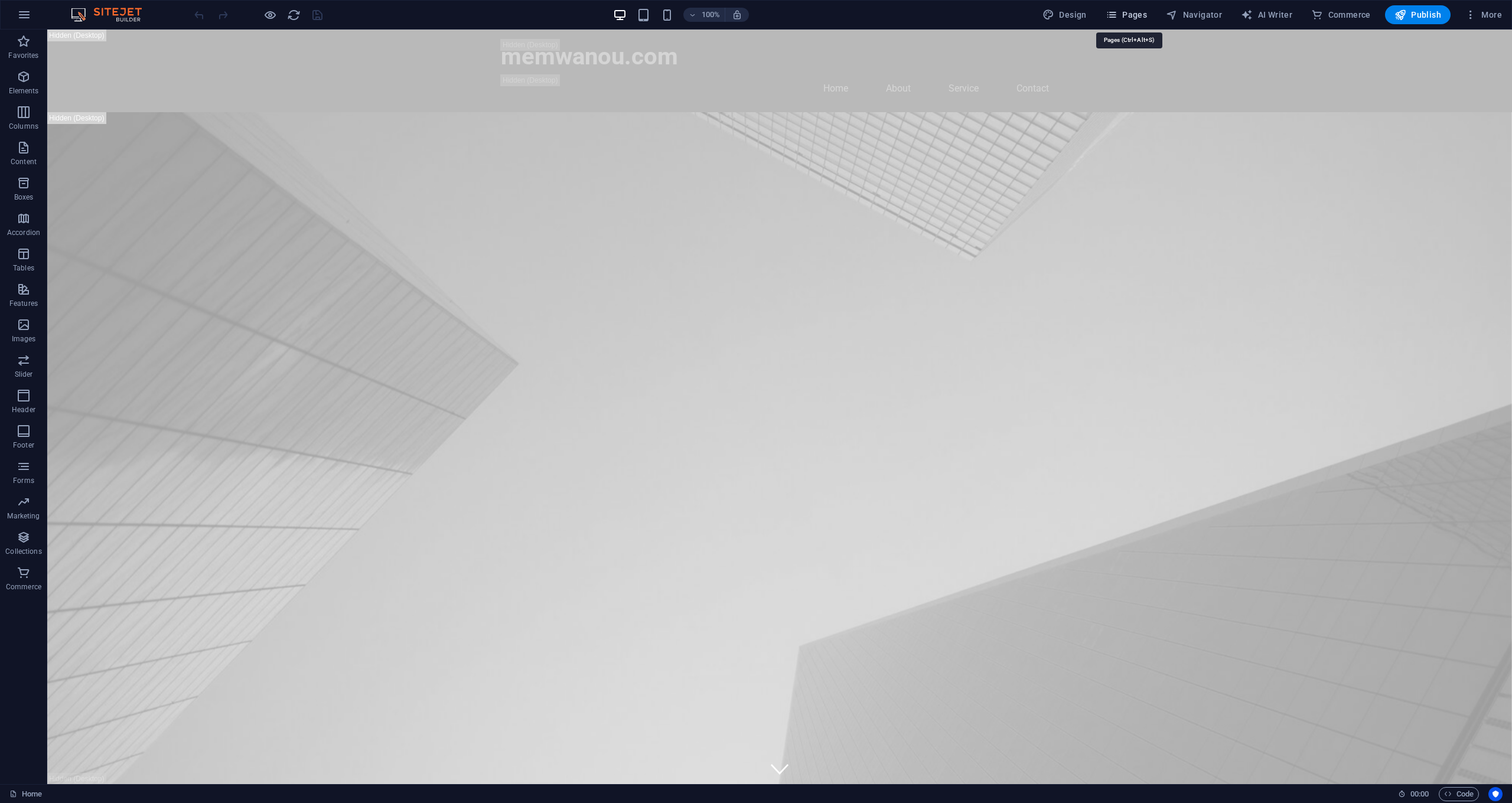 click at bounding box center (1112, 15) 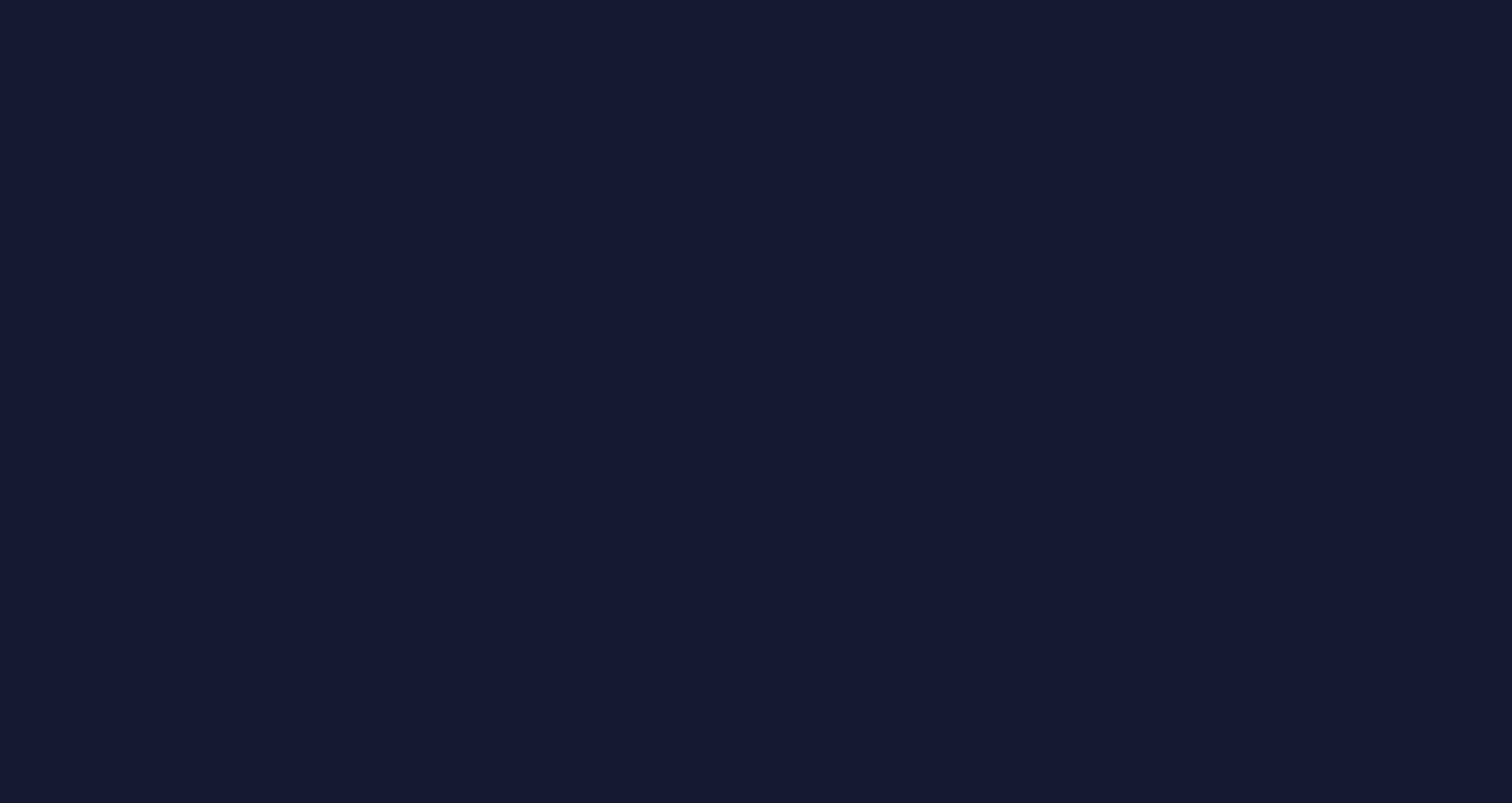 scroll, scrollTop: 0, scrollLeft: 0, axis: both 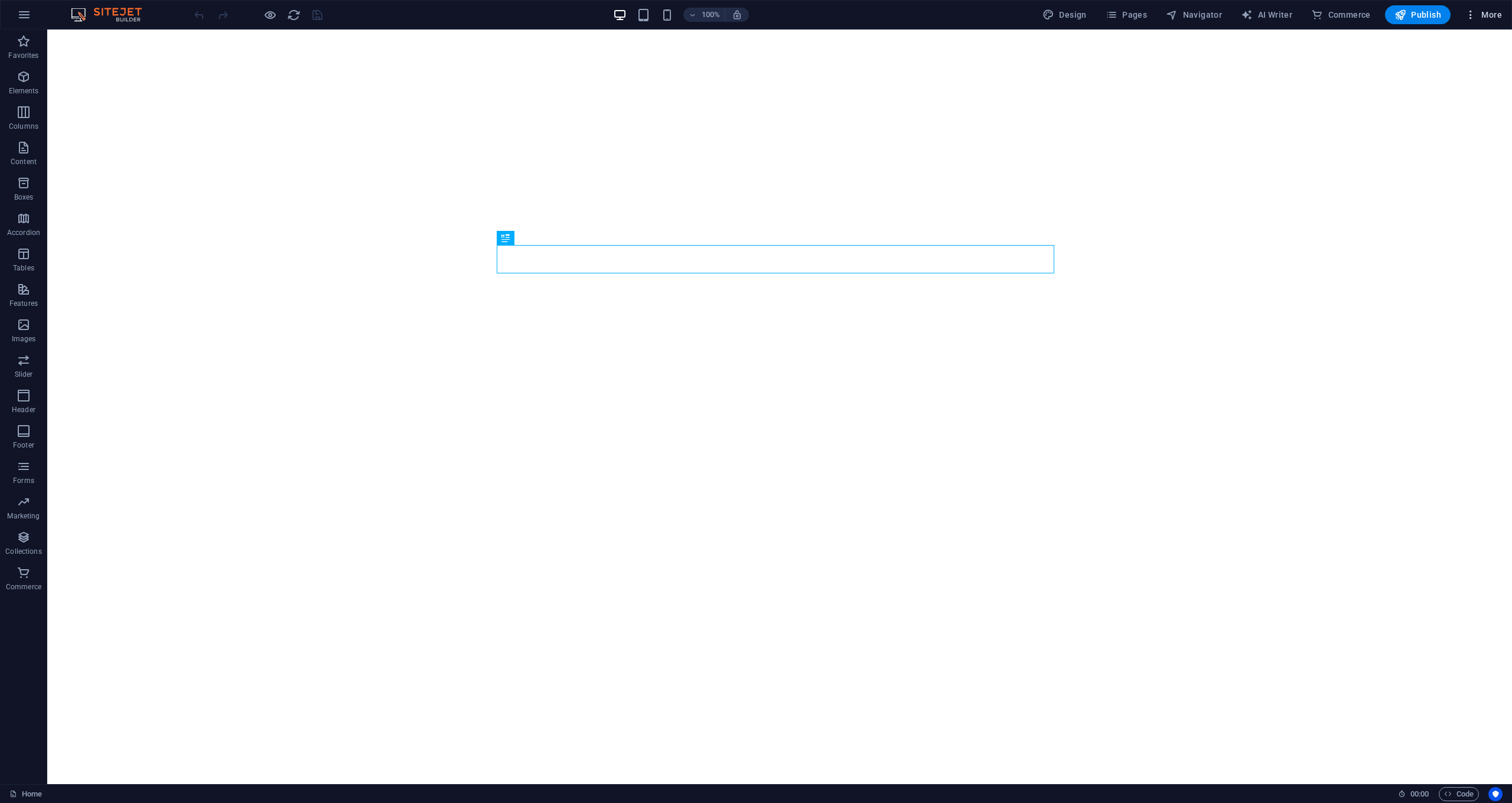 click at bounding box center (1471, 15) 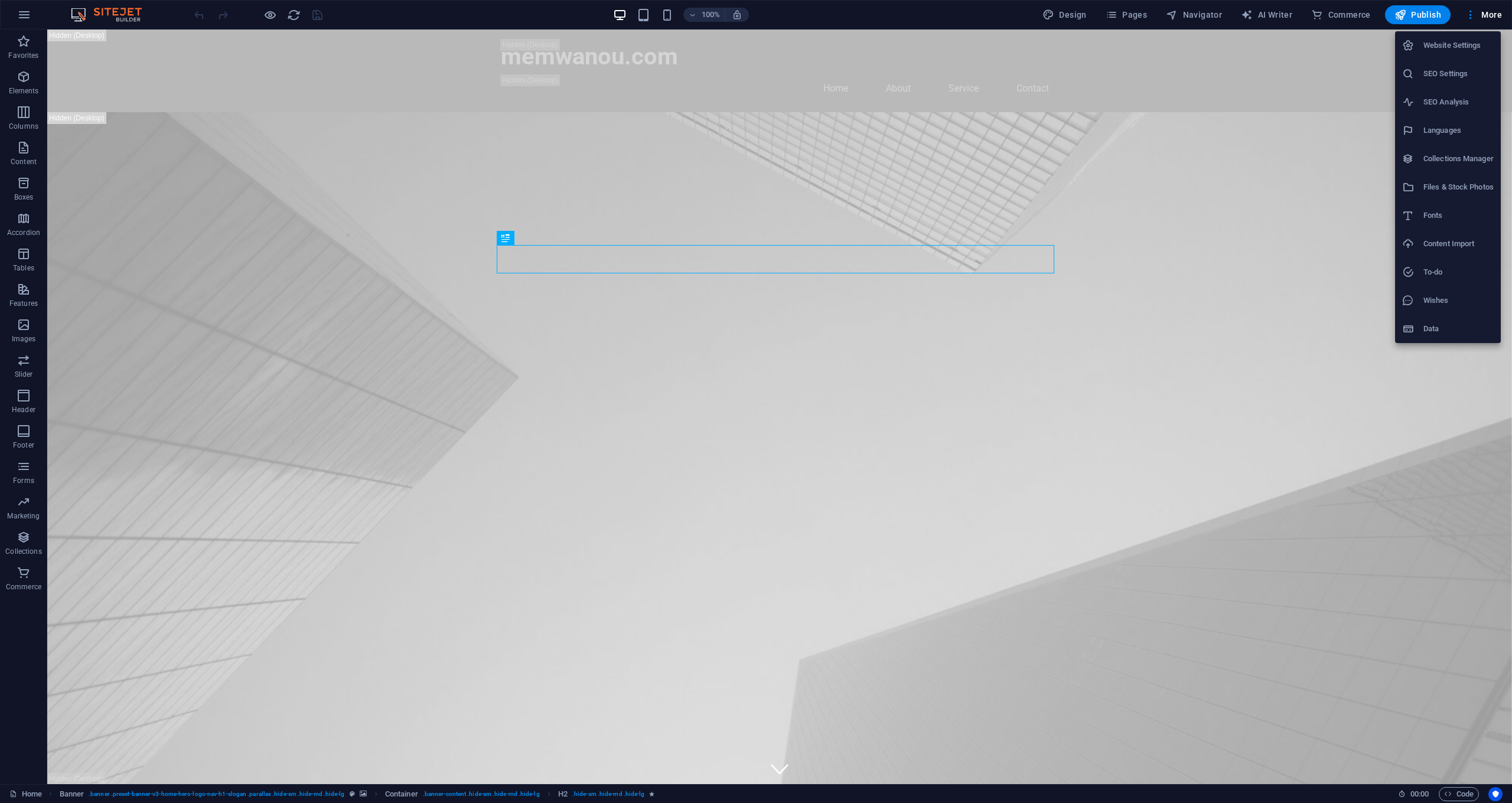 scroll, scrollTop: 0, scrollLeft: 0, axis: both 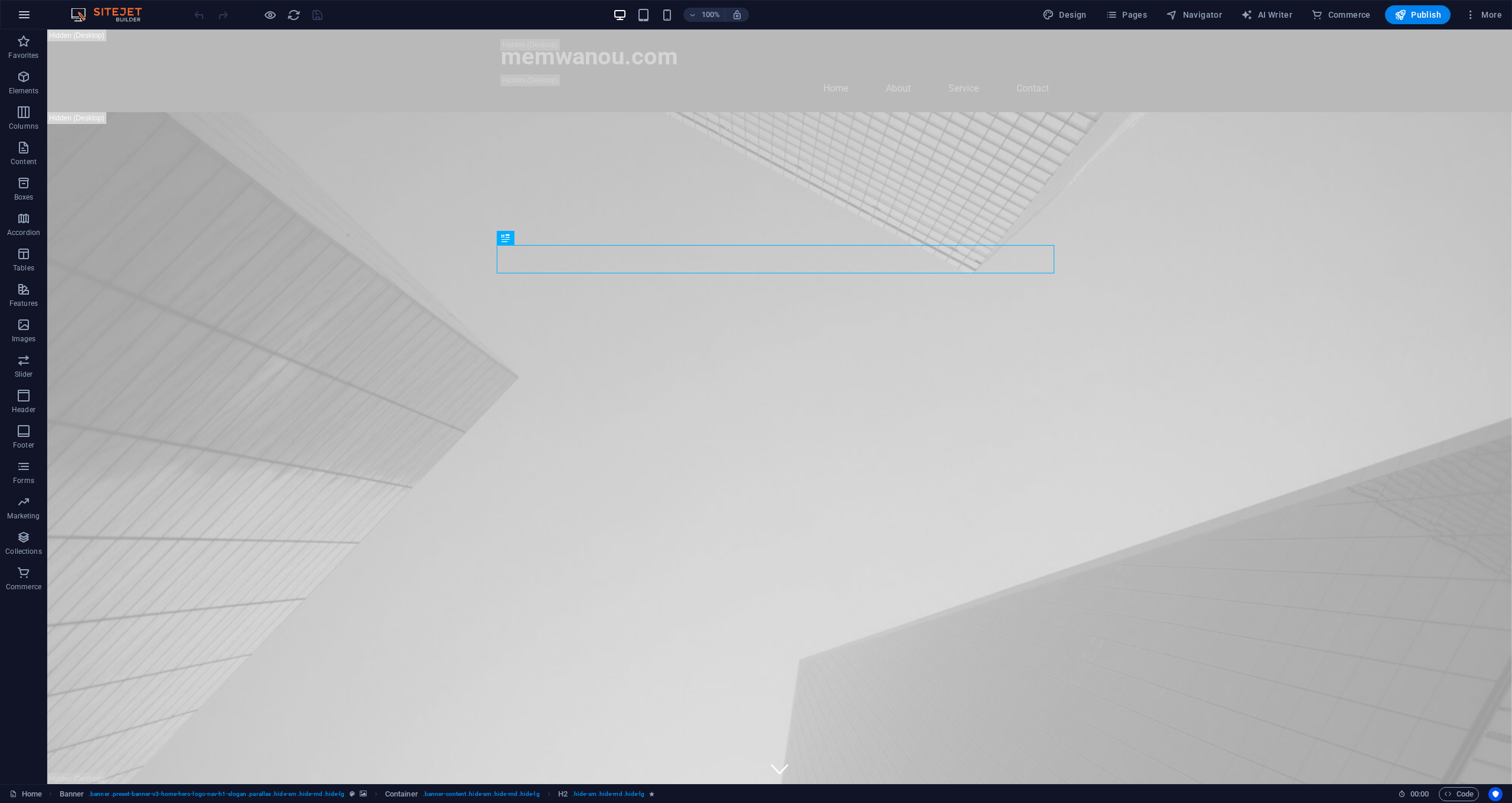 click at bounding box center [24, 15] 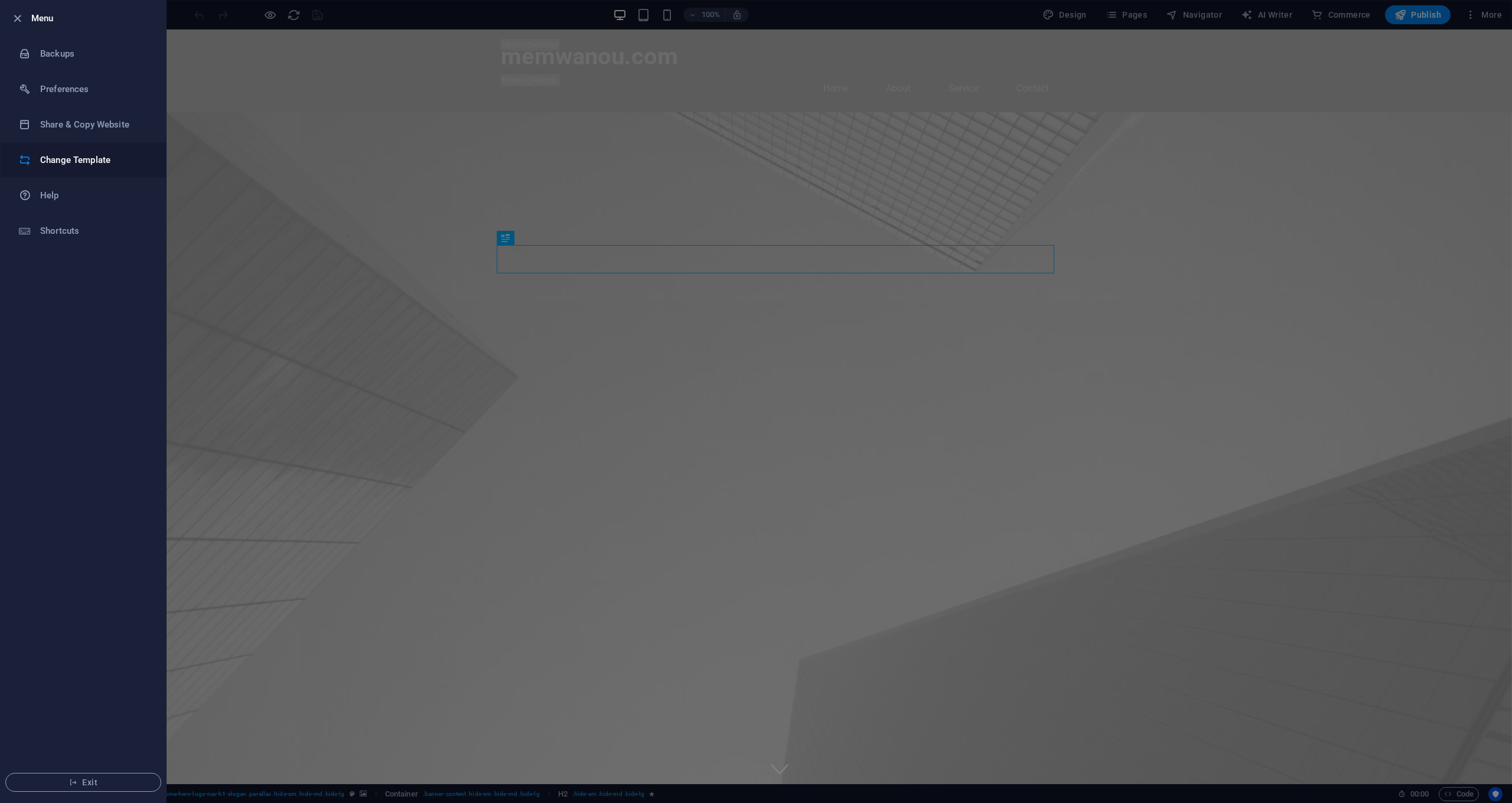 click on "Change Template" at bounding box center (94, 160) 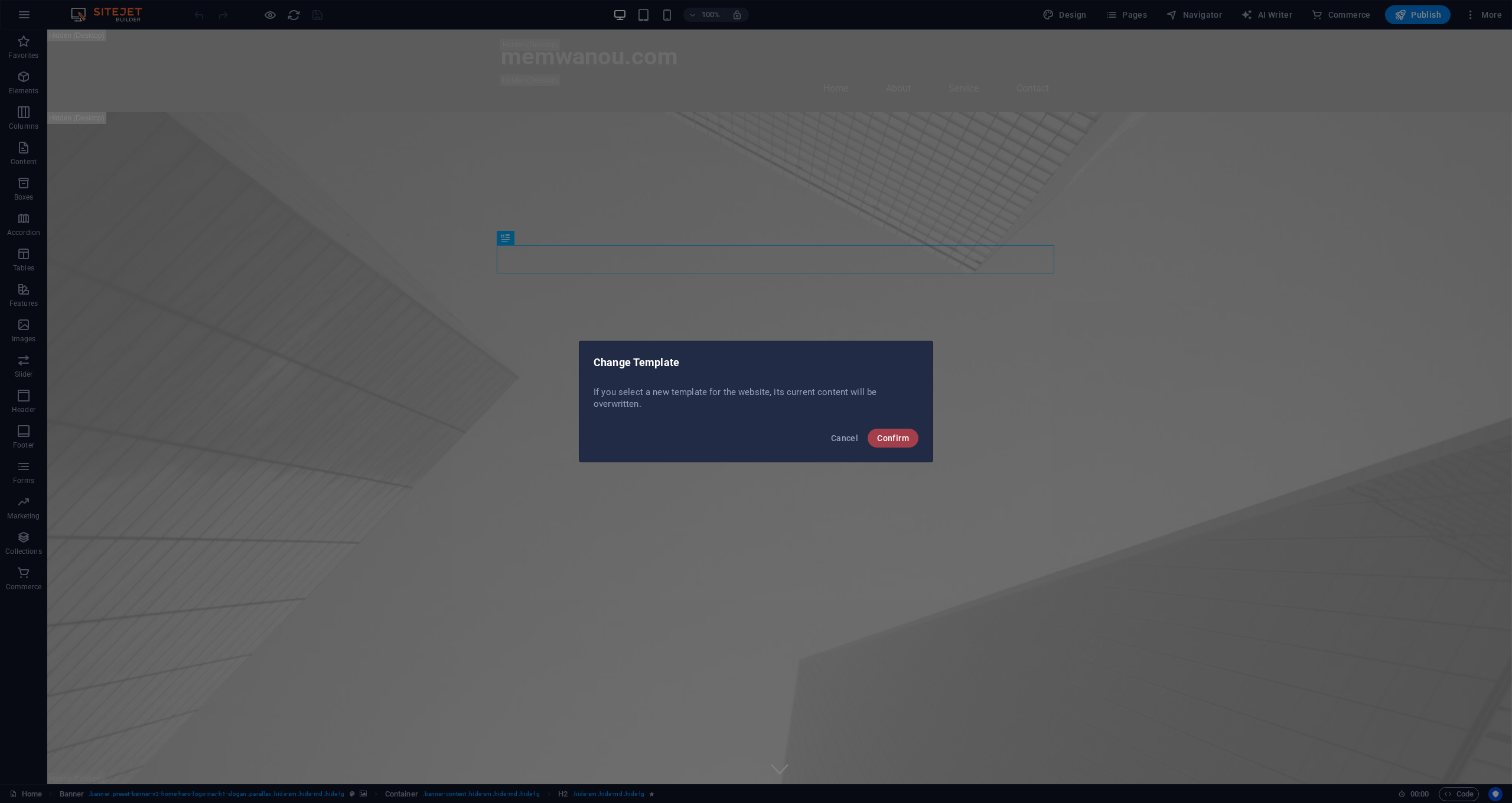 click on "Confirm" at bounding box center [893, 438] 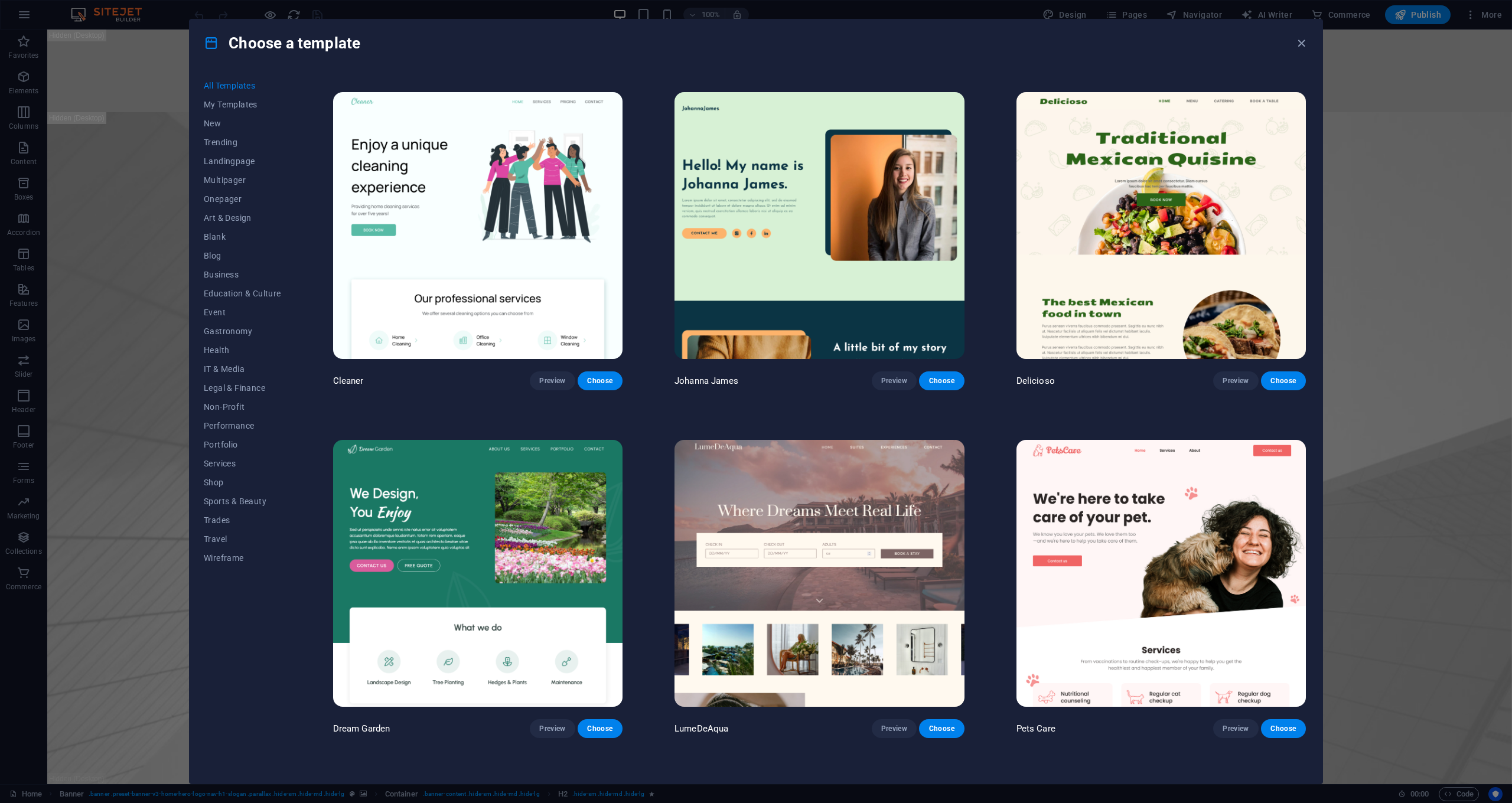 scroll, scrollTop: 2919, scrollLeft: 0, axis: vertical 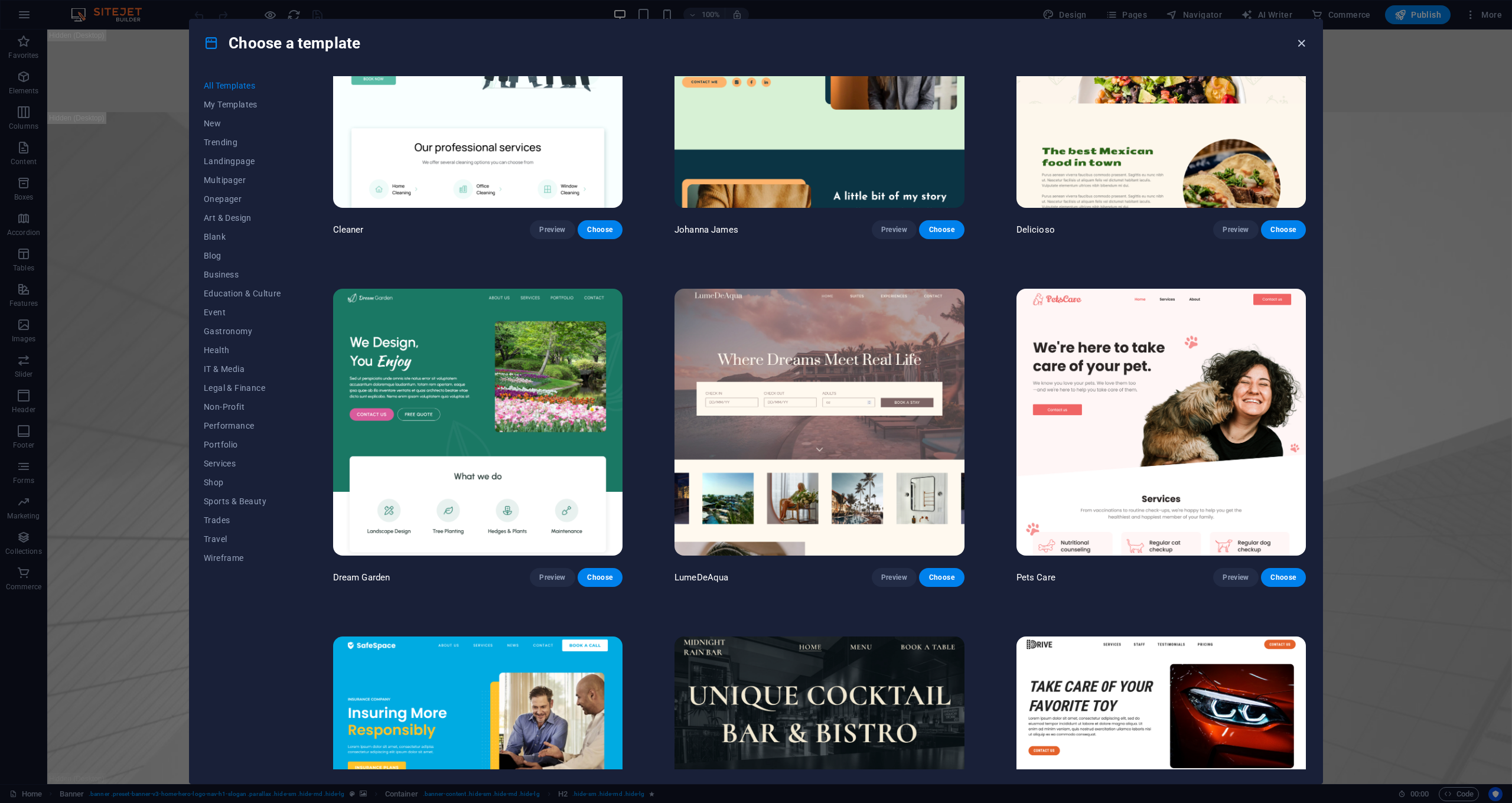drag, startPoint x: 1299, startPoint y: 44, endPoint x: 1251, endPoint y: 14, distance: 56.603887 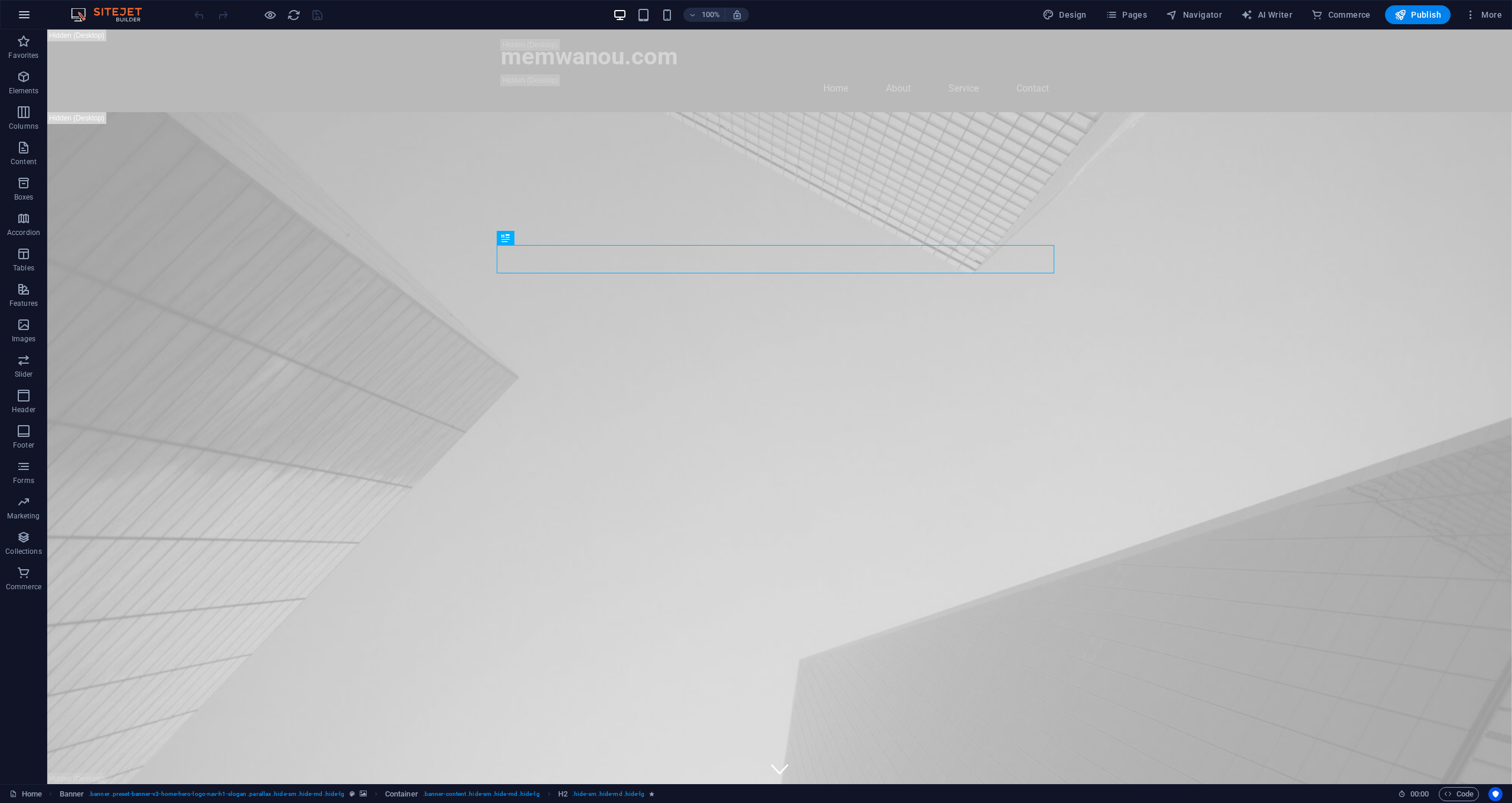 click at bounding box center (24, 15) 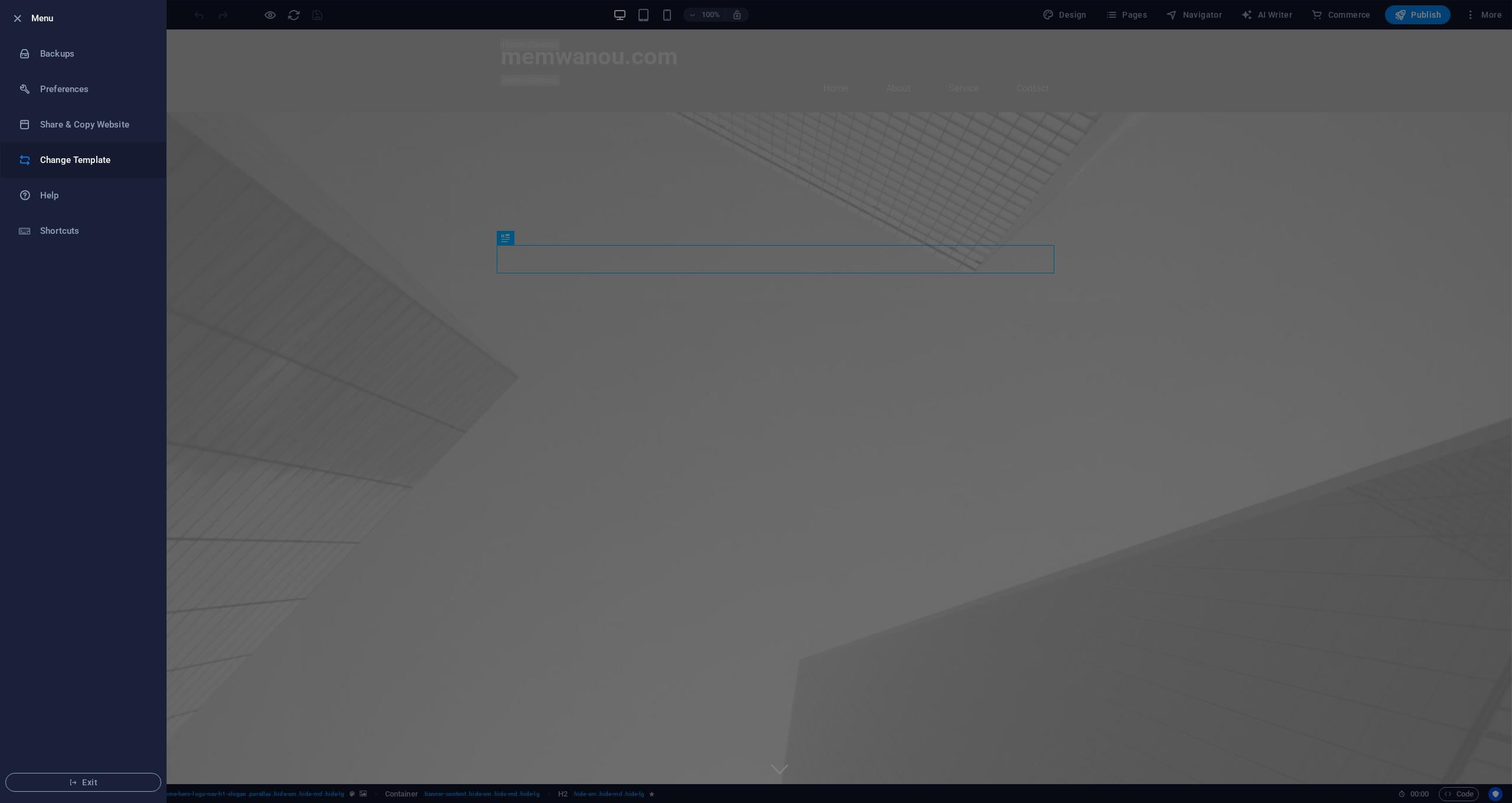 click on "Change Template" at bounding box center [94, 160] 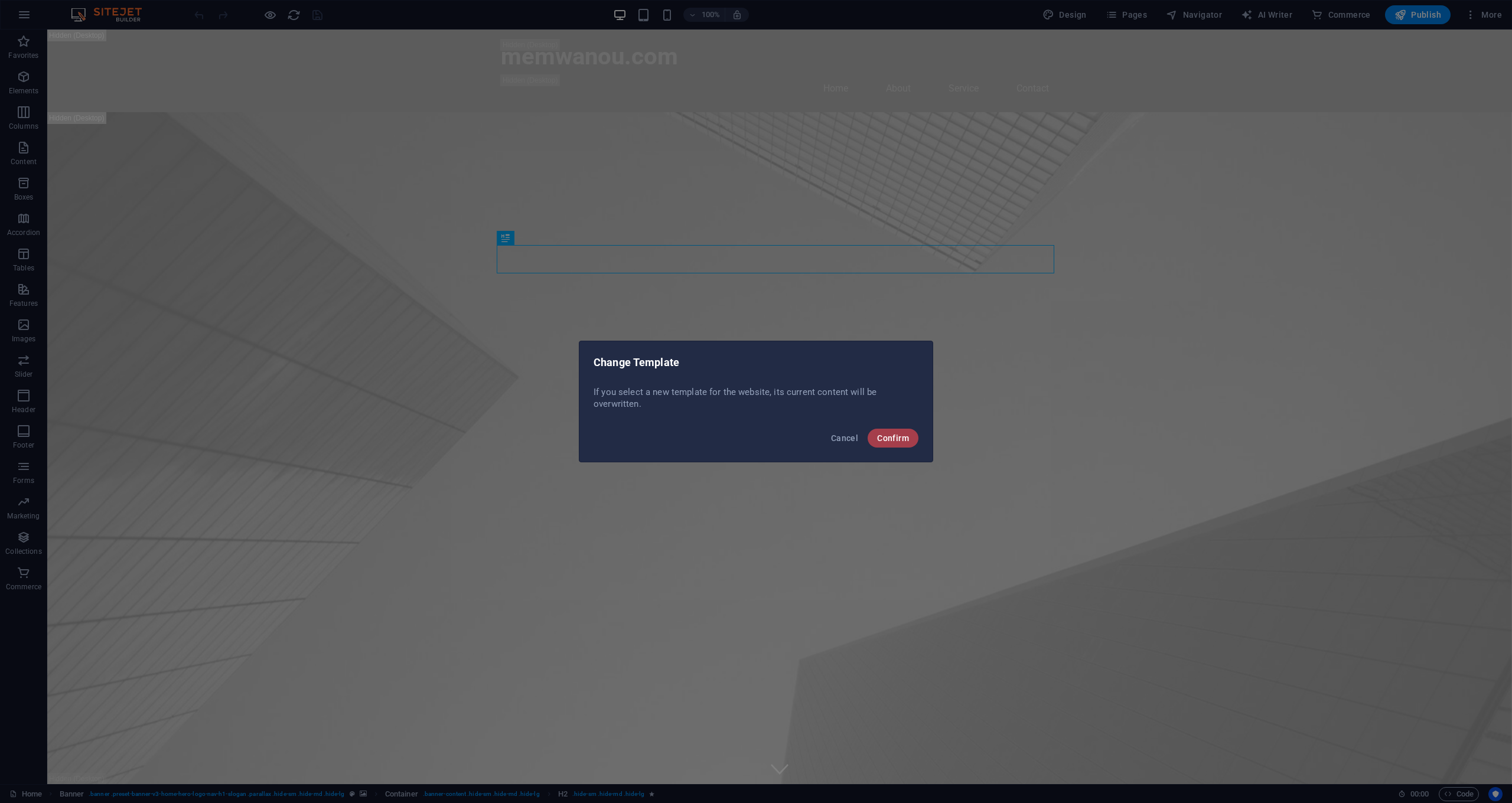 click on "Confirm" at bounding box center (893, 438) 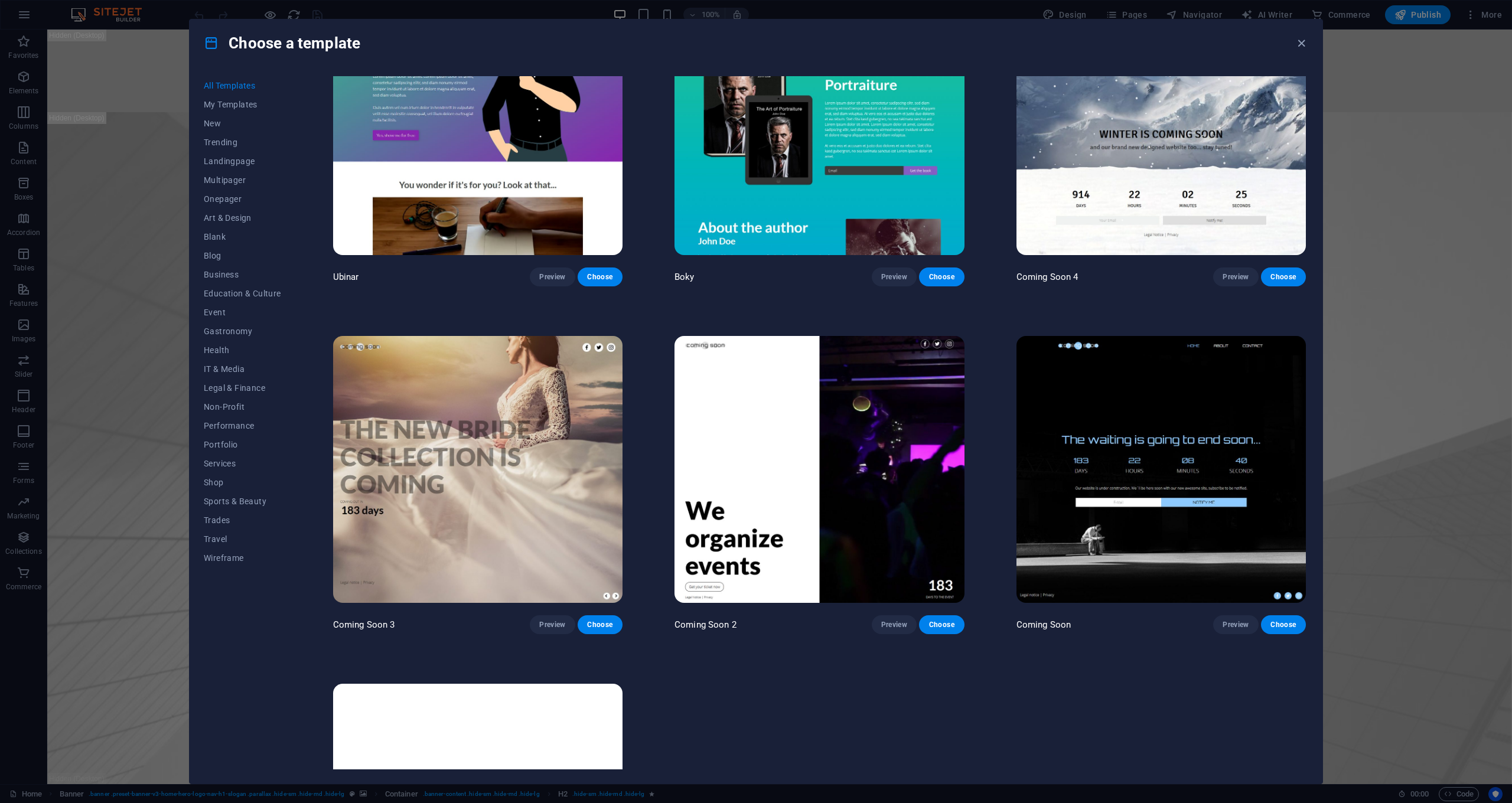 scroll, scrollTop: 19708, scrollLeft: 0, axis: vertical 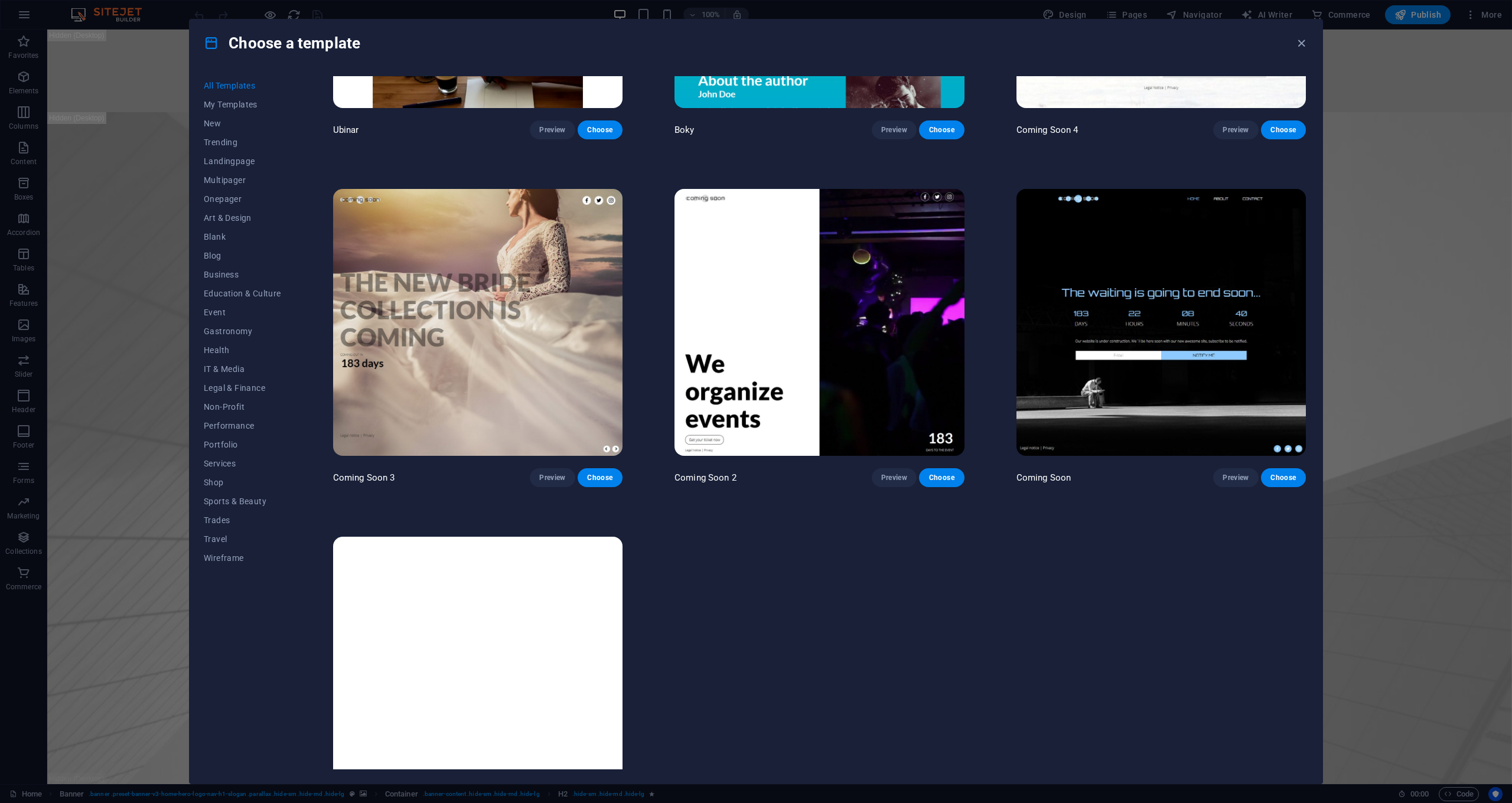click on "Choose" at bounding box center [600, 825] 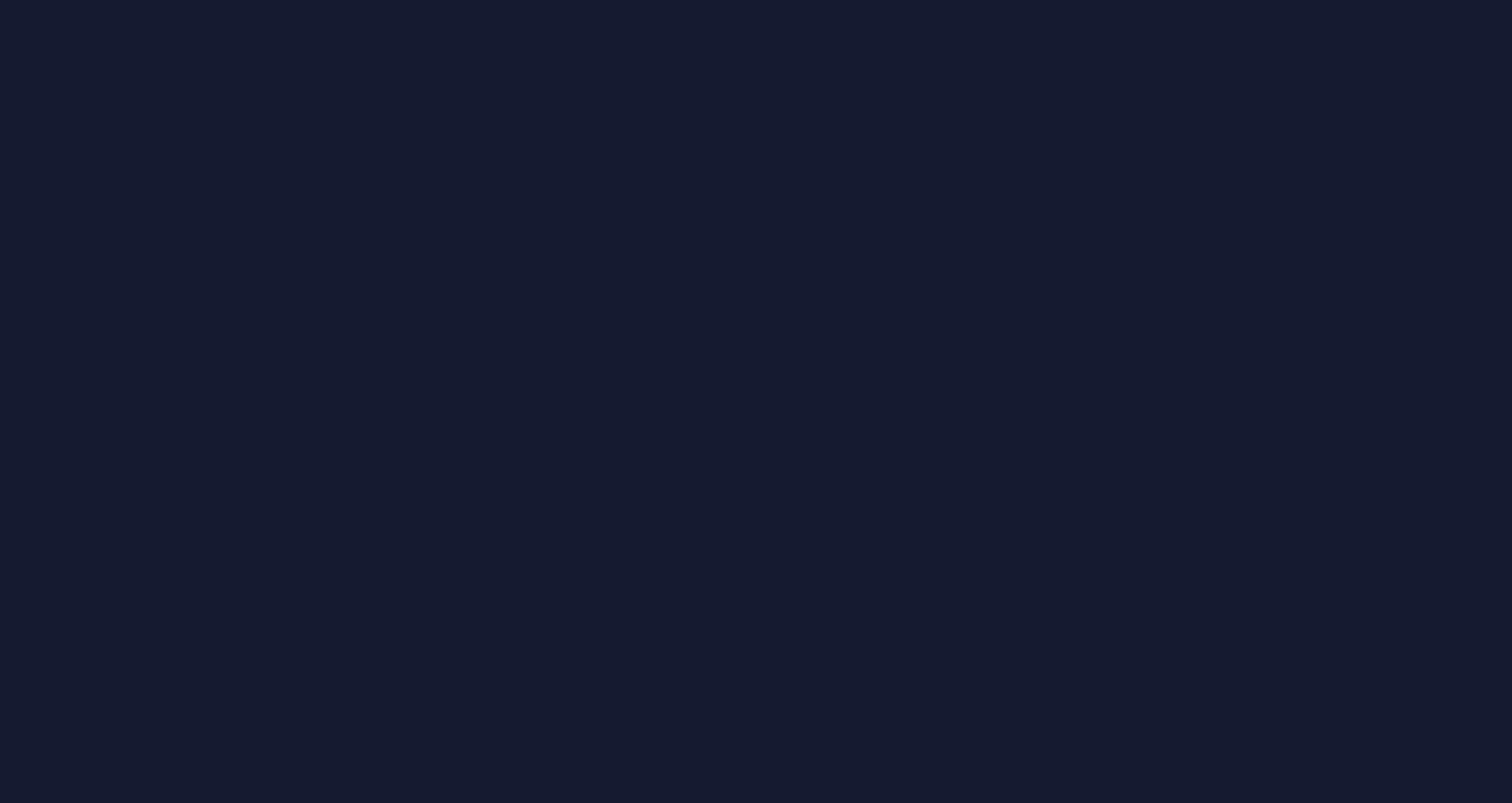 scroll, scrollTop: 0, scrollLeft: 0, axis: both 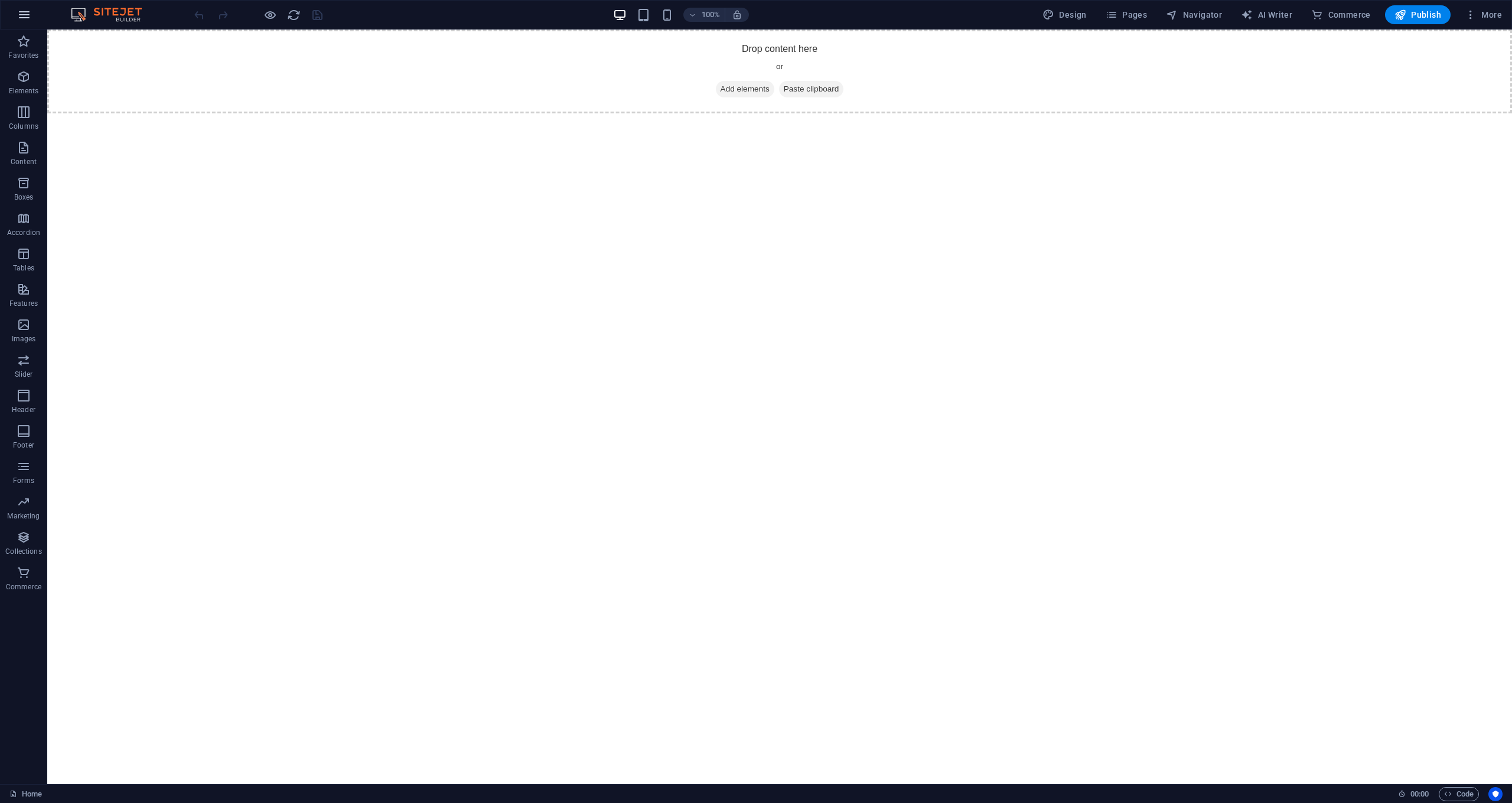 click at bounding box center [24, 15] 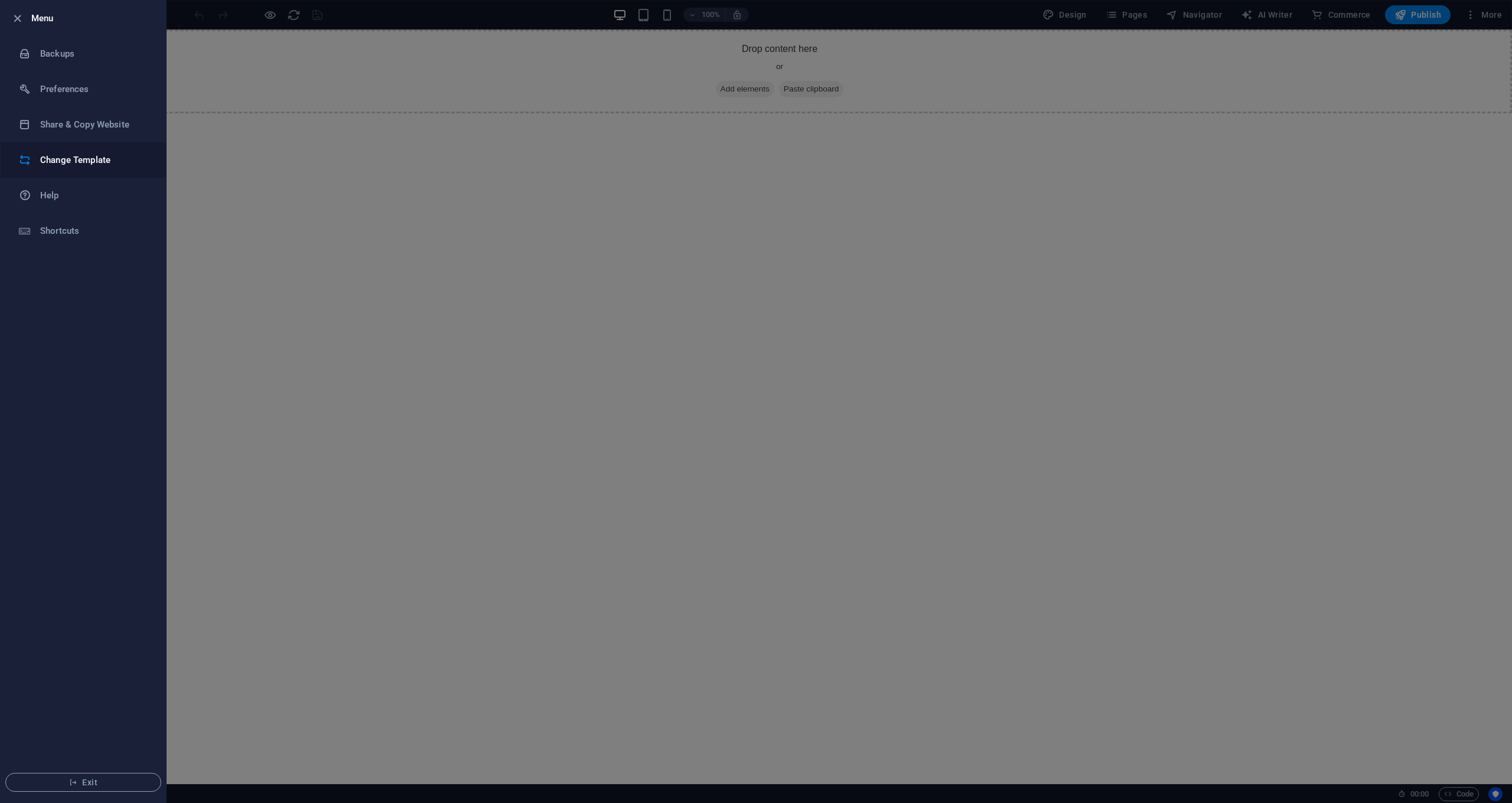 click on "Change Template" at bounding box center [94, 160] 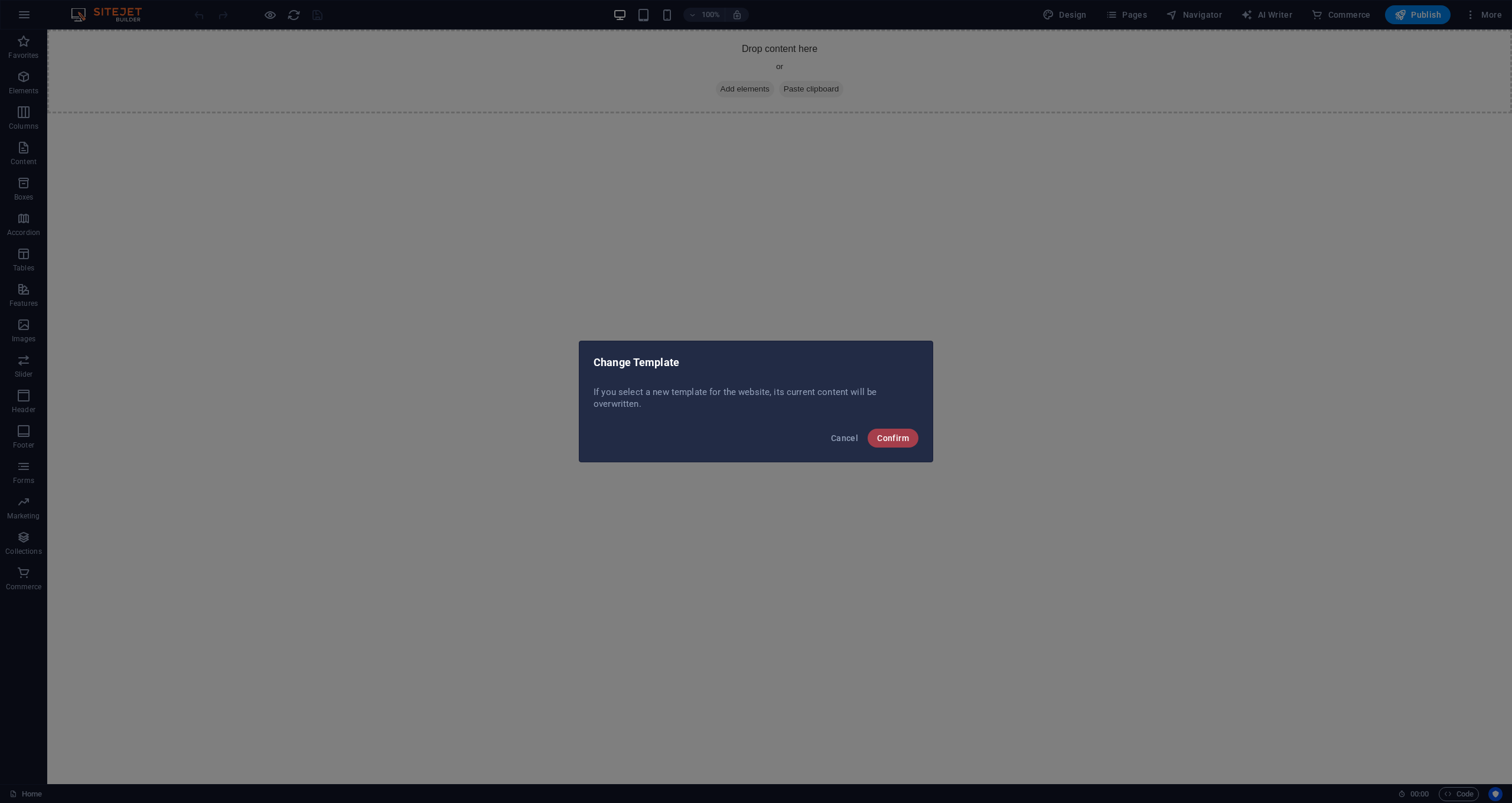 click on "Confirm" at bounding box center (893, 438) 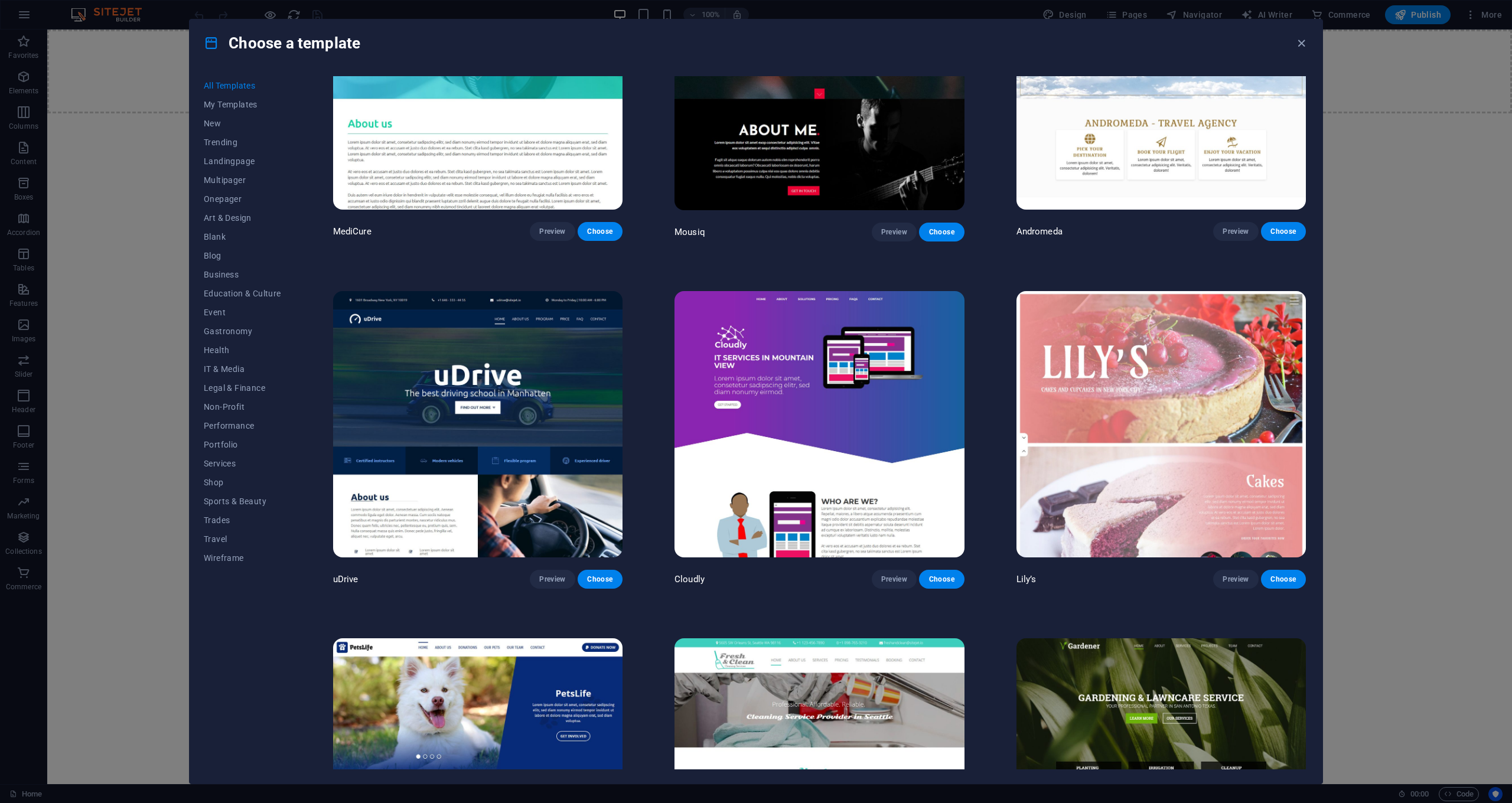 scroll, scrollTop: 12671, scrollLeft: 0, axis: vertical 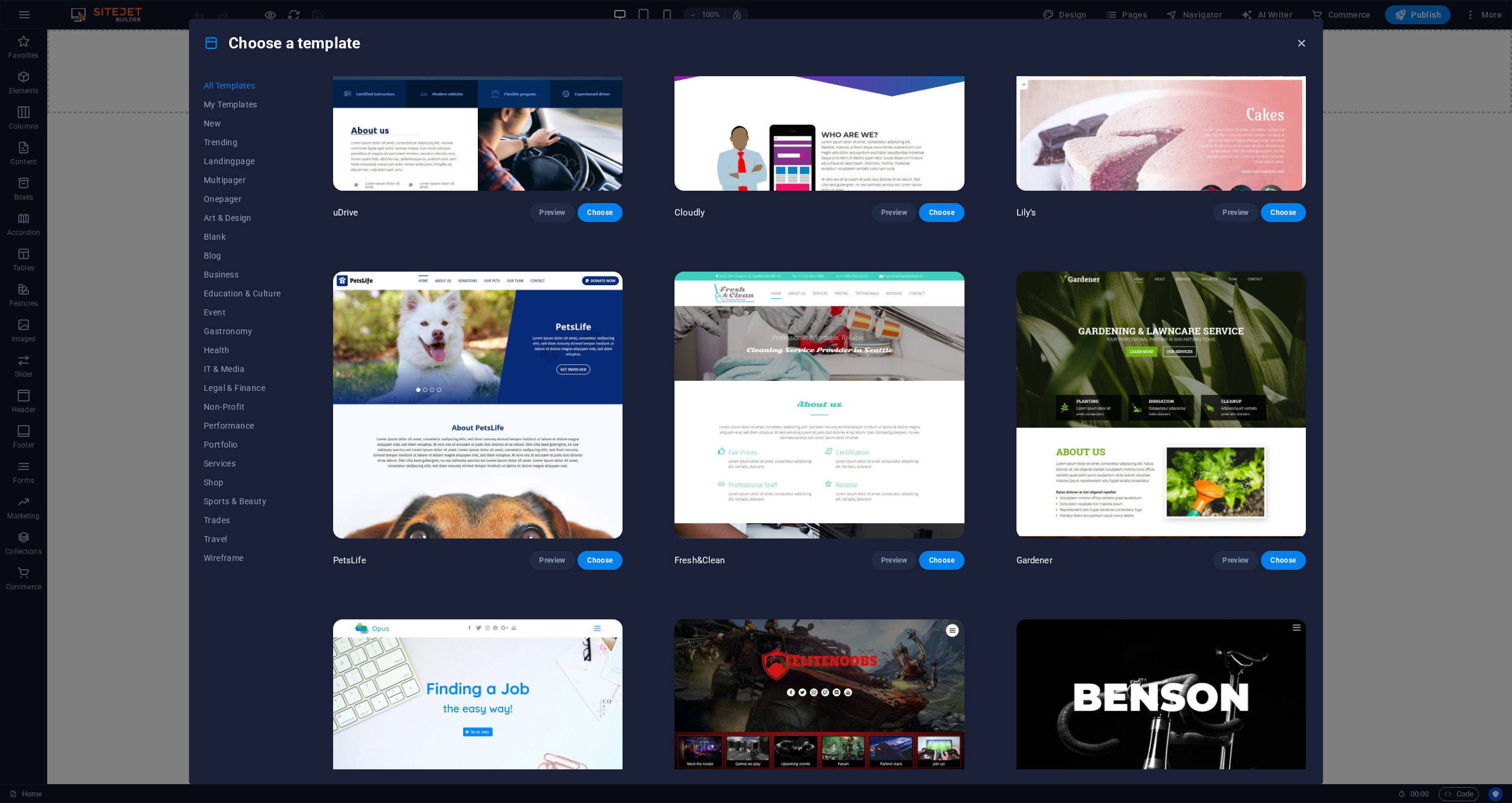 drag, startPoint x: 1299, startPoint y: 43, endPoint x: 1252, endPoint y: 14, distance: 55.22681 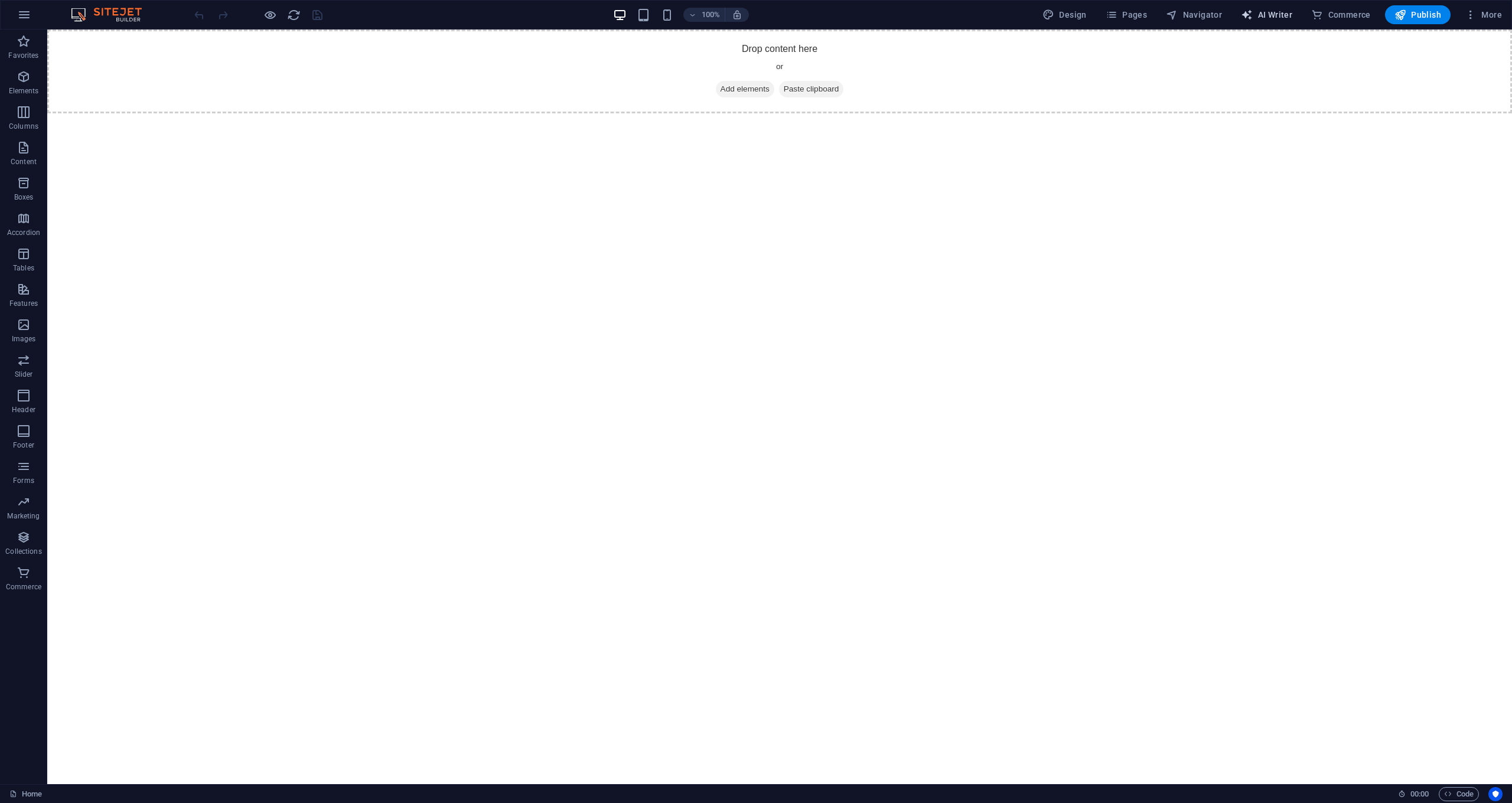 click on "AI Writer" at bounding box center (1266, 15) 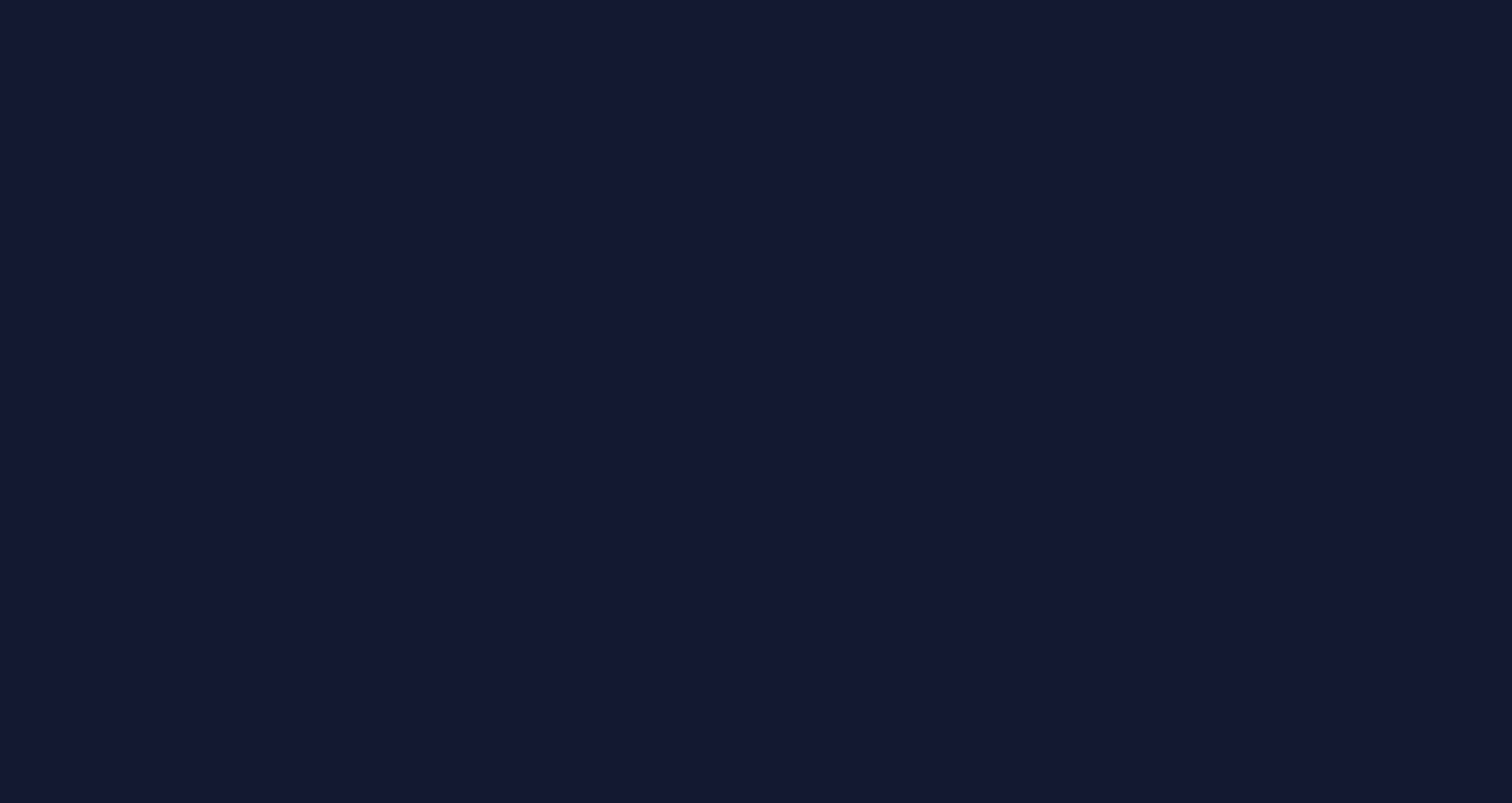 scroll, scrollTop: 0, scrollLeft: 0, axis: both 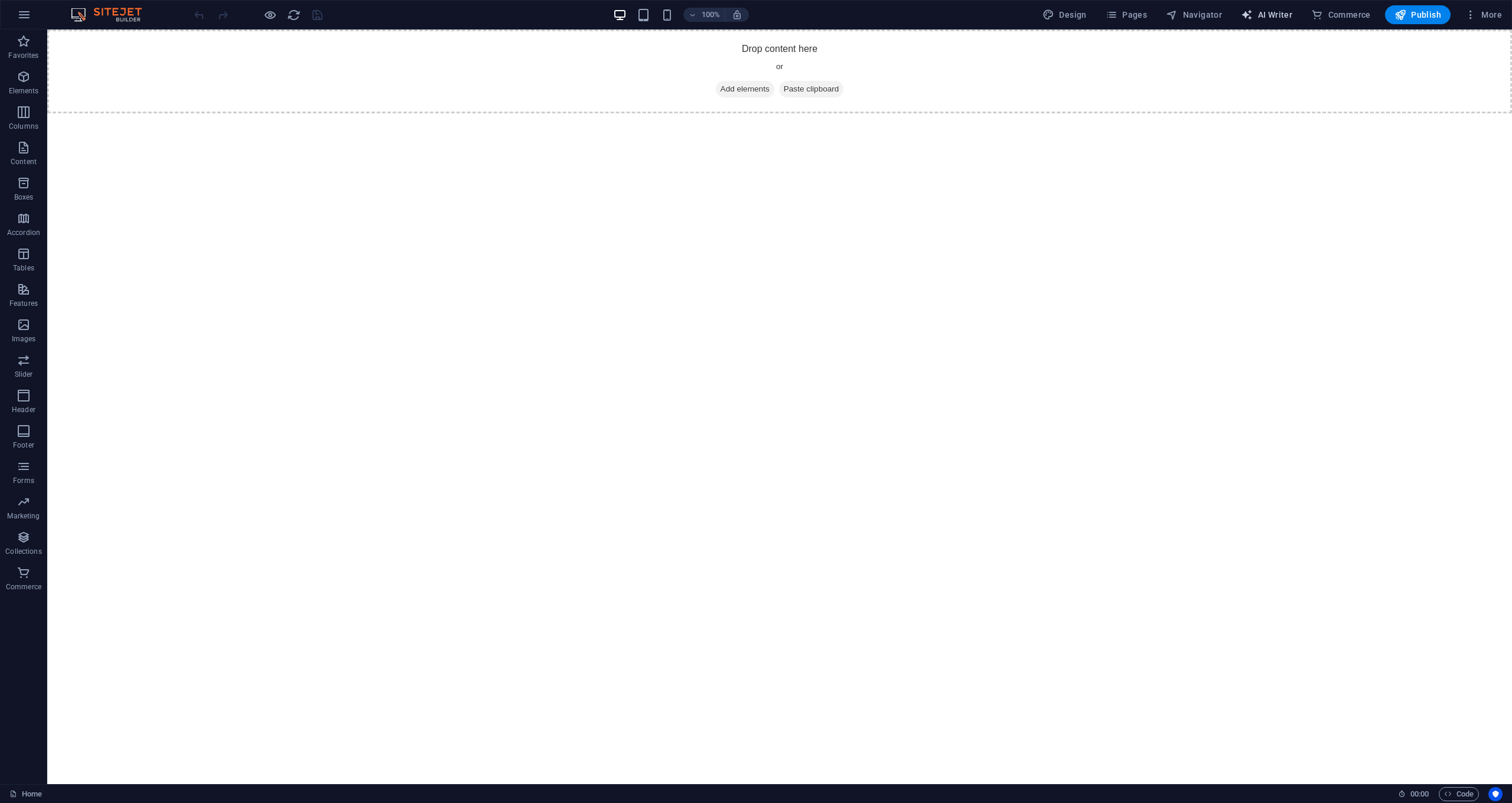 click on "AI Writer" at bounding box center [1266, 15] 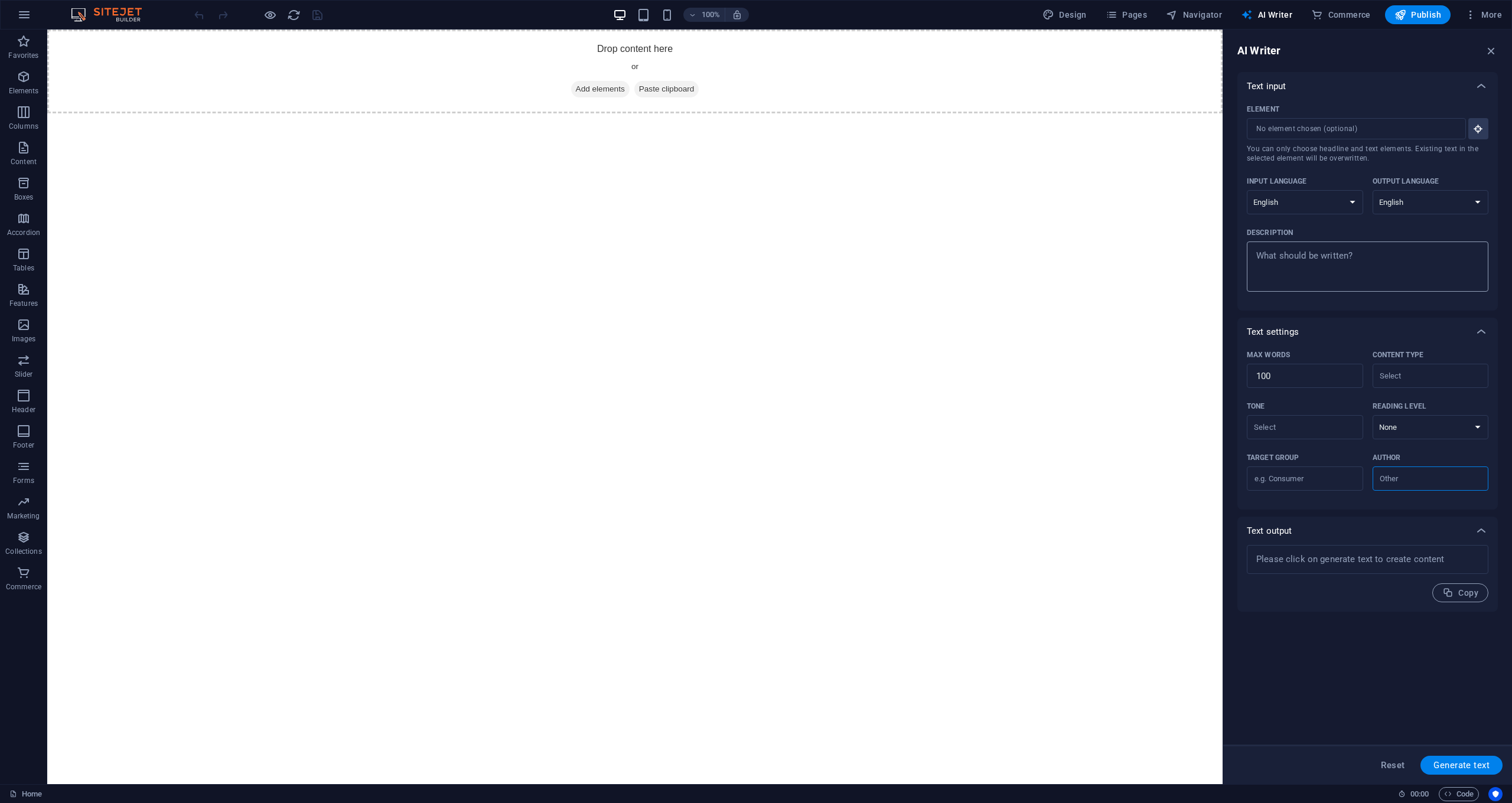 type on "x" 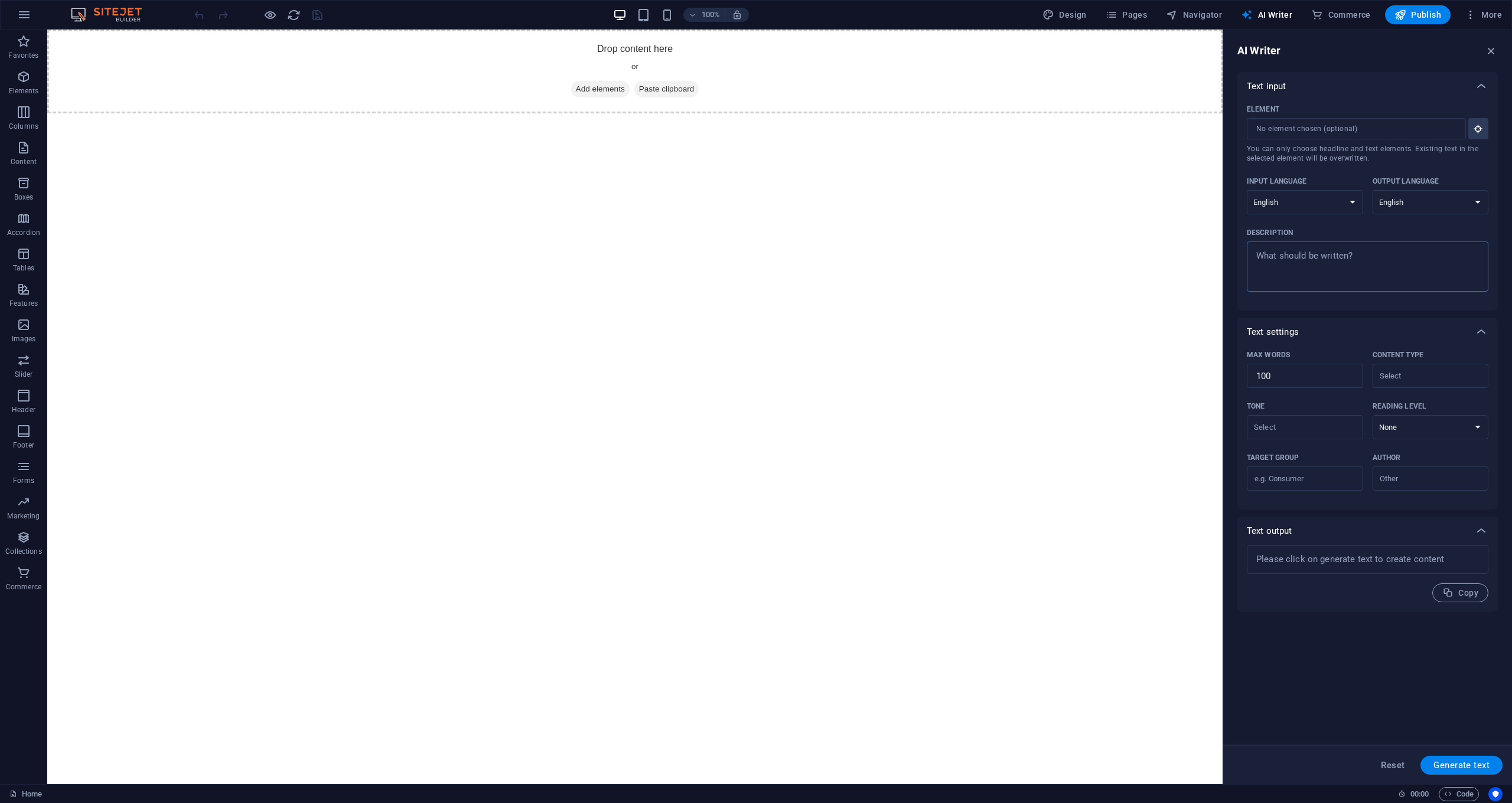 click on "Description x ​" at bounding box center (1367, 266) 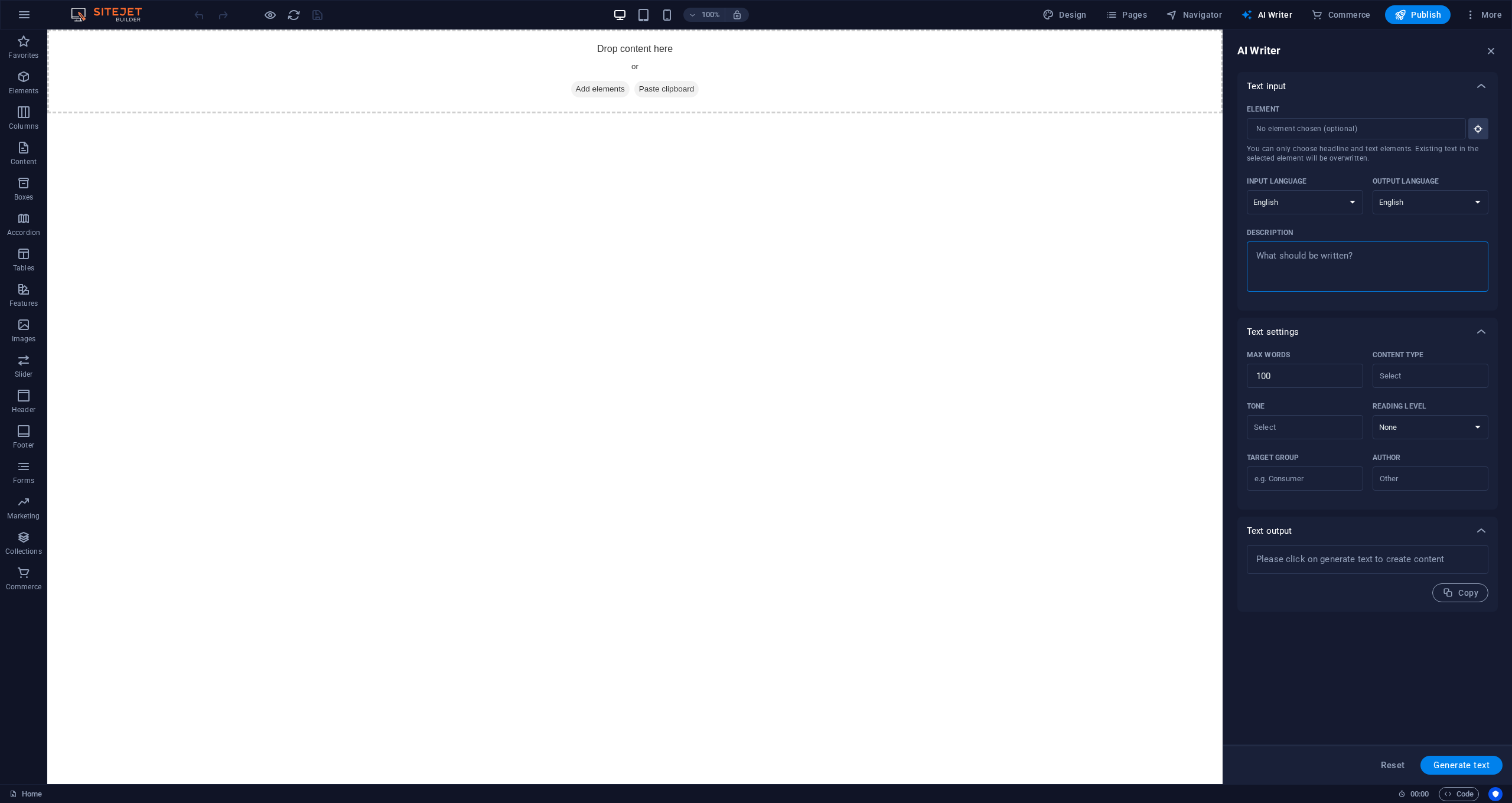 type on "s" 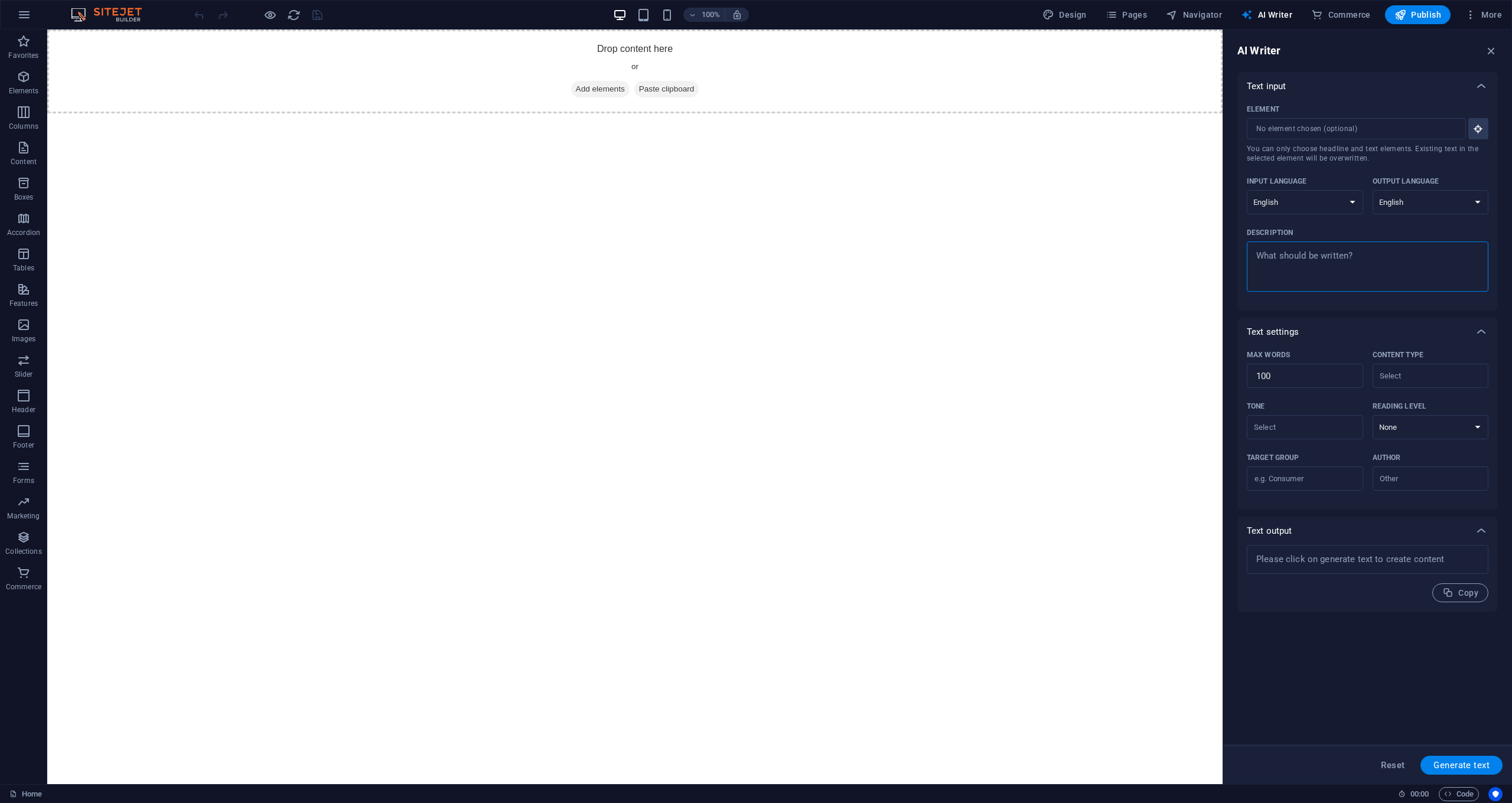 type on "x" 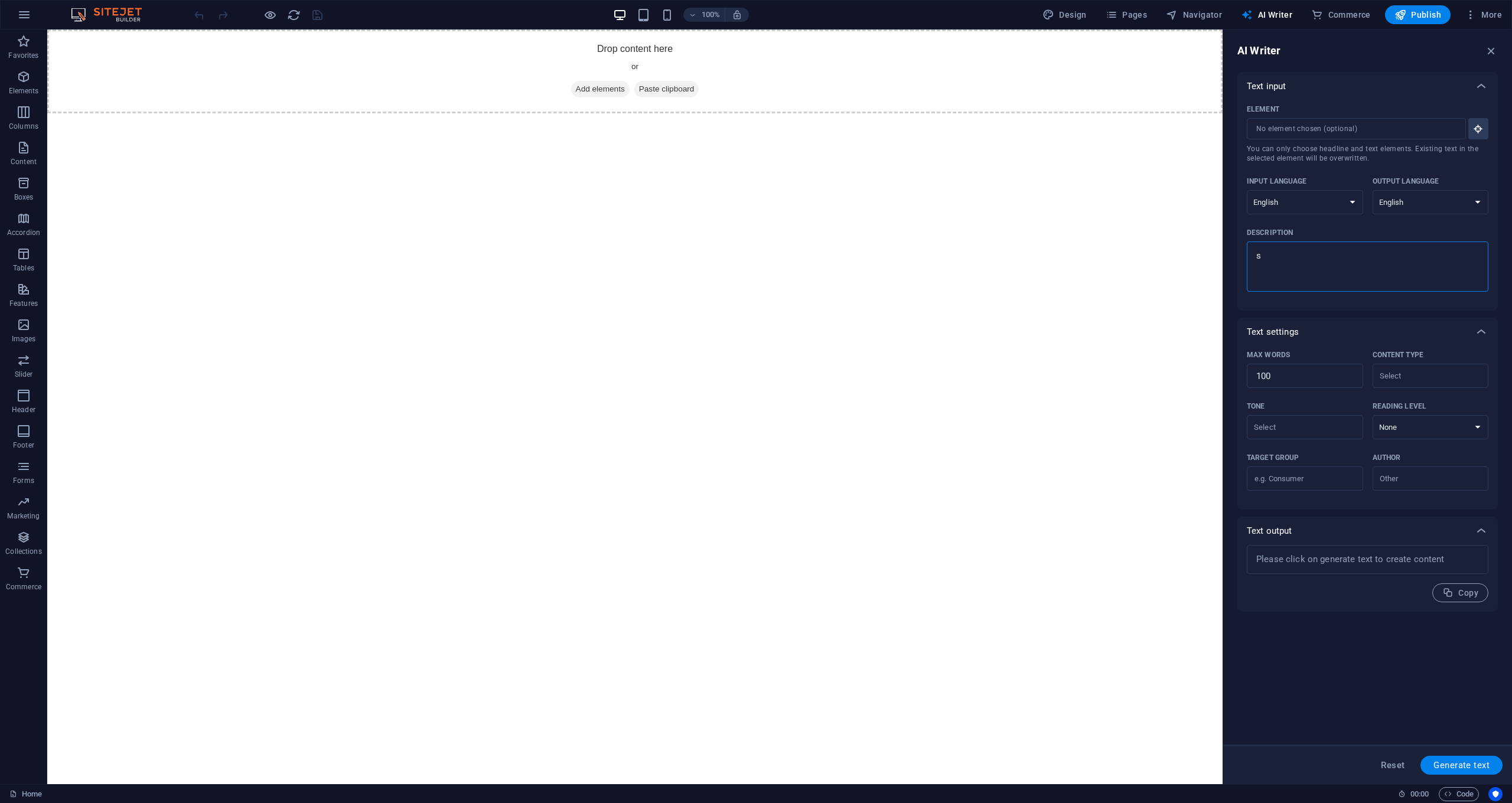 type on "su" 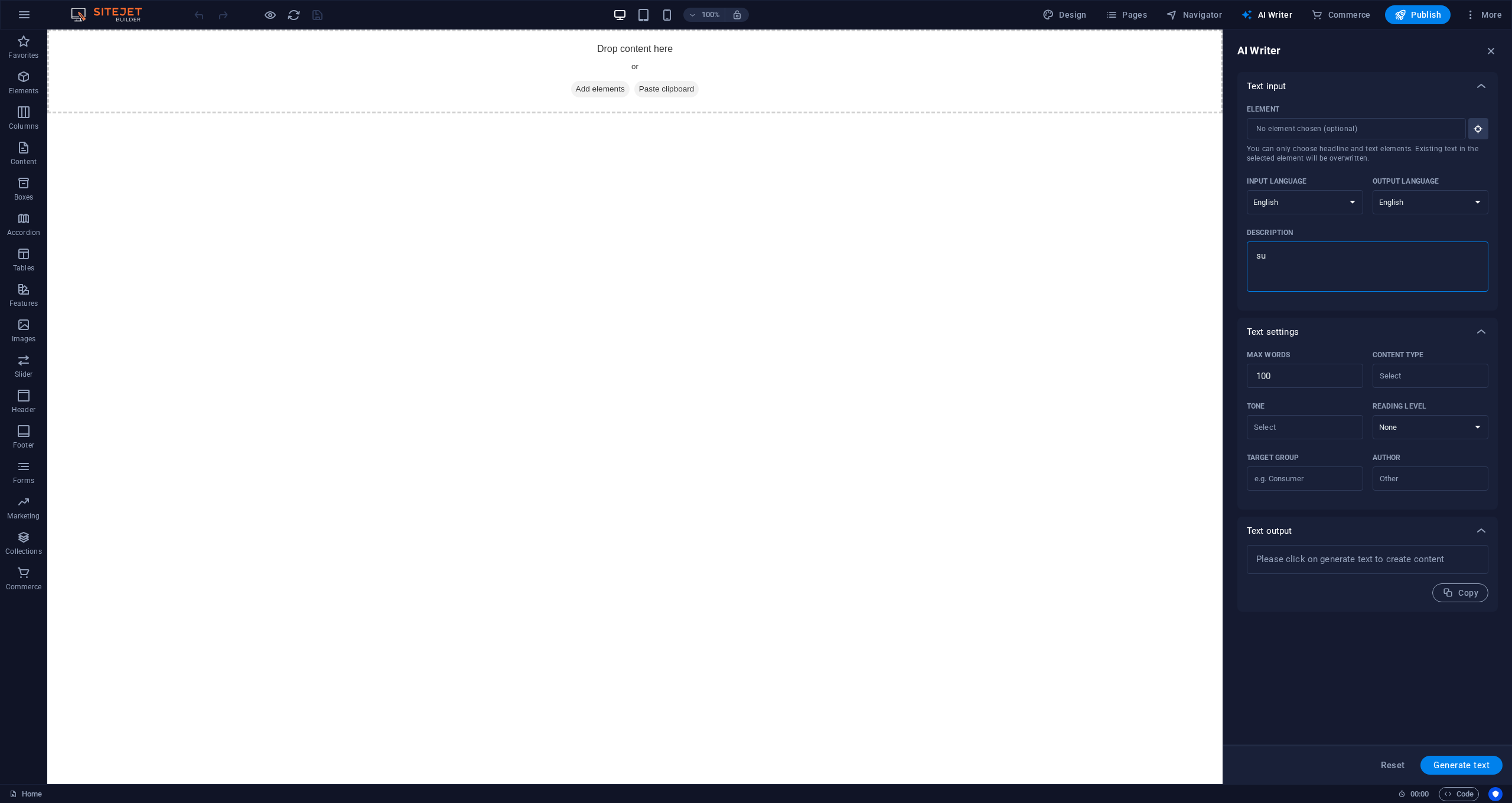 type on "s" 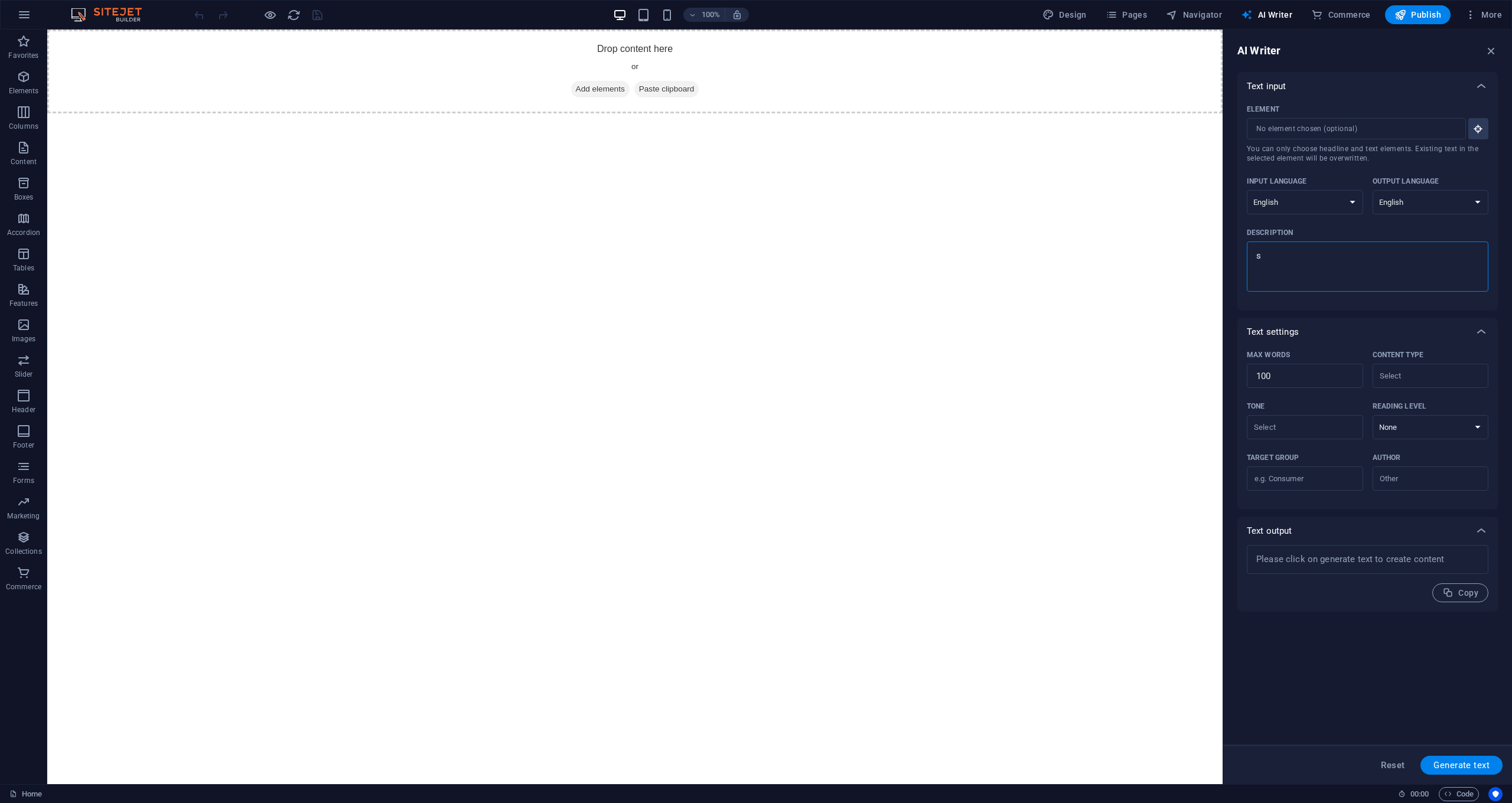 type on "si" 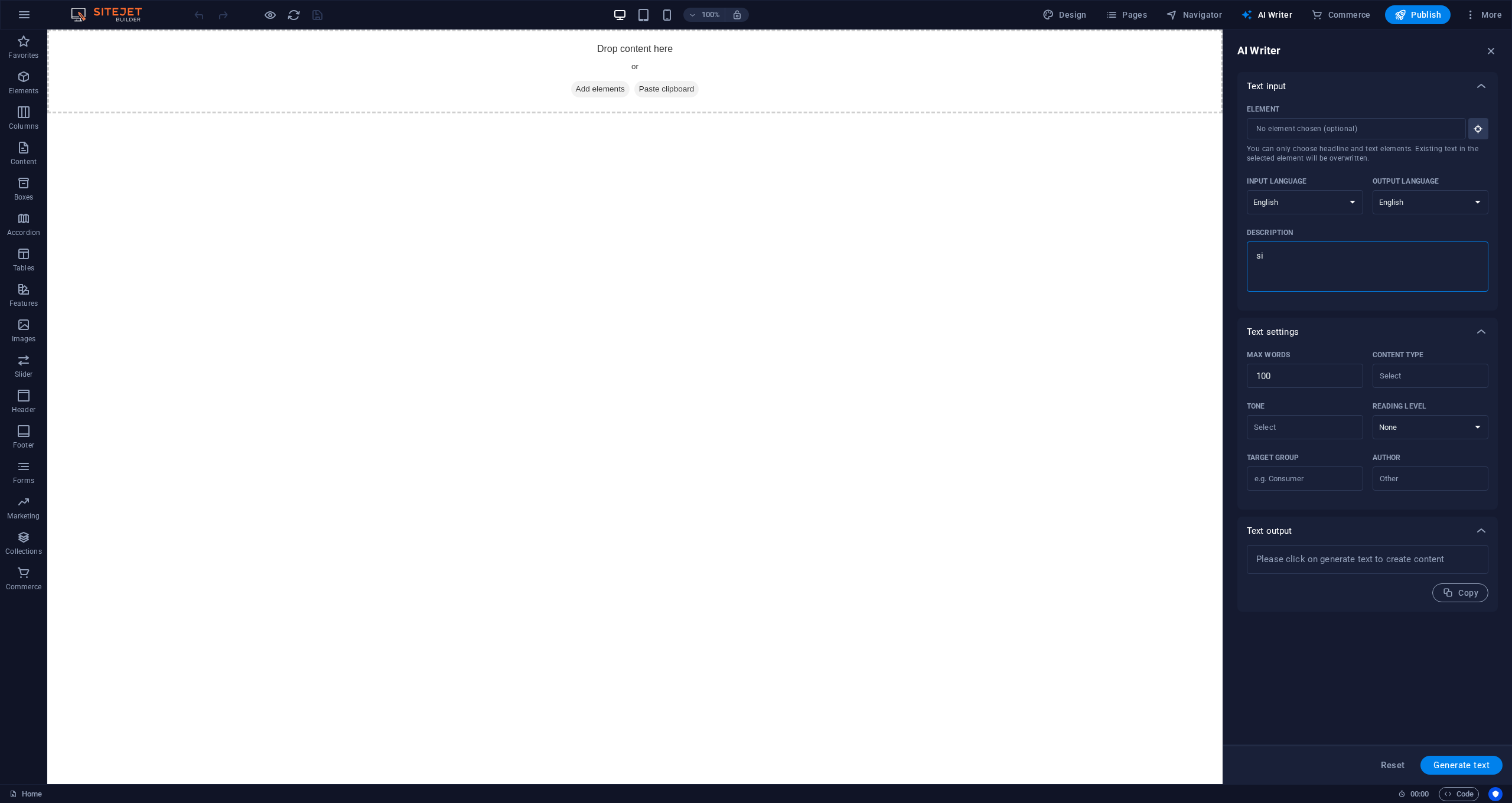 type on "s" 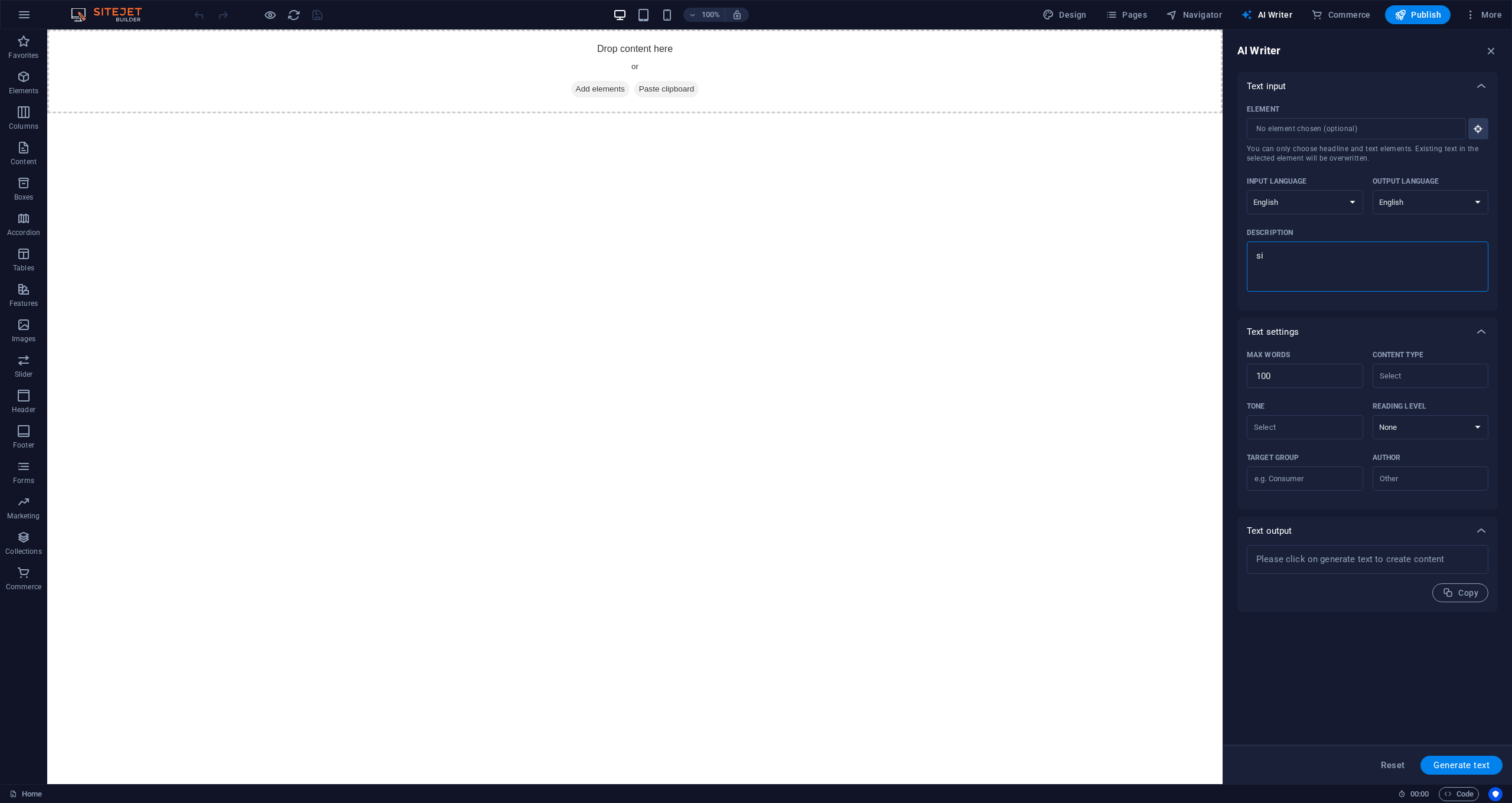 type on "x" 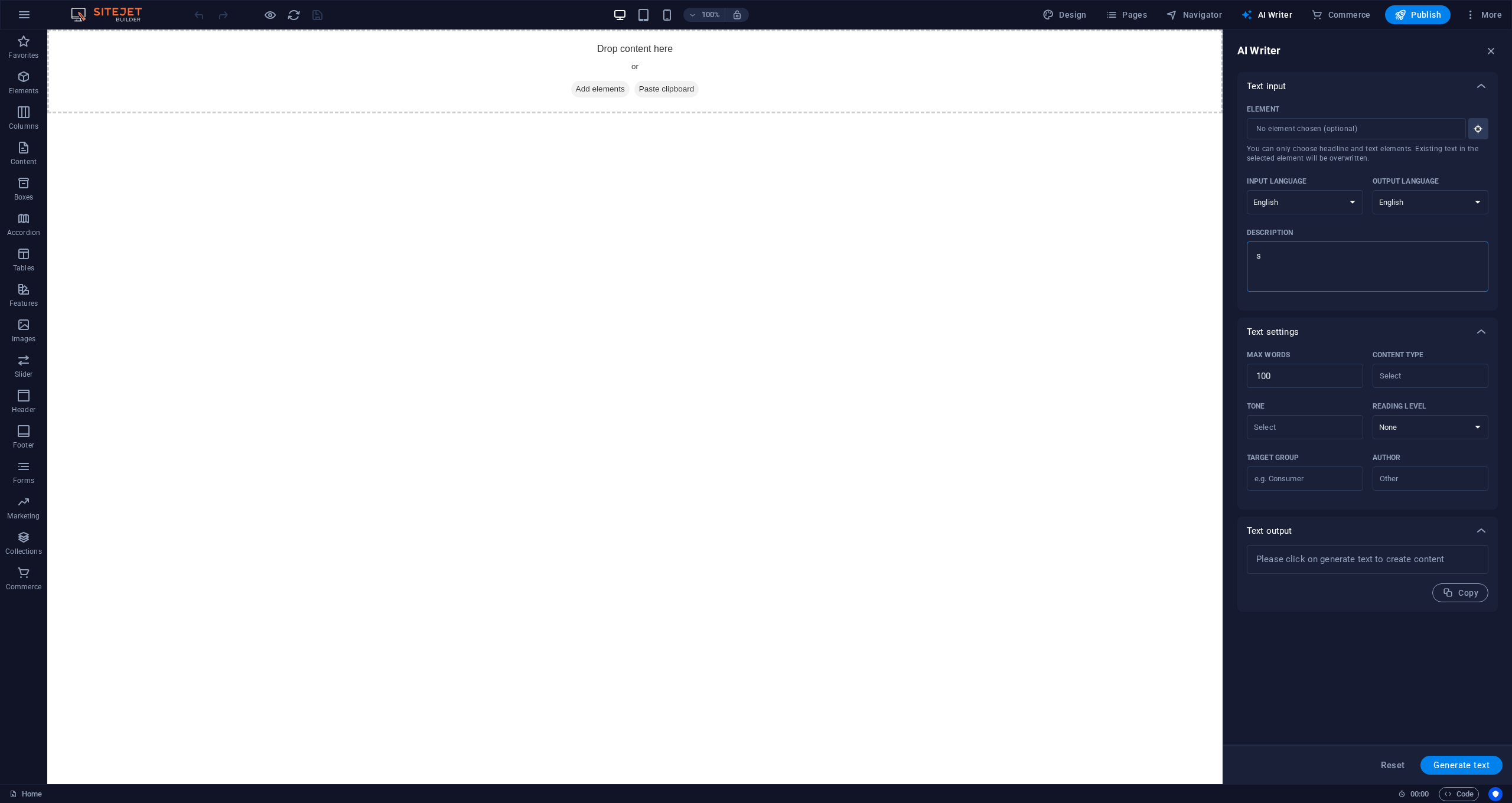 type 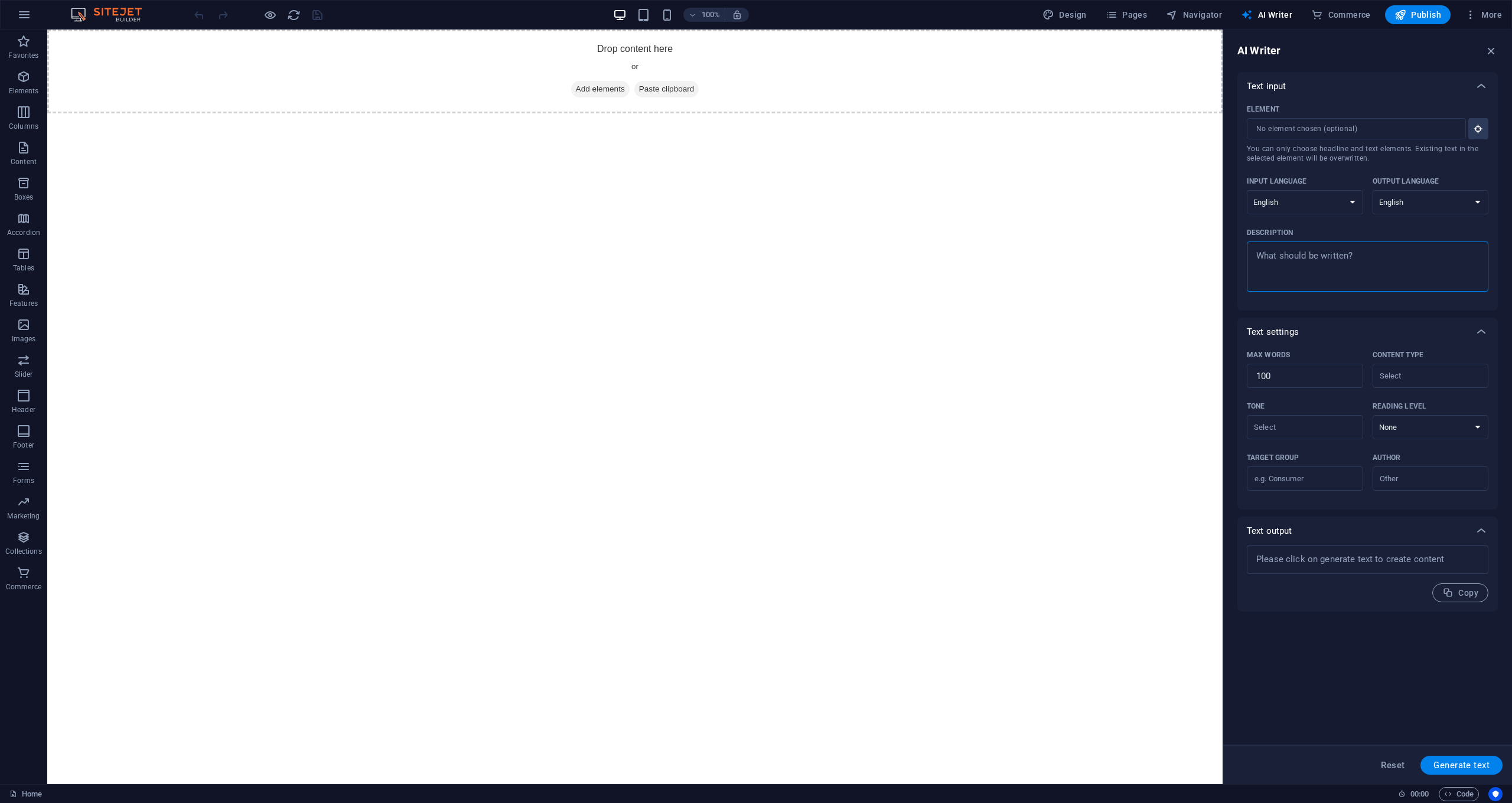 type on "s" 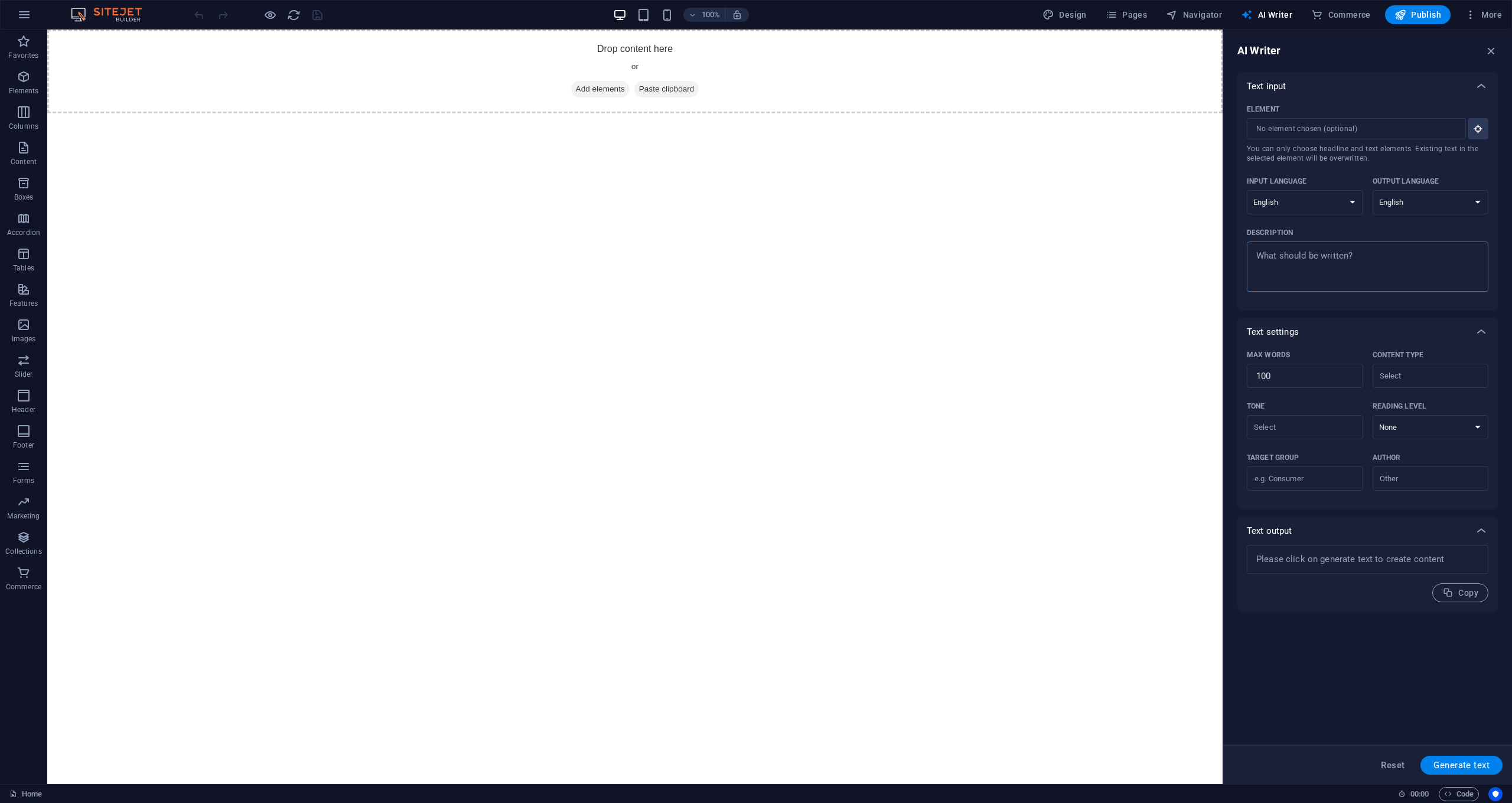 type on "x" 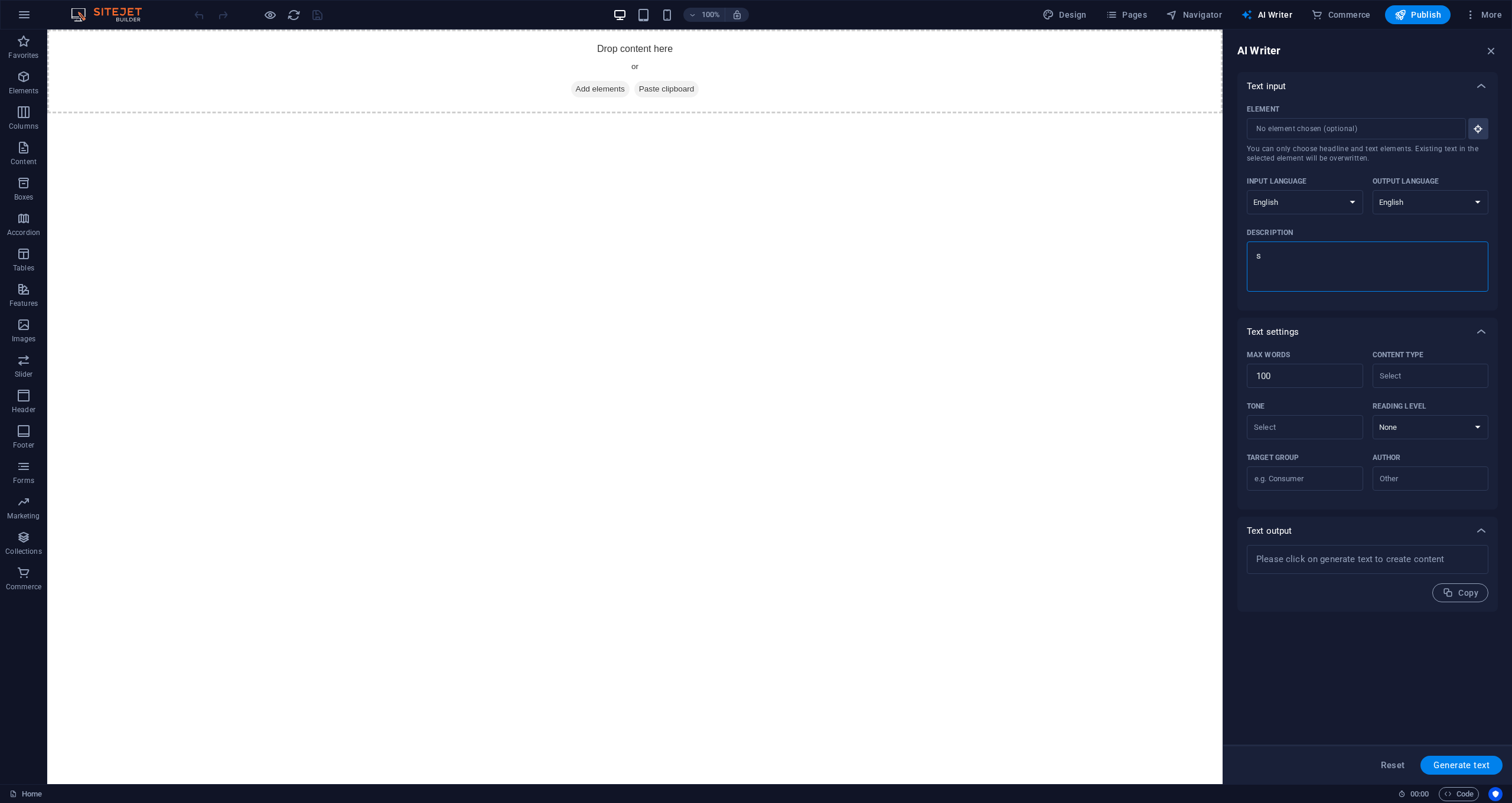 type on "si" 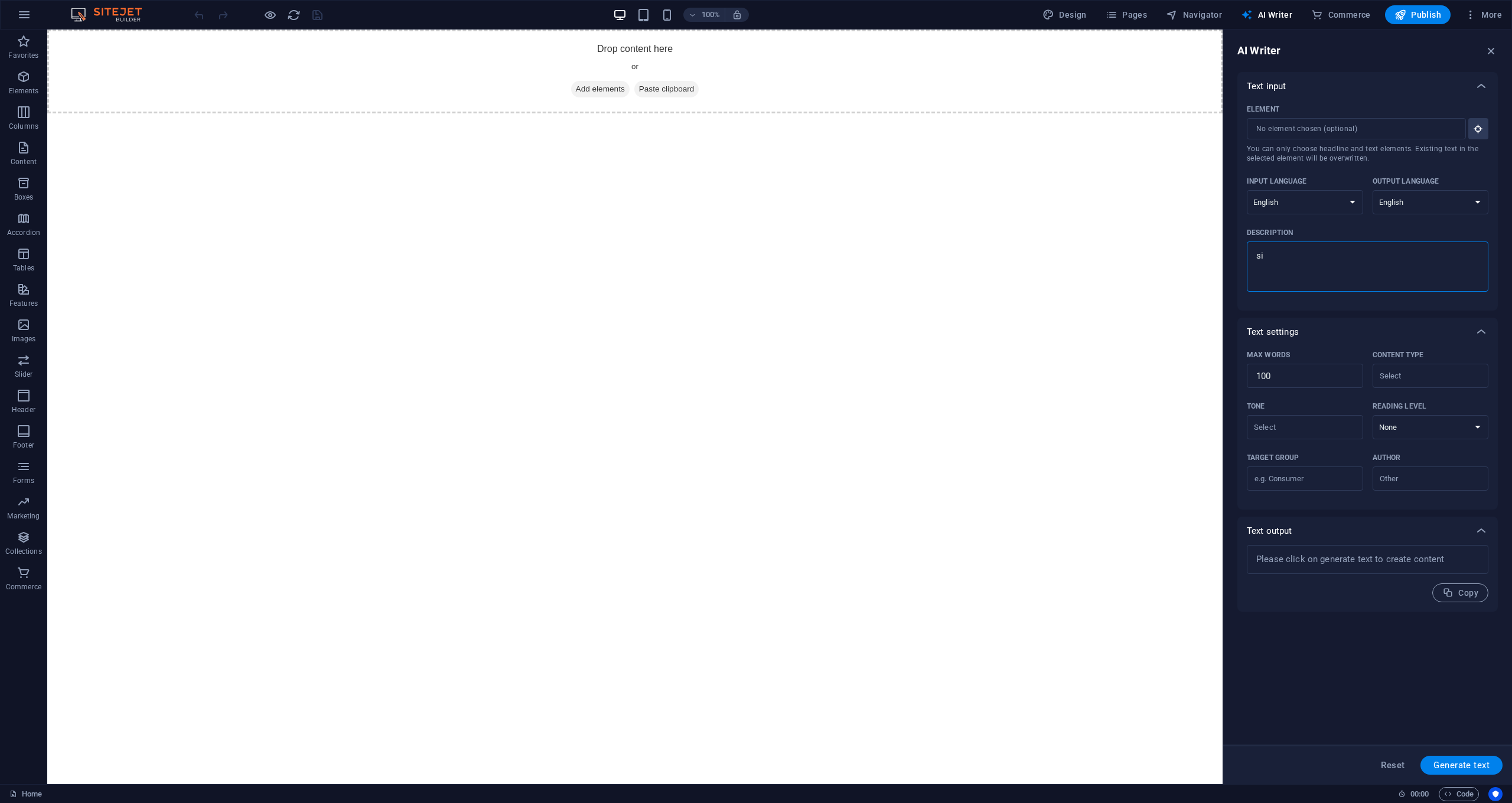 type on "sit" 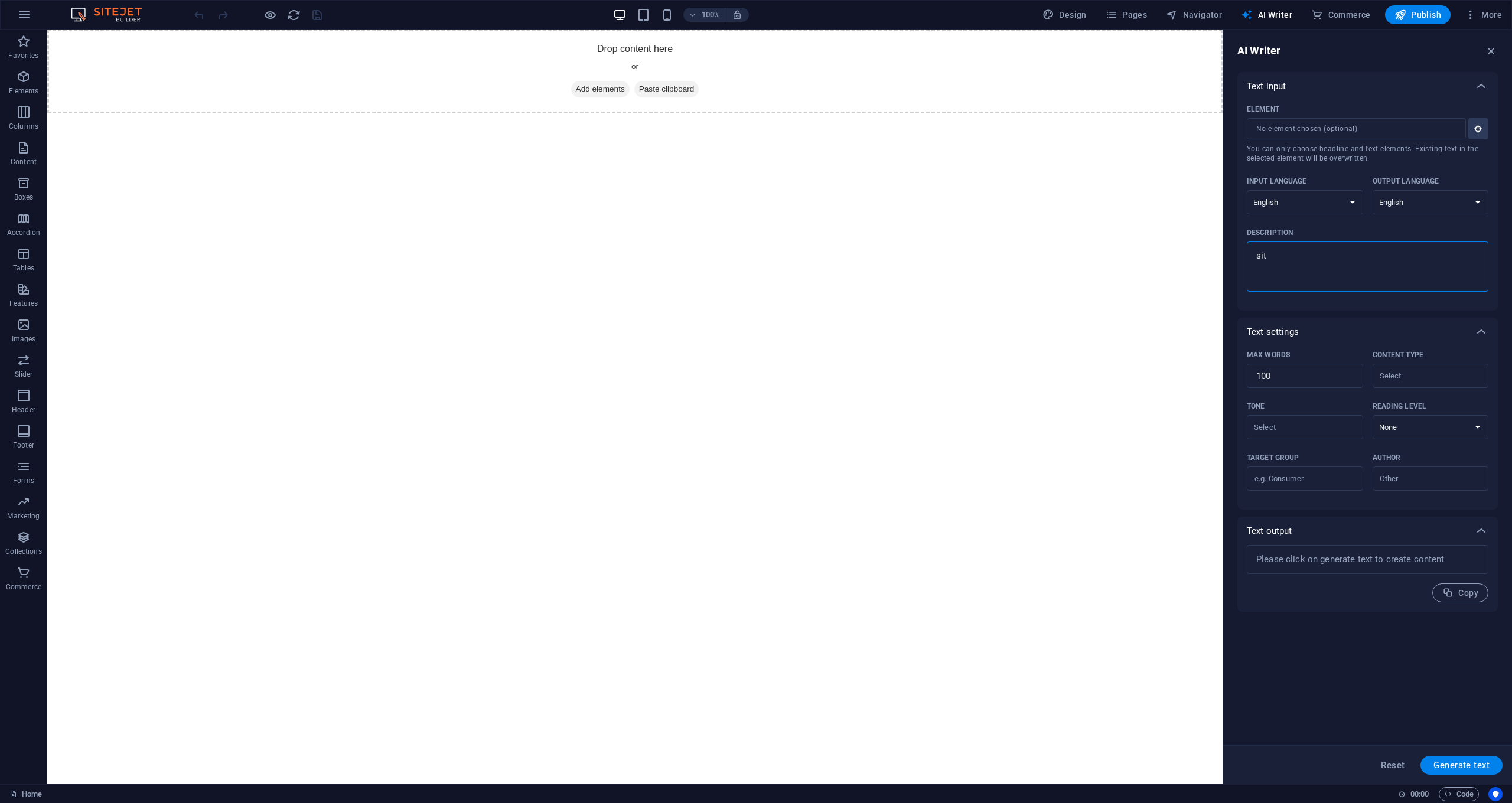 type on "site" 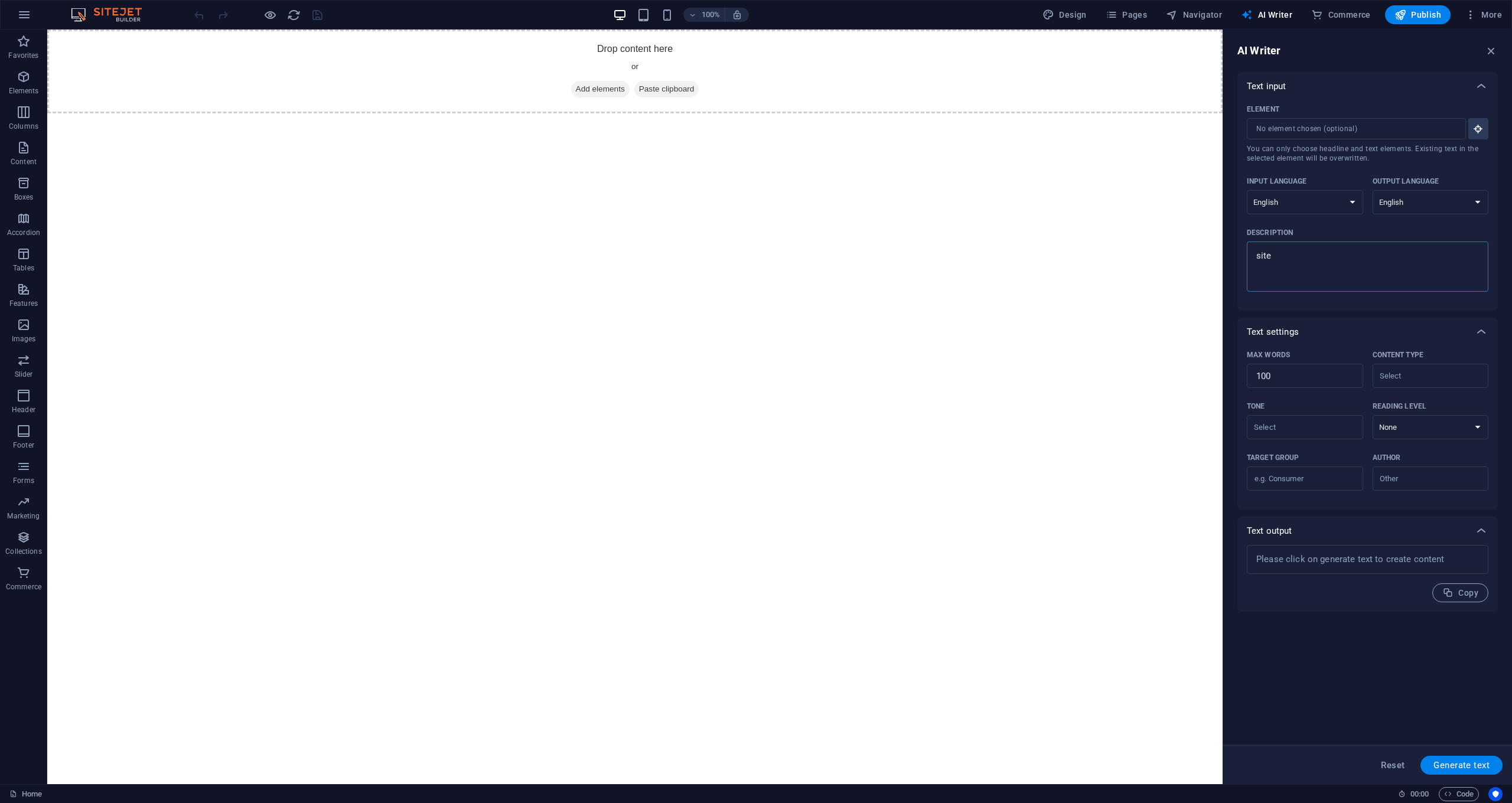 type on "site" 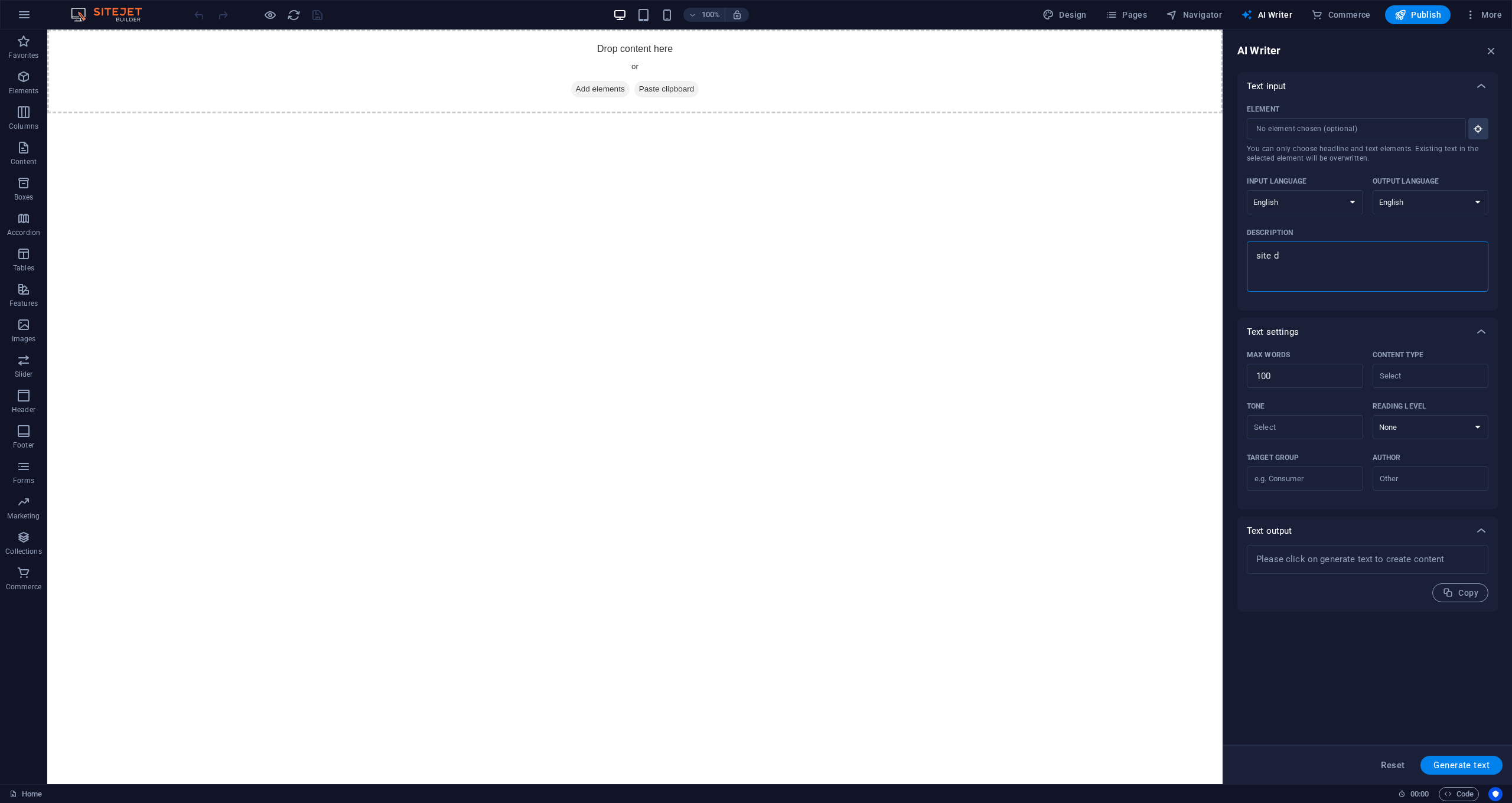 type on "site de" 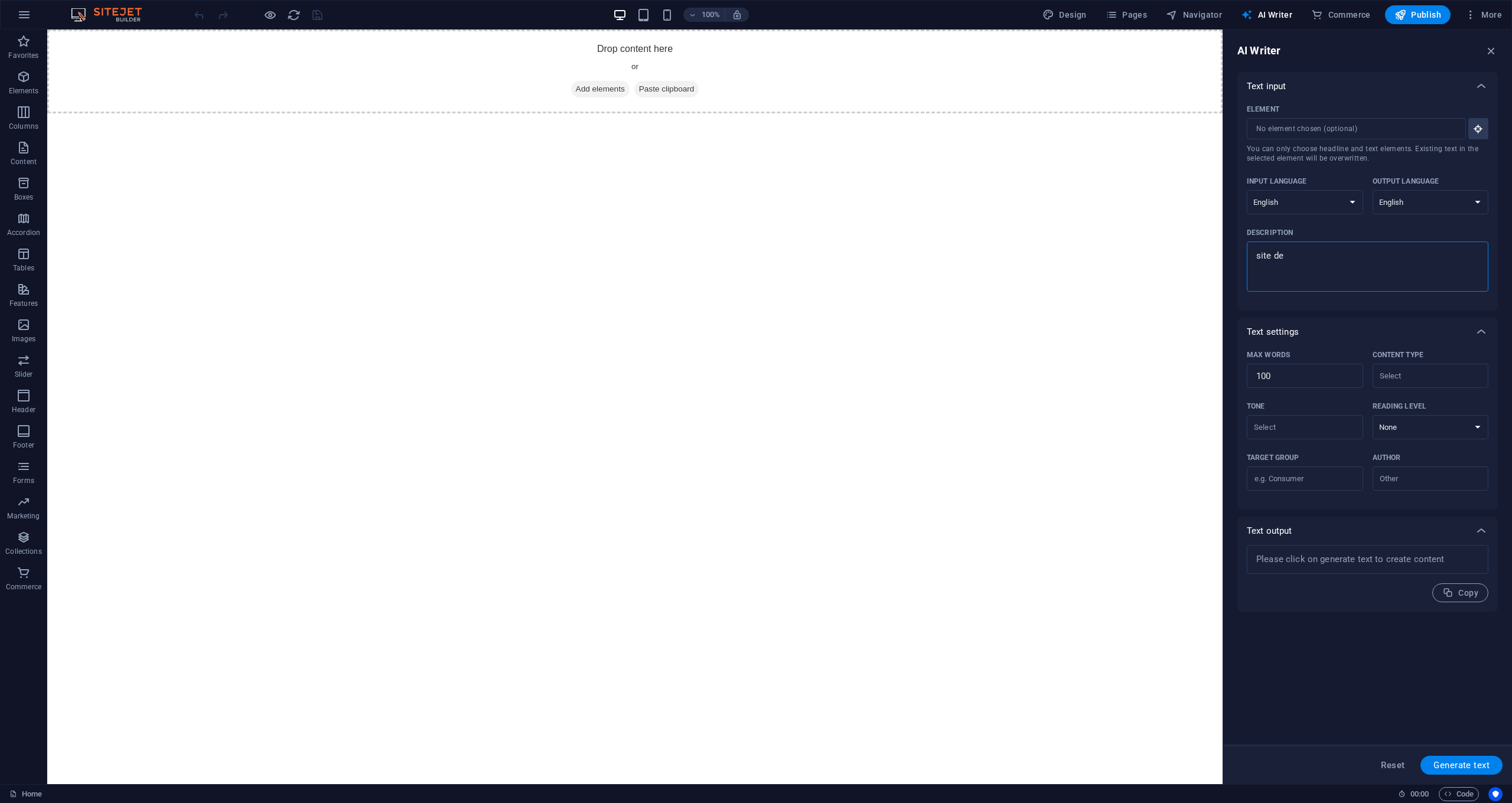 type on "site de" 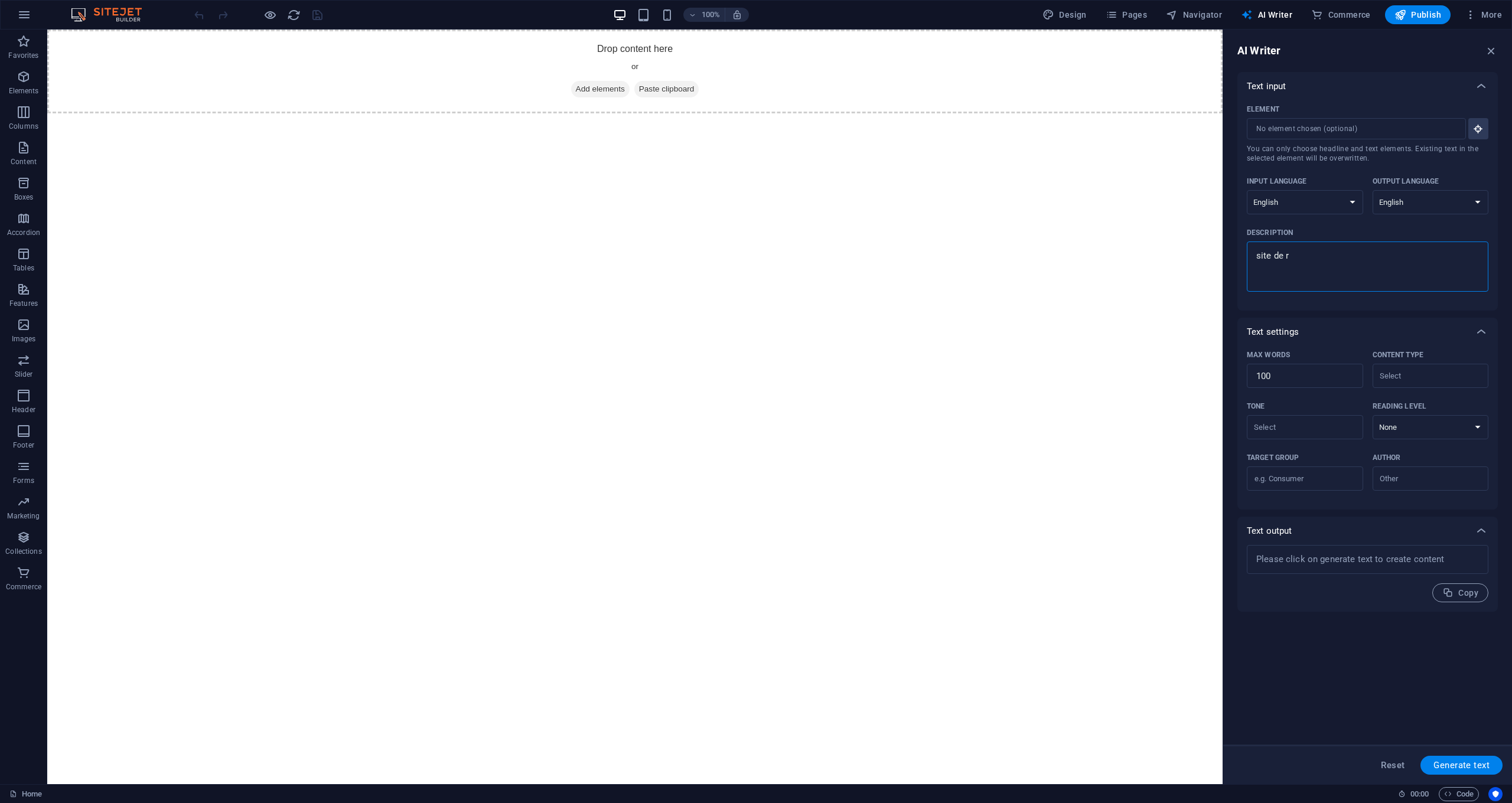 type on "site de re" 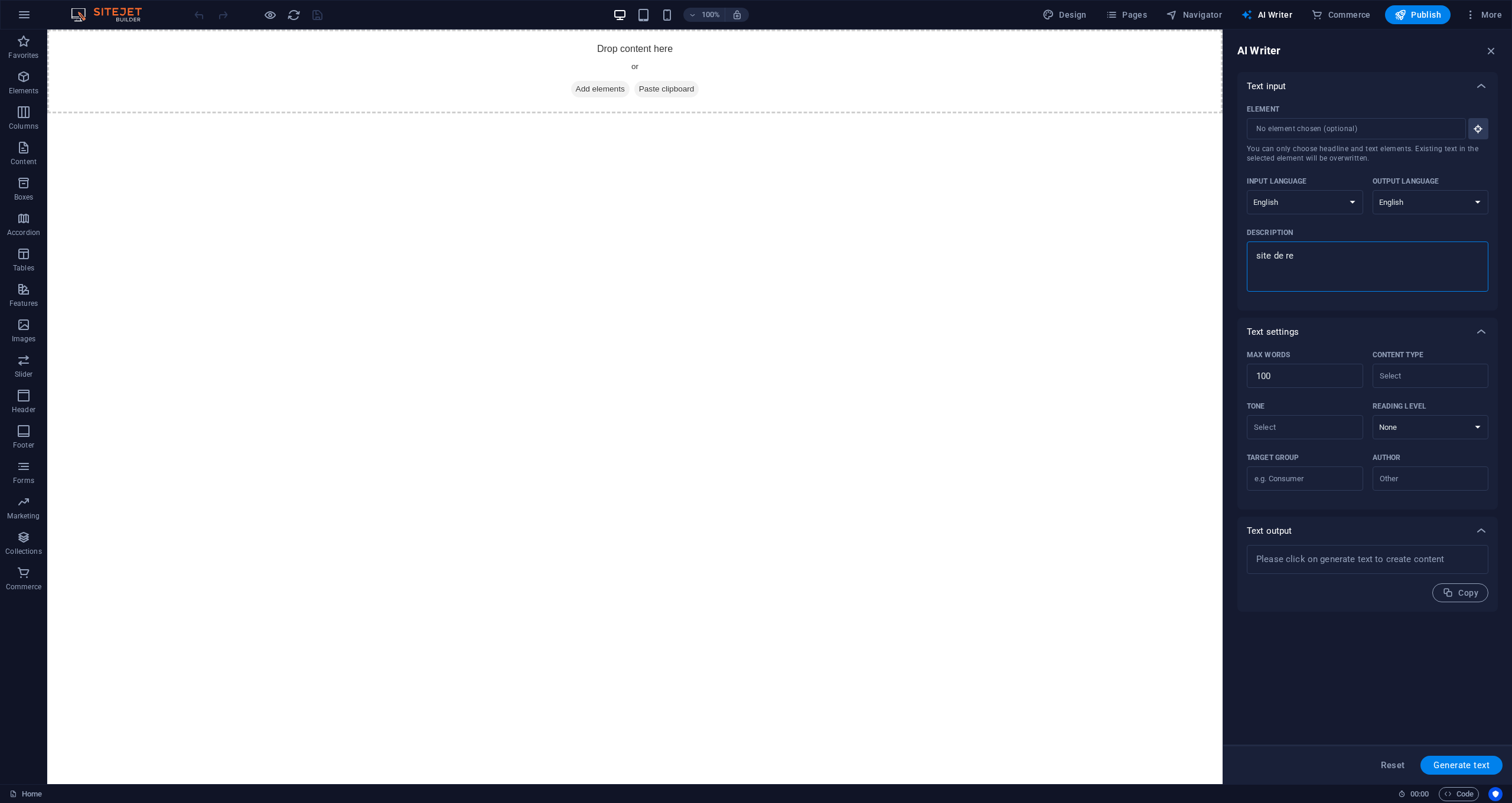 type on "site de rec" 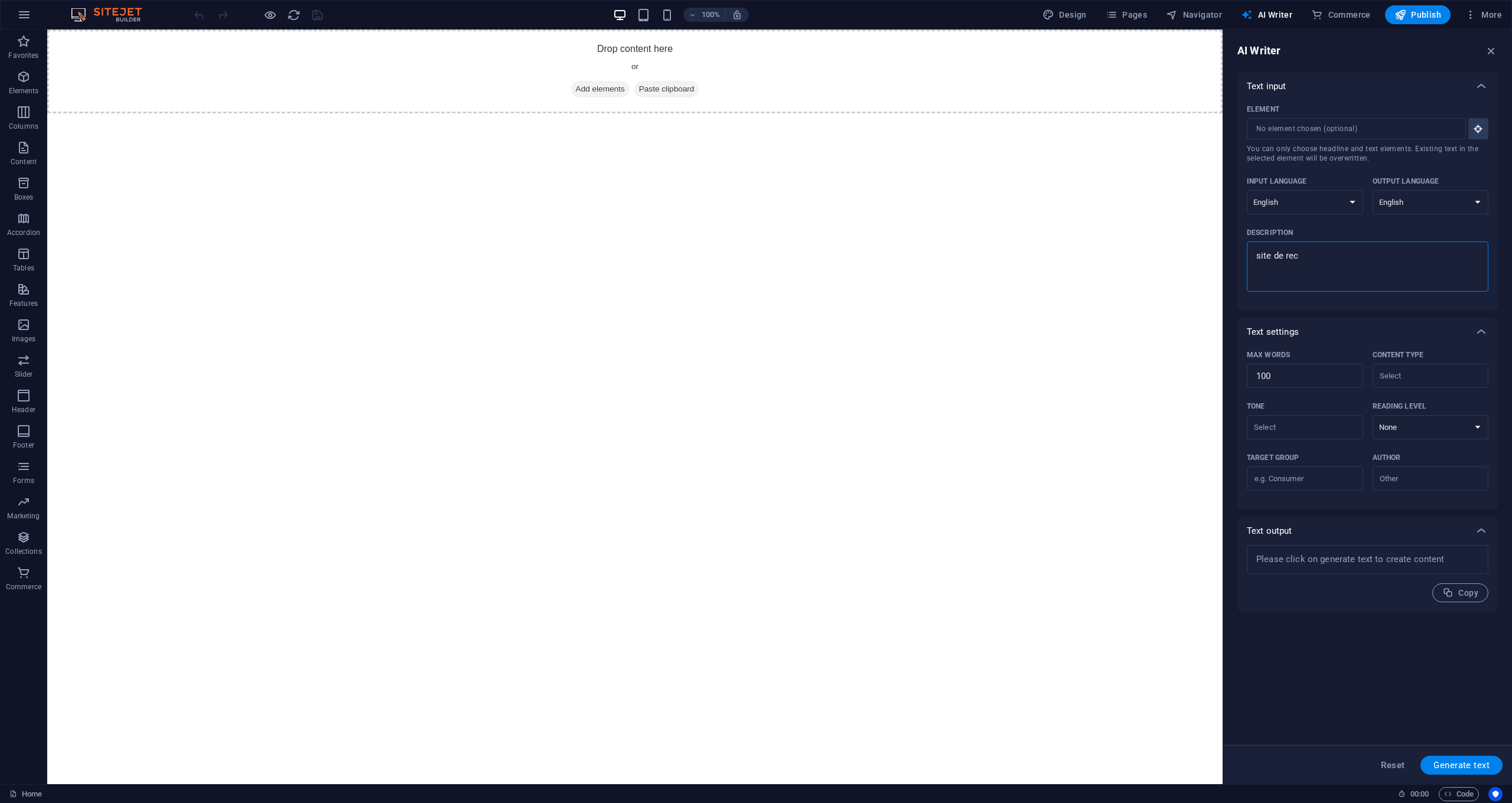type on "site de rech" 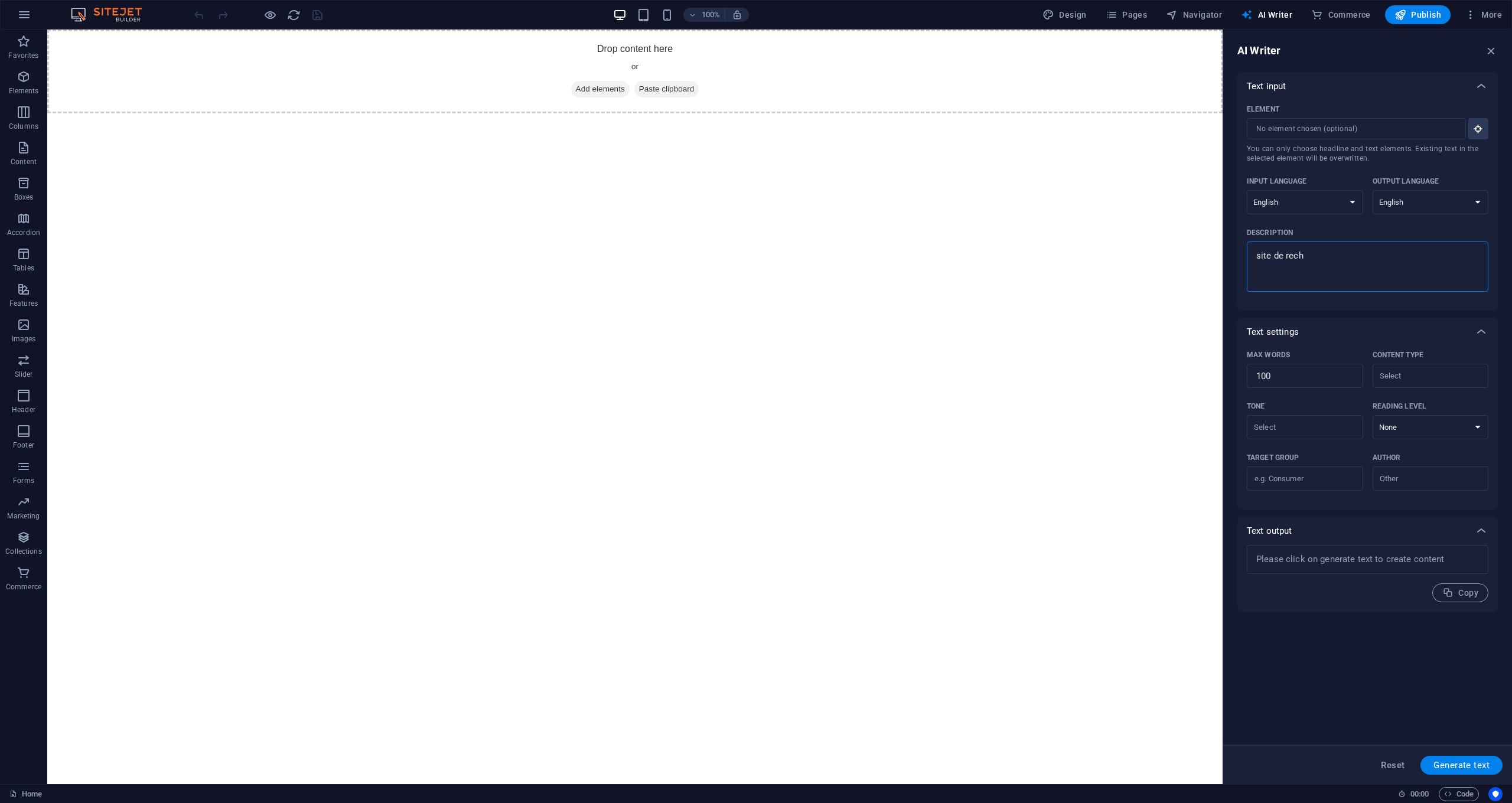 type on "site de reche" 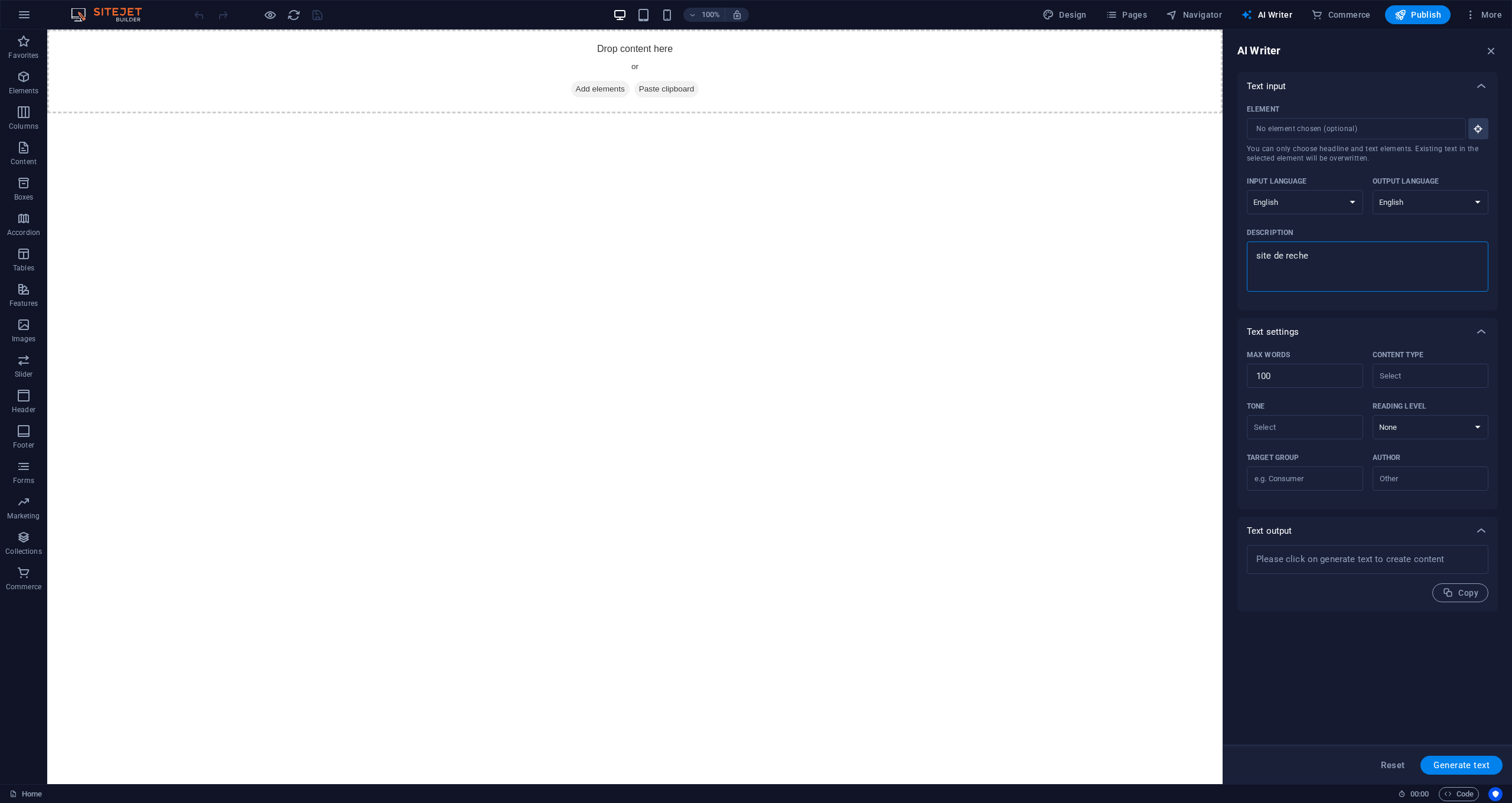 type on "site de recher" 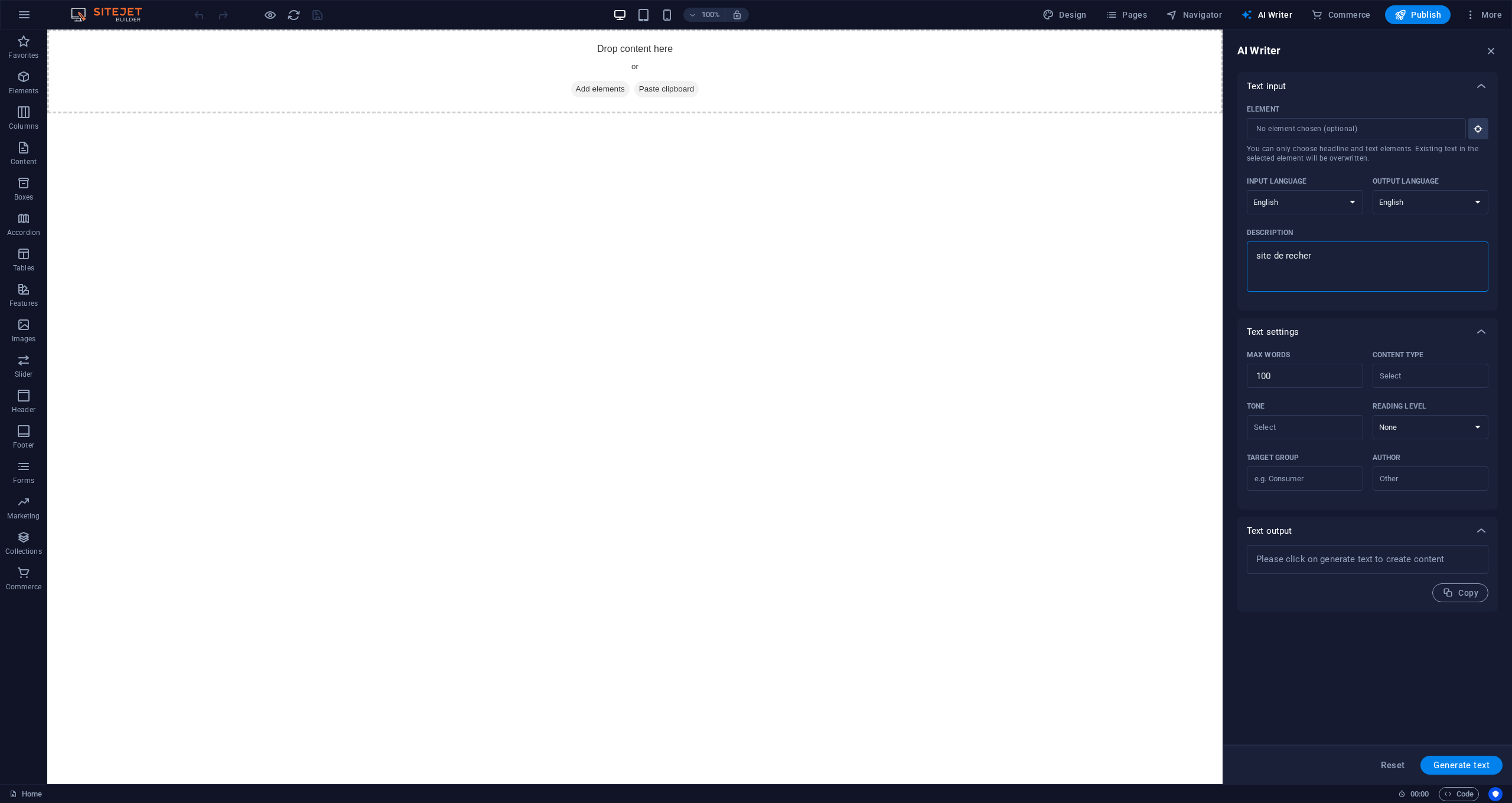 type on "site de recherc" 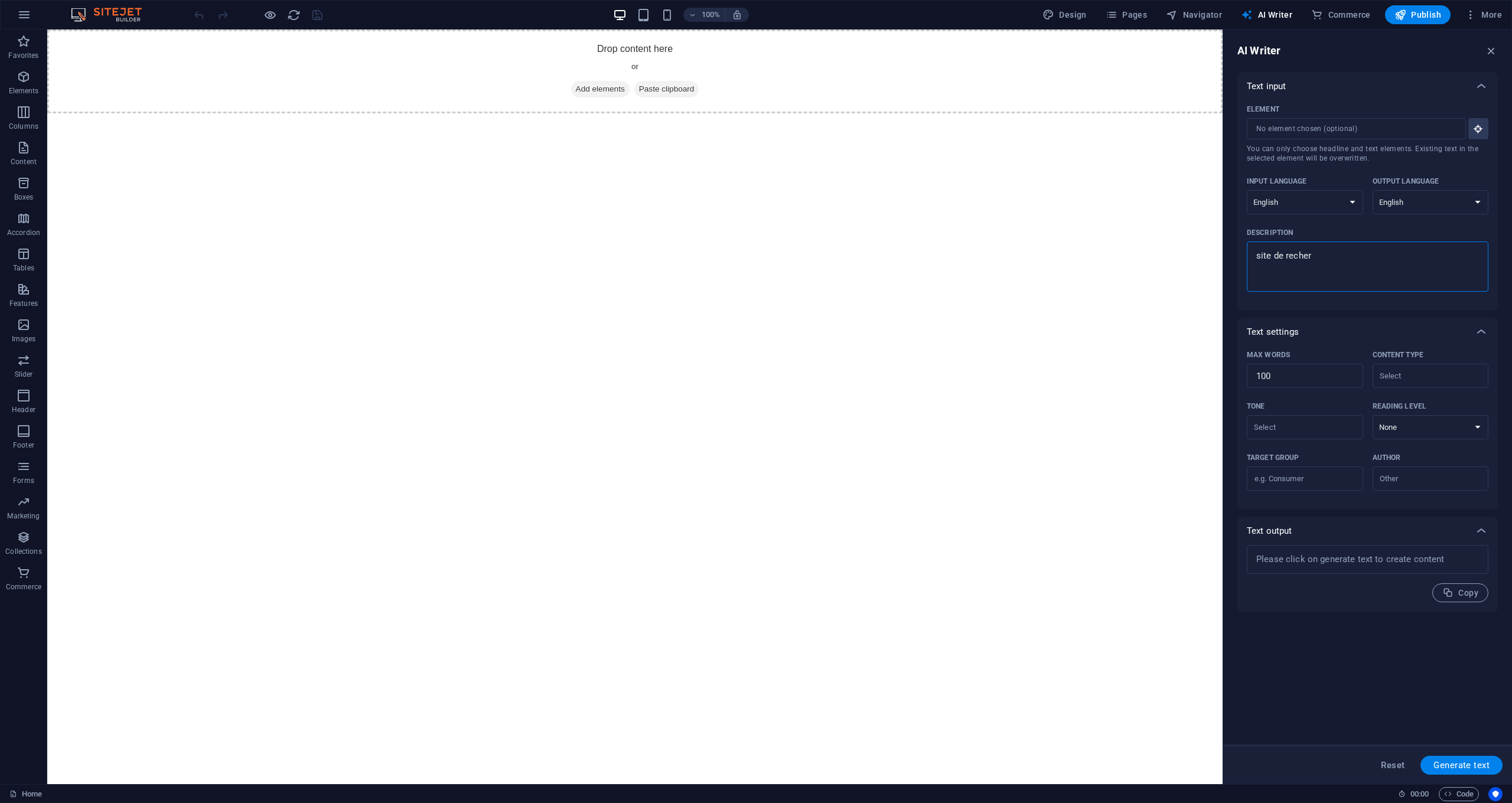type on "x" 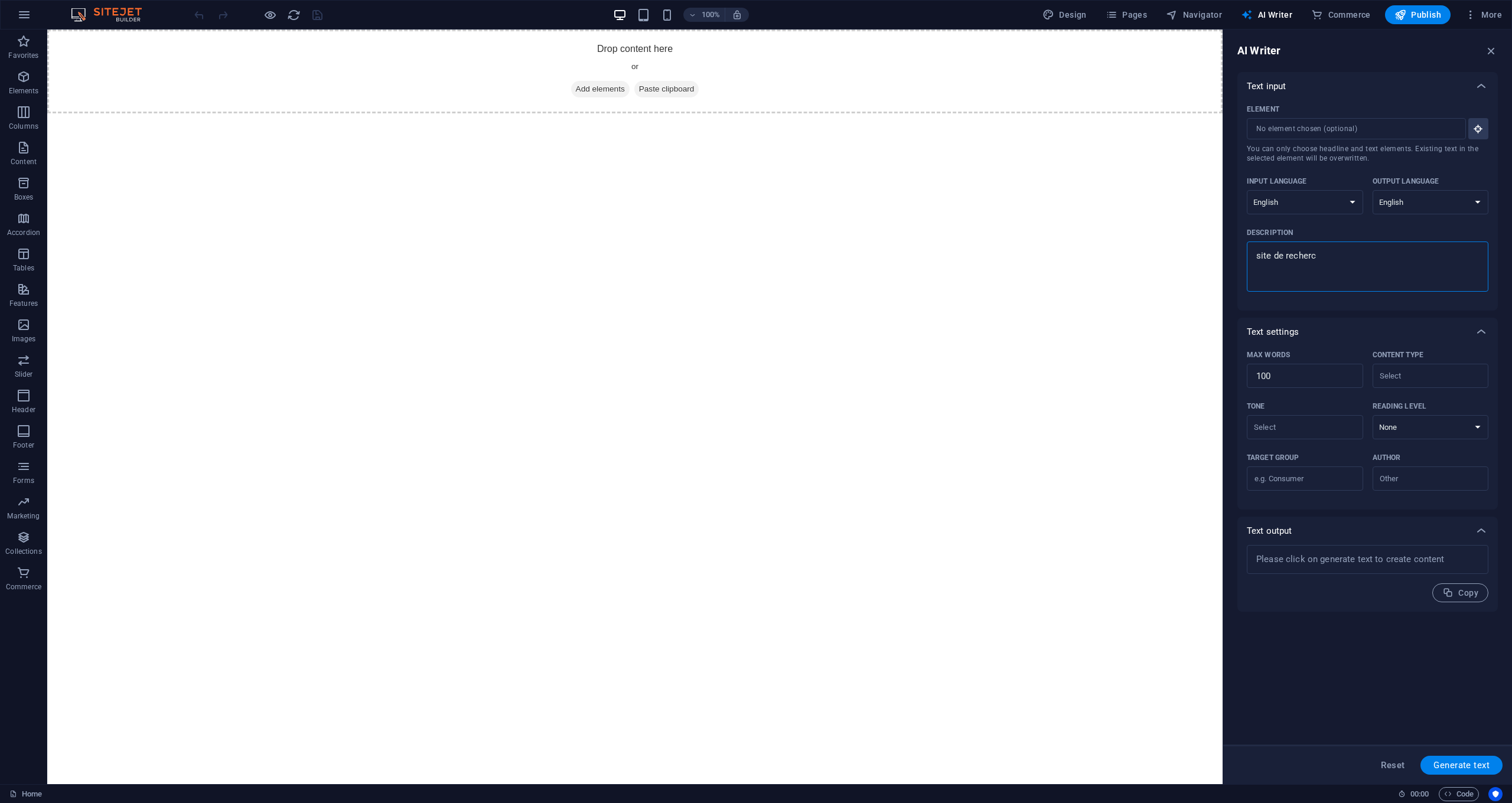 type on "site de recherch" 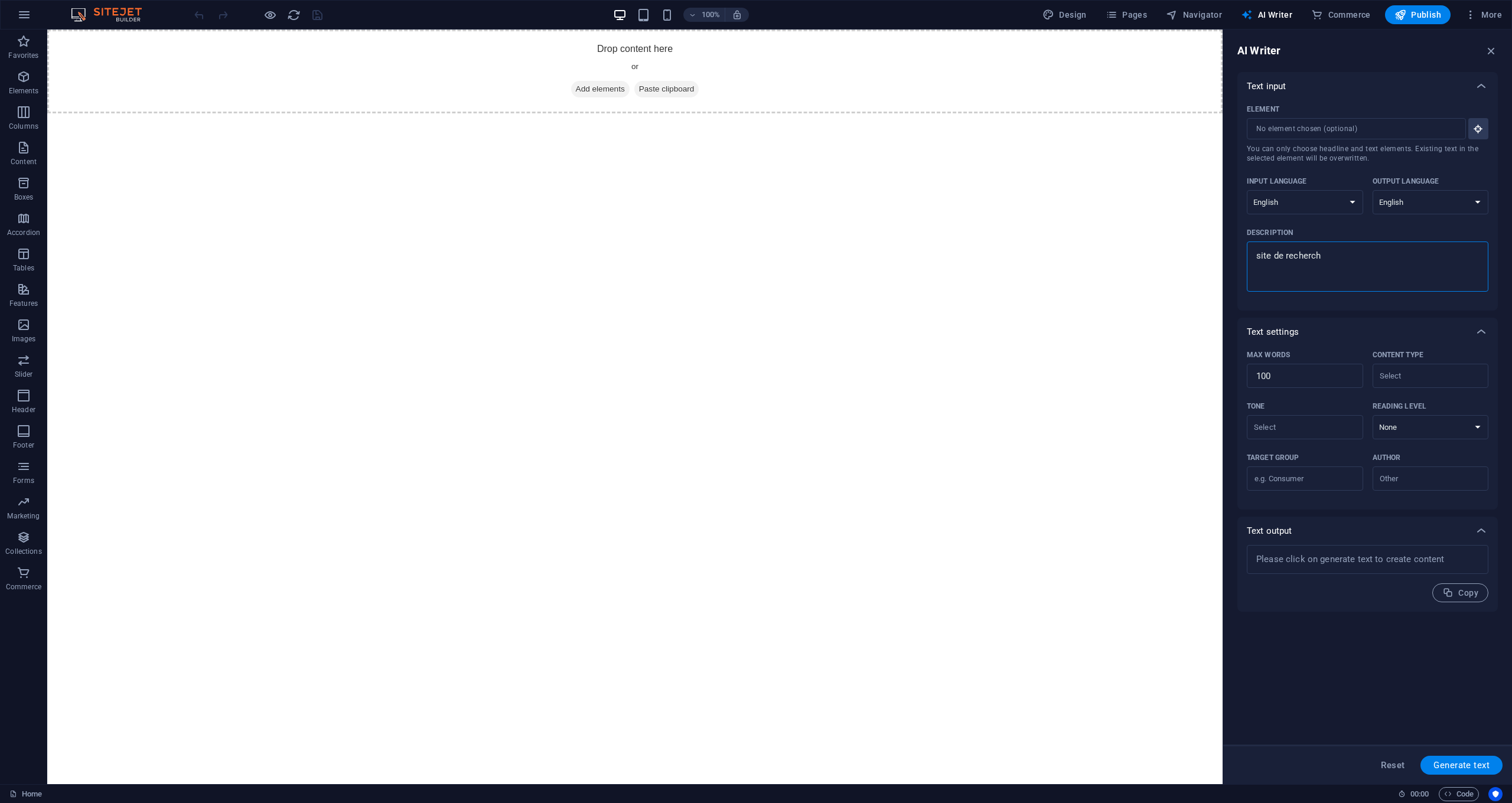 type on "site de recherche" 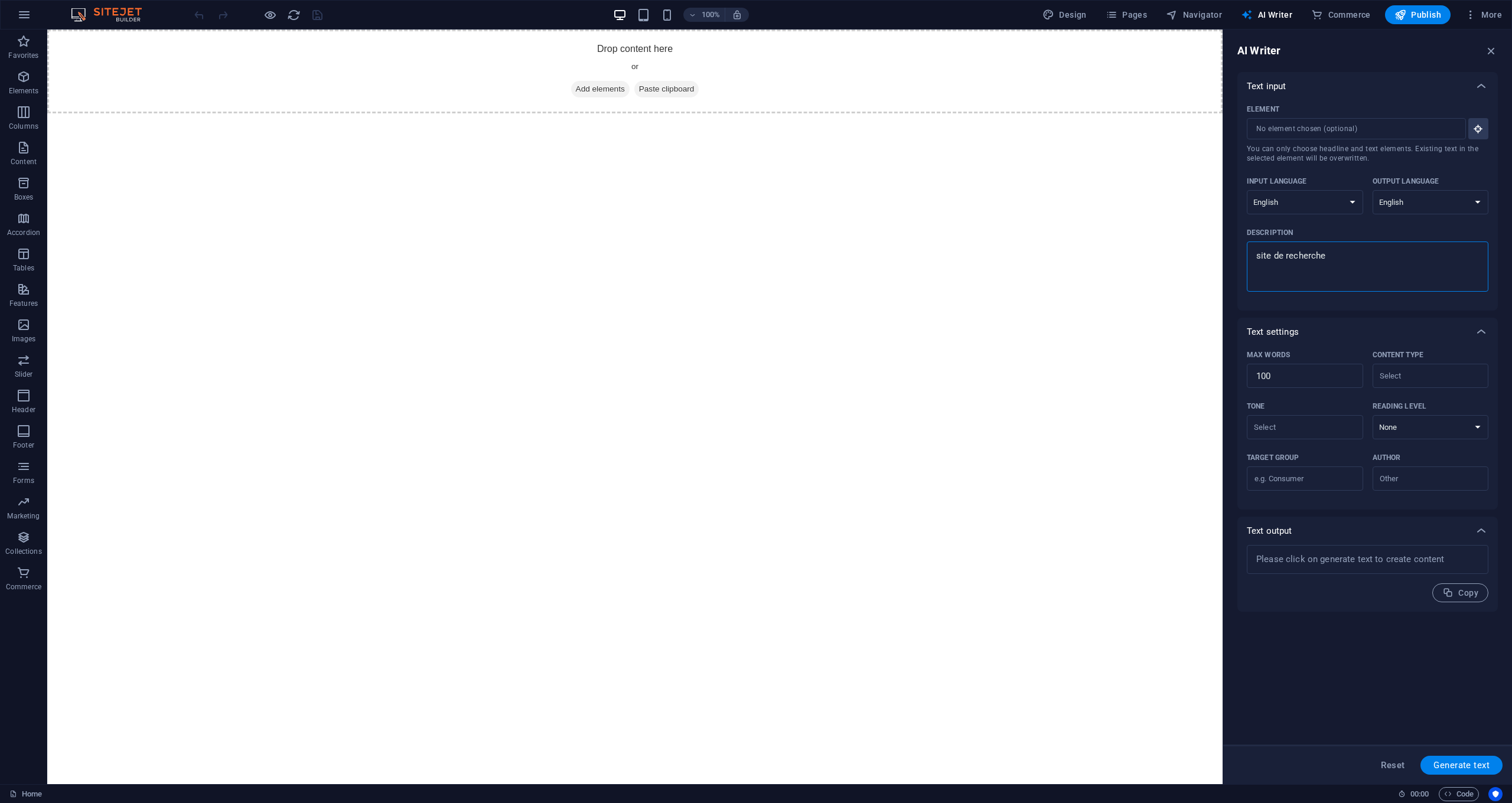type on "site de recherche" 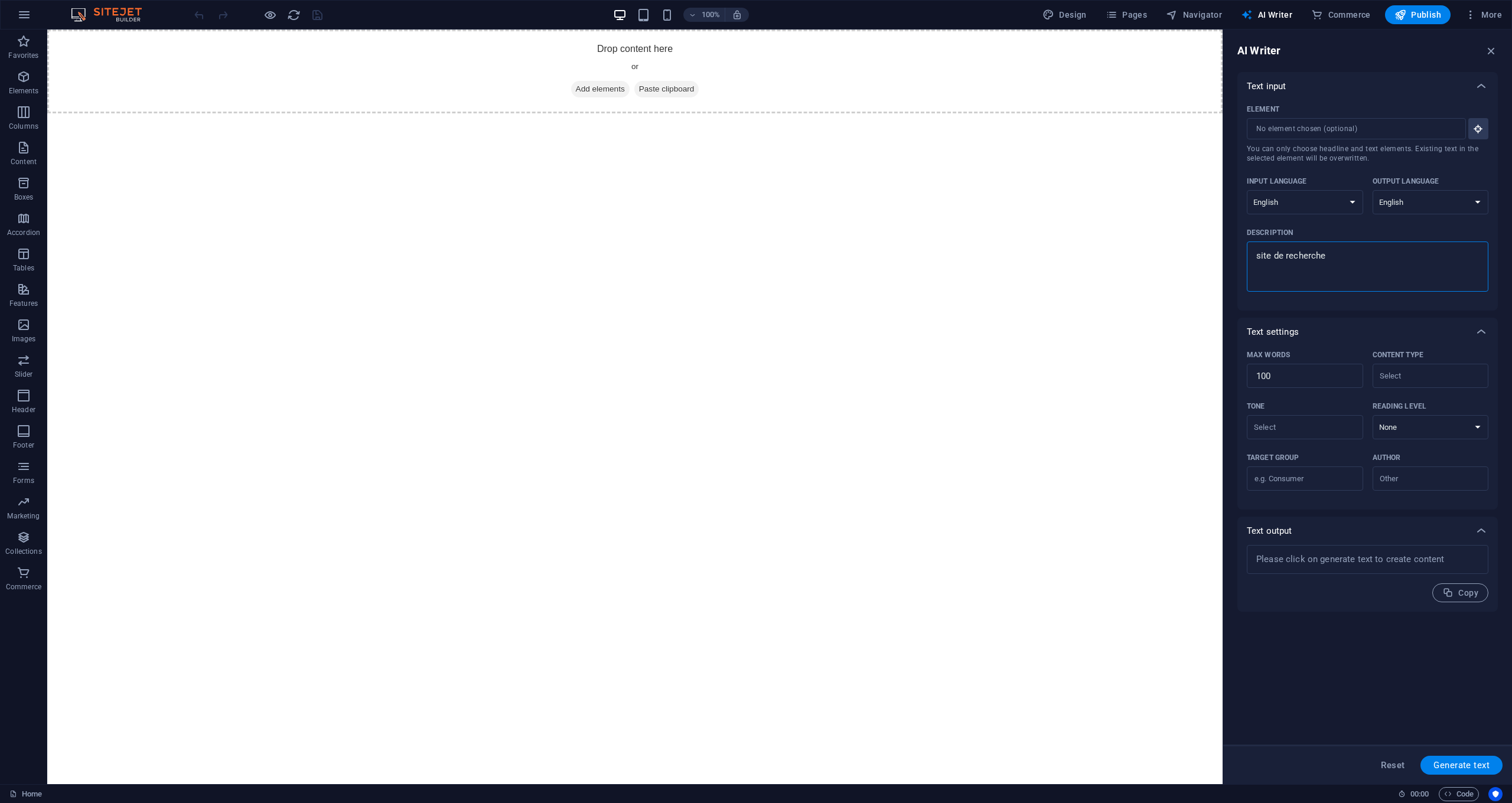 type on "site de recherche e" 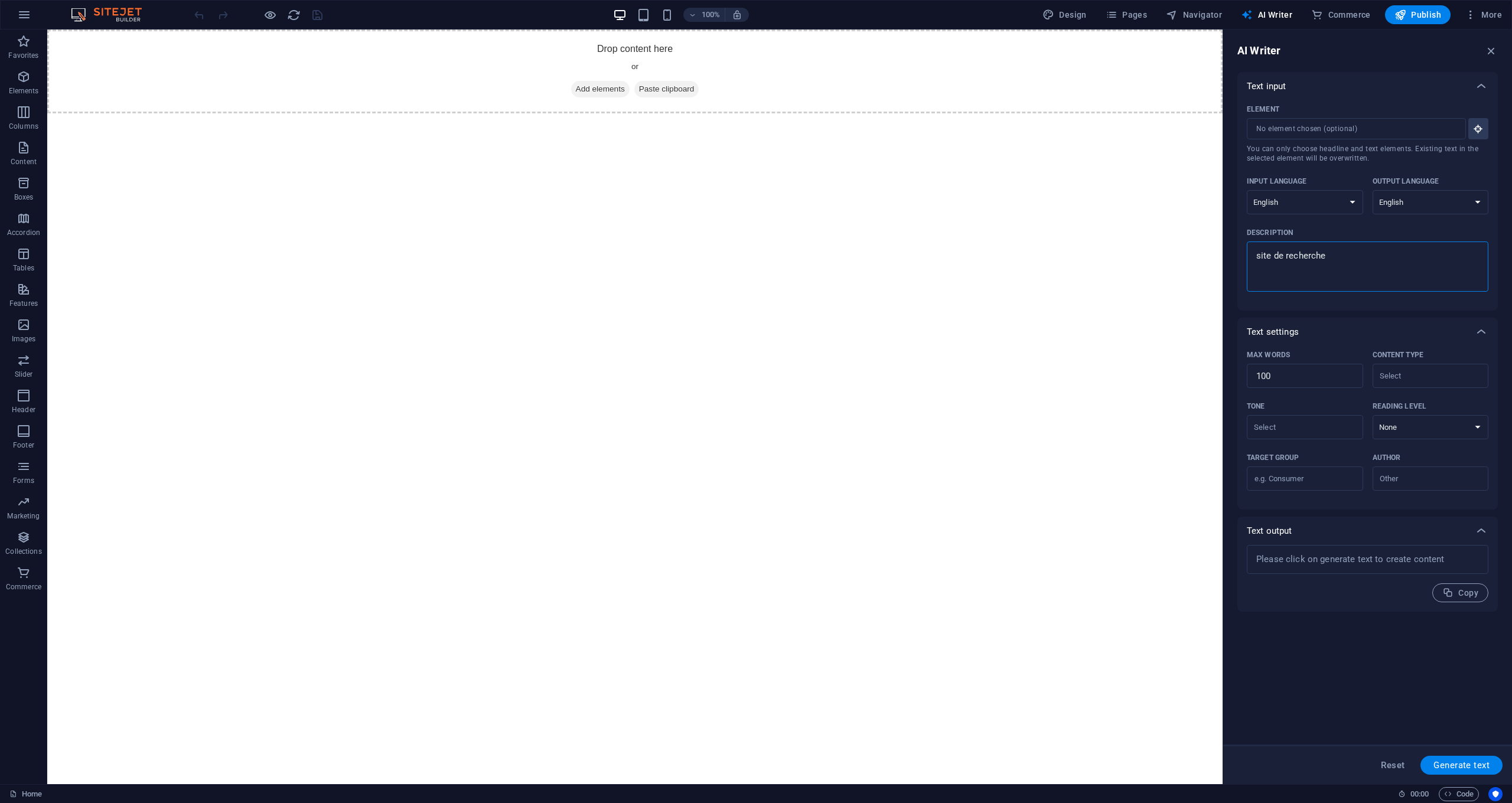 type on "x" 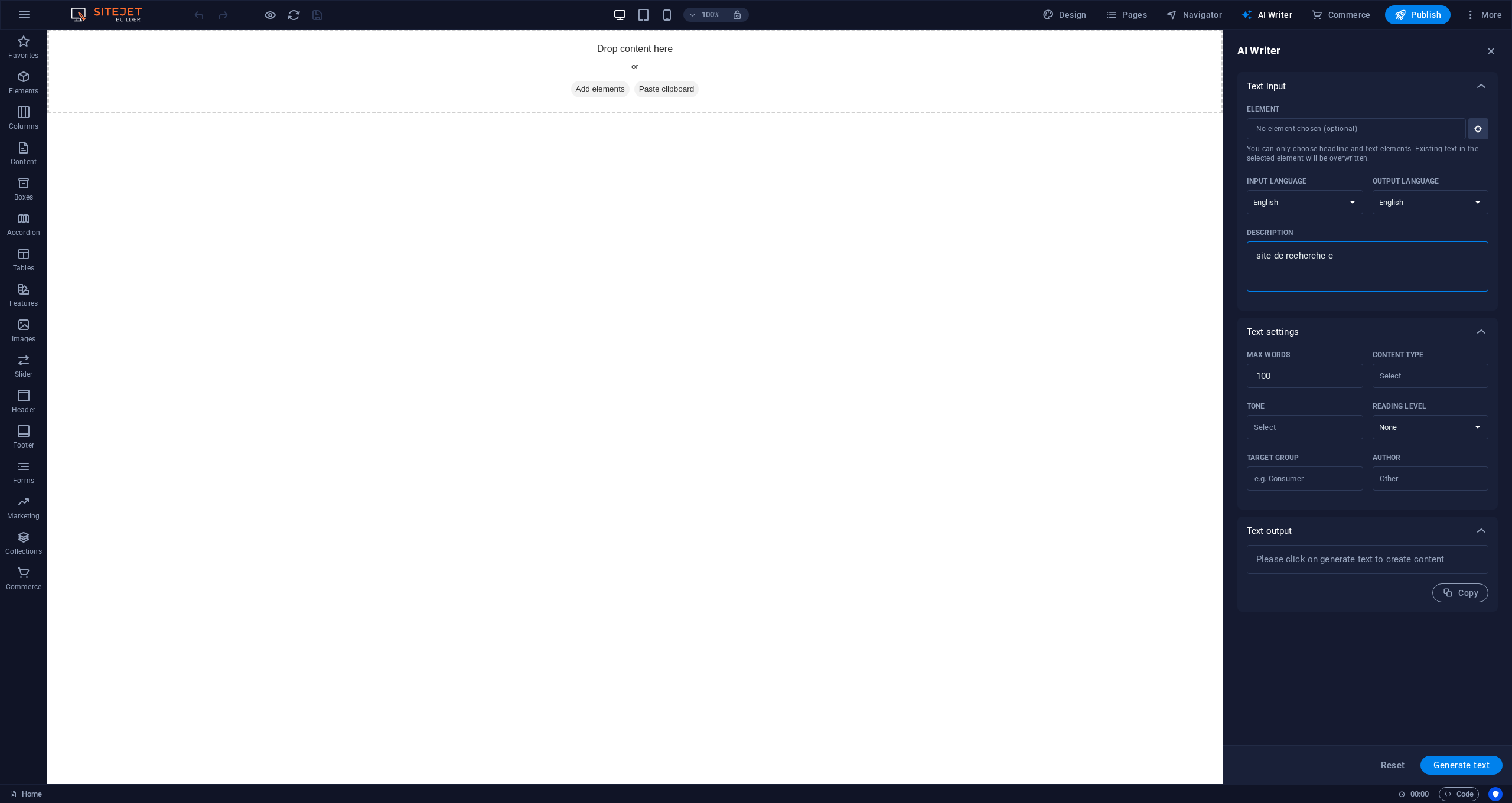 type on "site de recherche en" 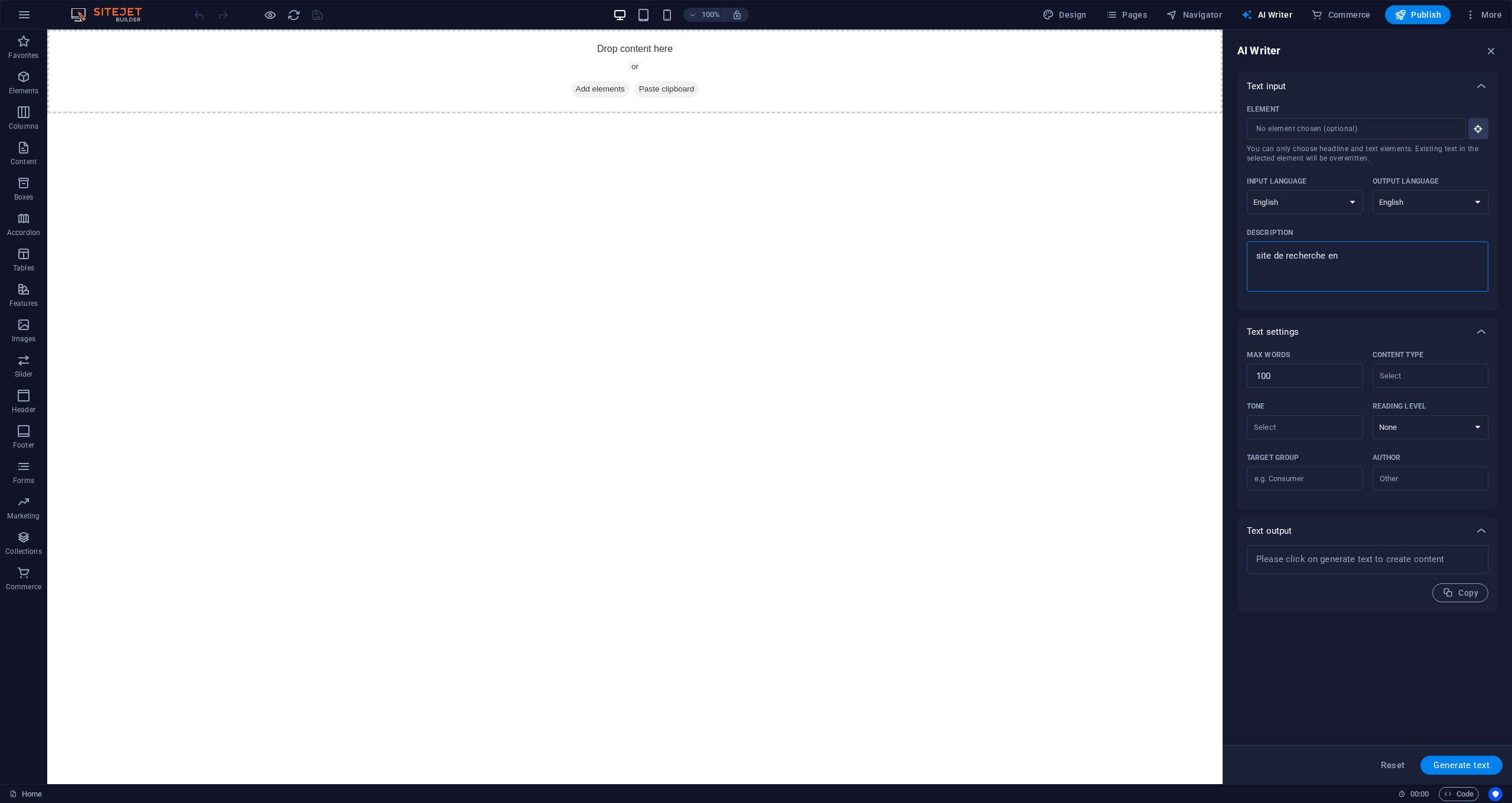 type on "x" 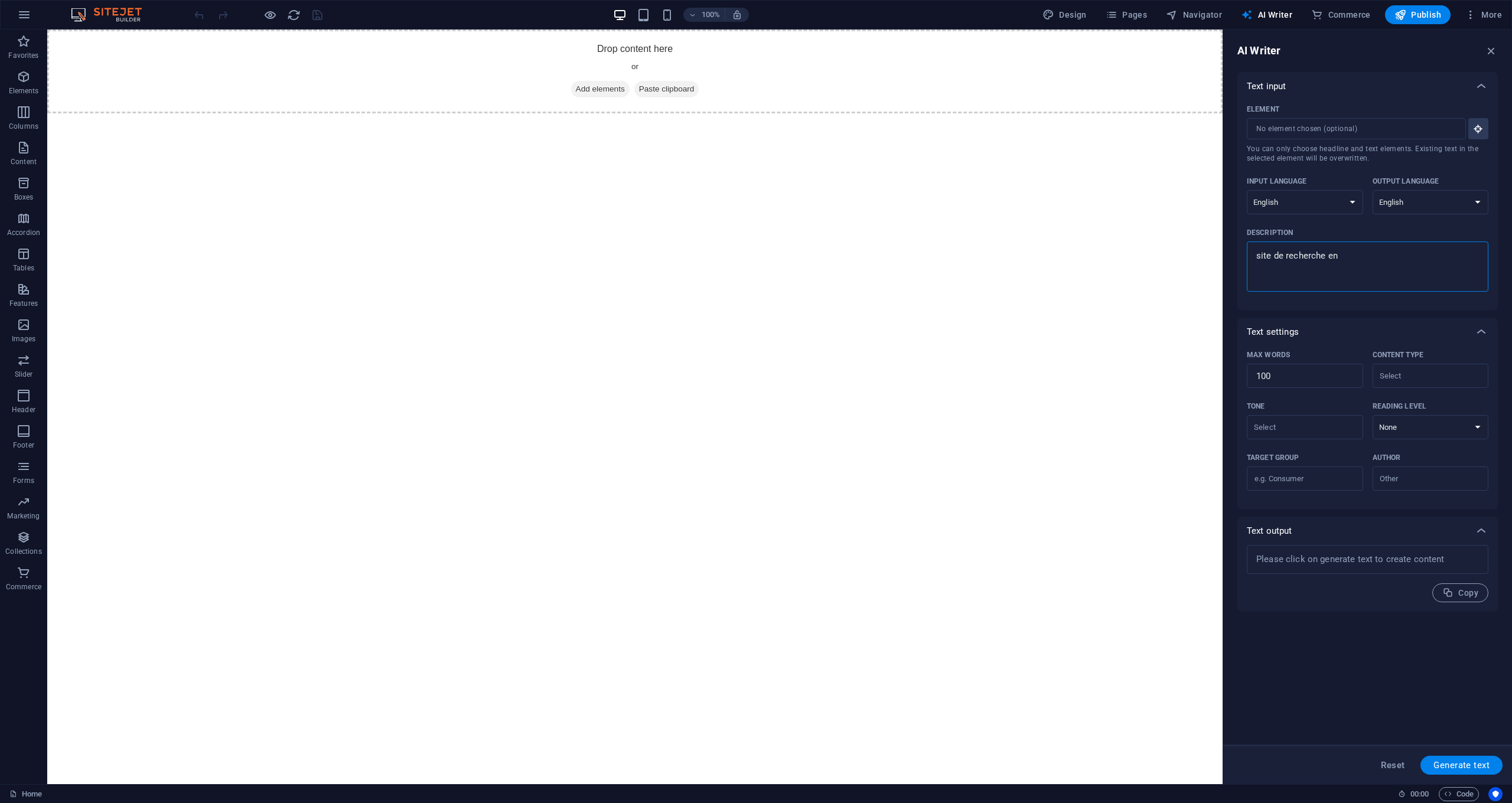 type on "site de recherche enk" 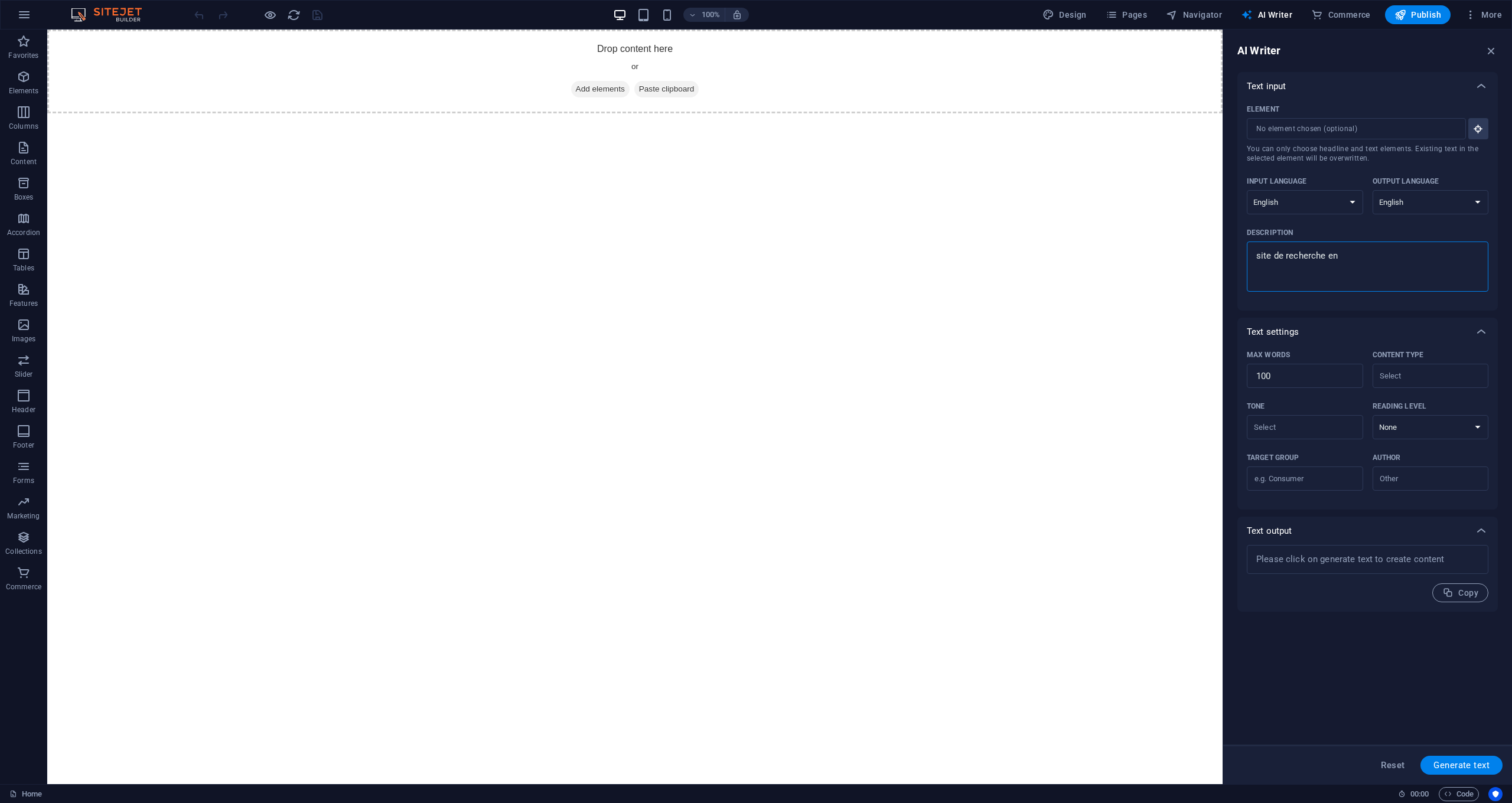 type on "x" 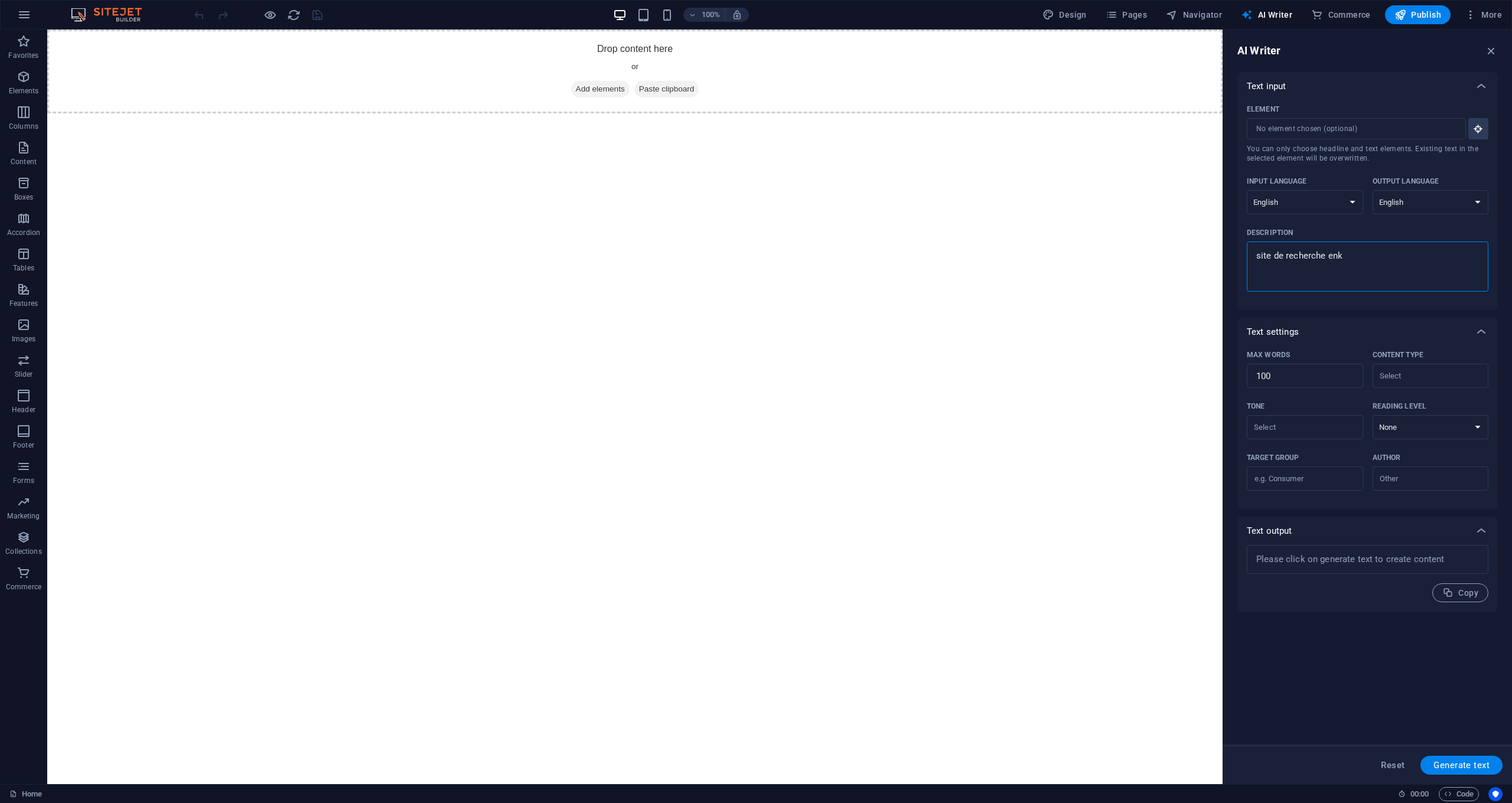 type on "site de recherche enkr" 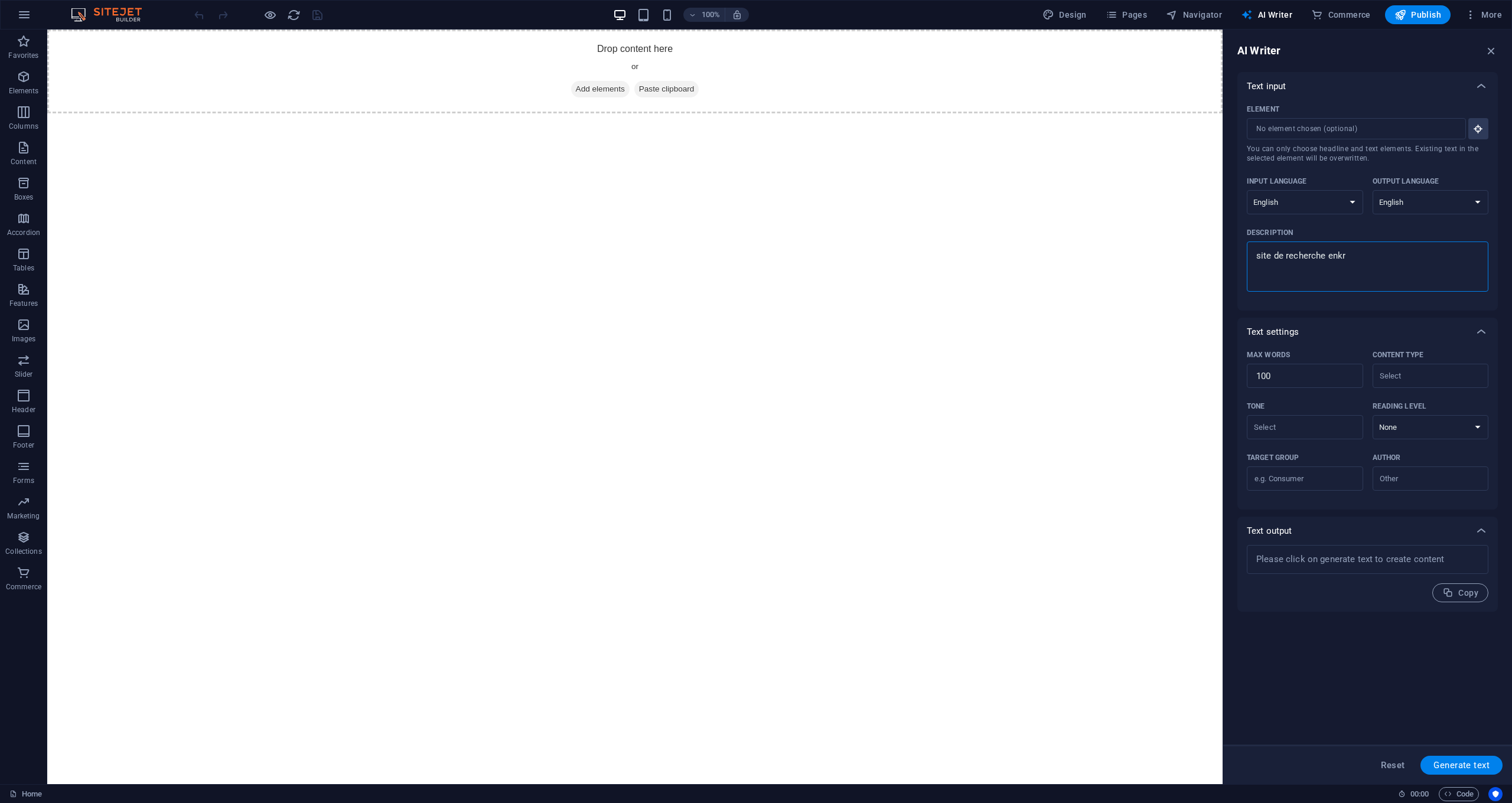 type on "x" 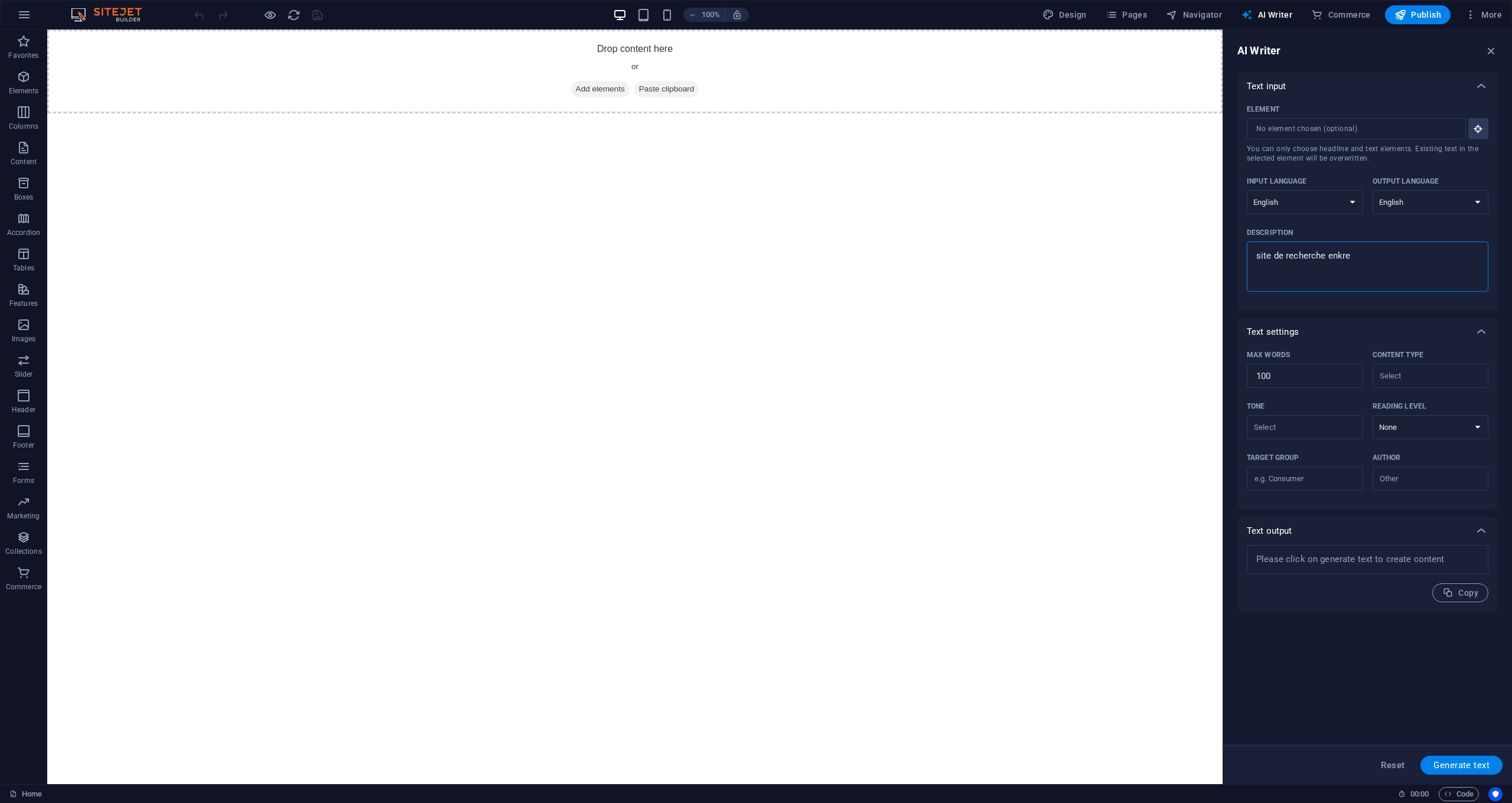type on "site de recherche enkreo" 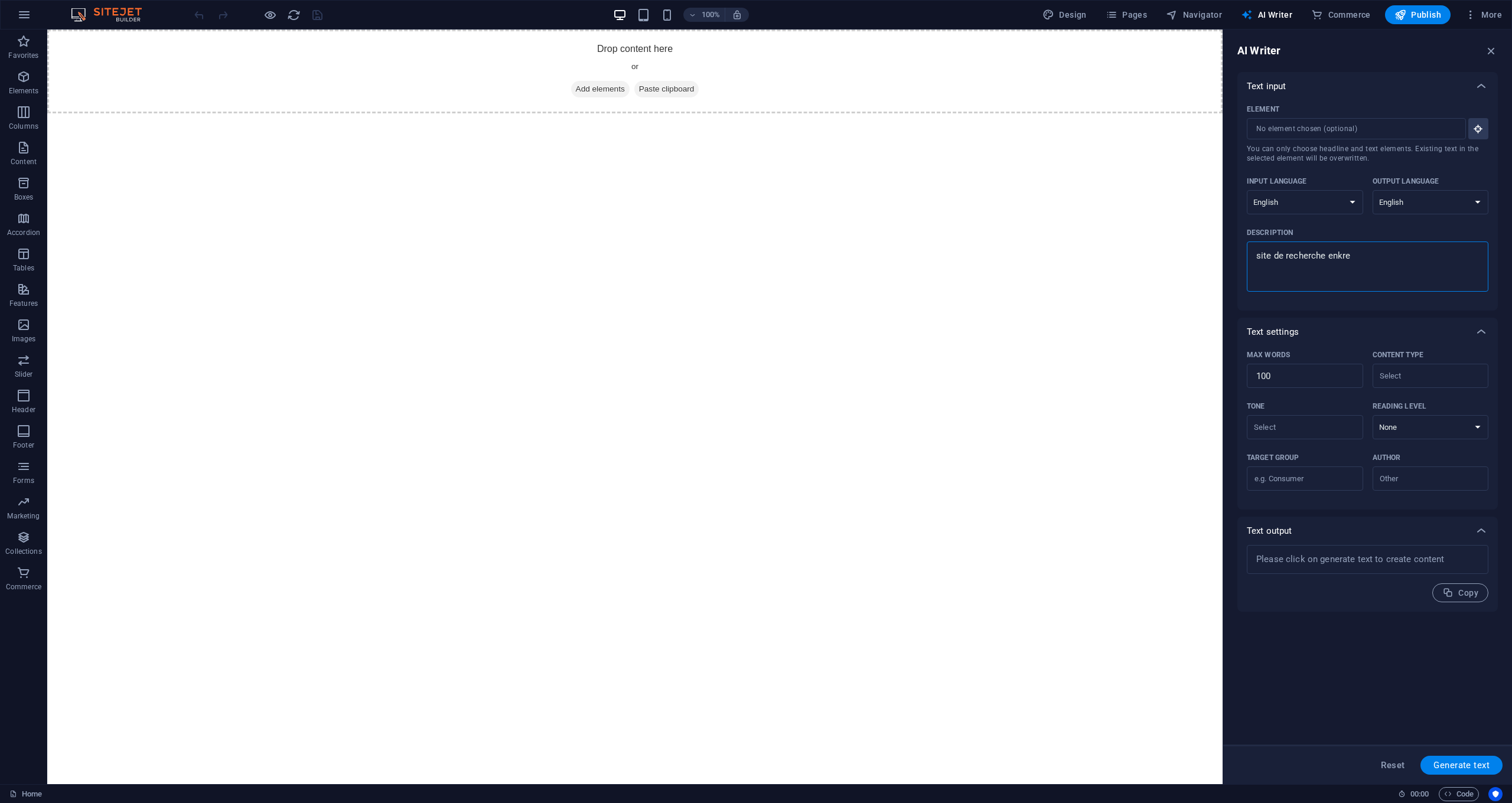 type on "x" 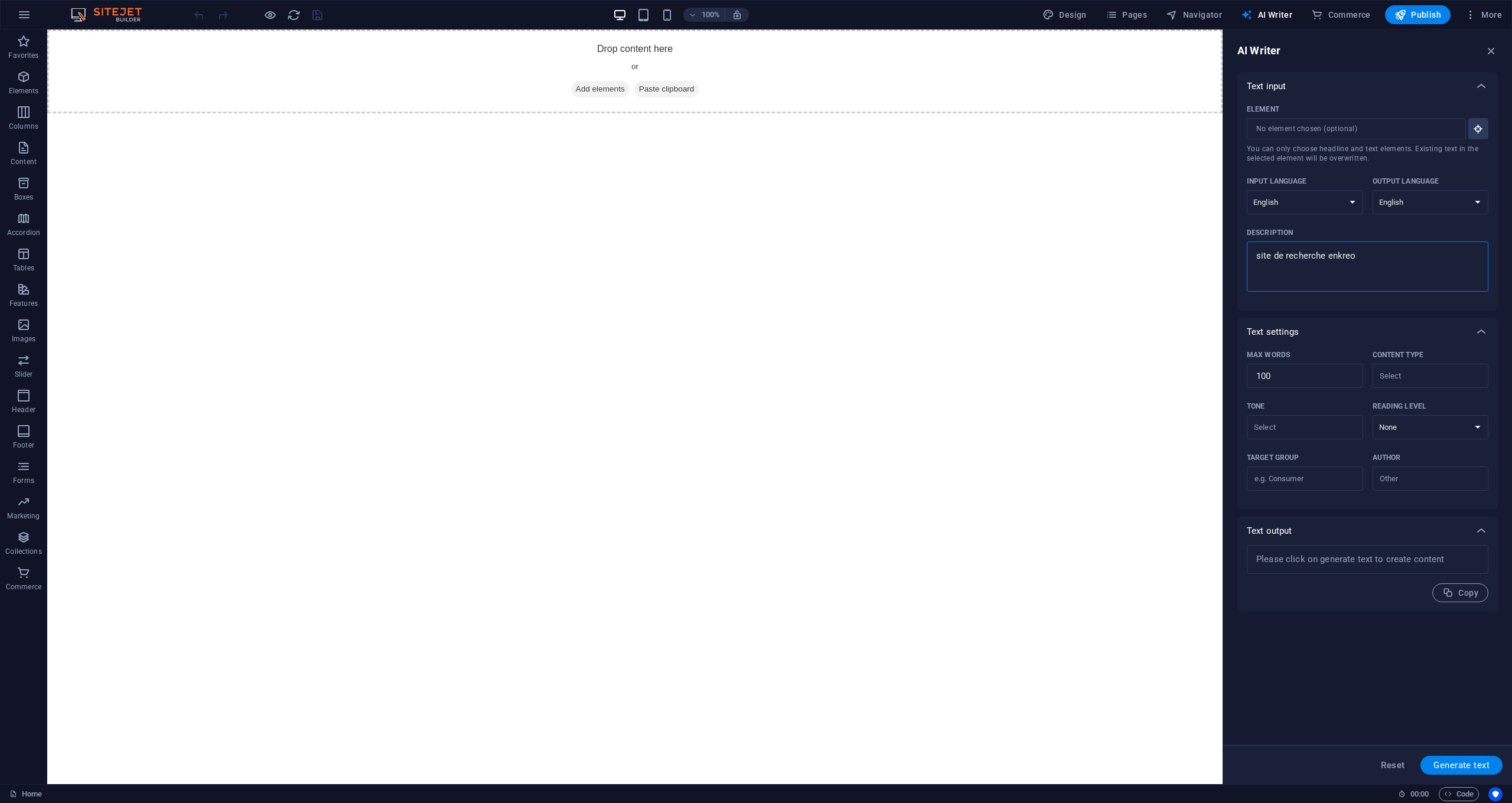 type on "site de recherche enkreol" 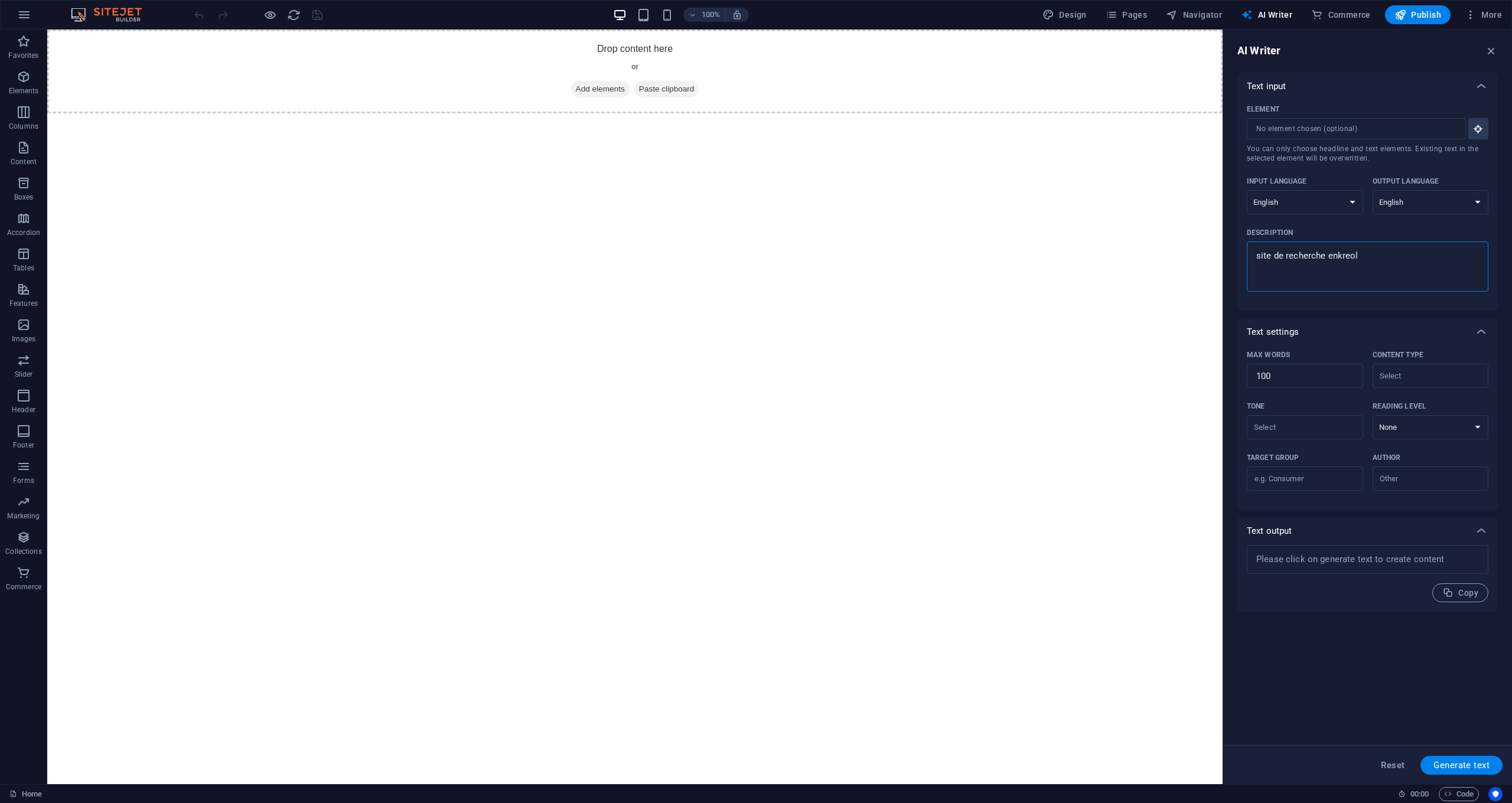 type on "site de recherche enkreole" 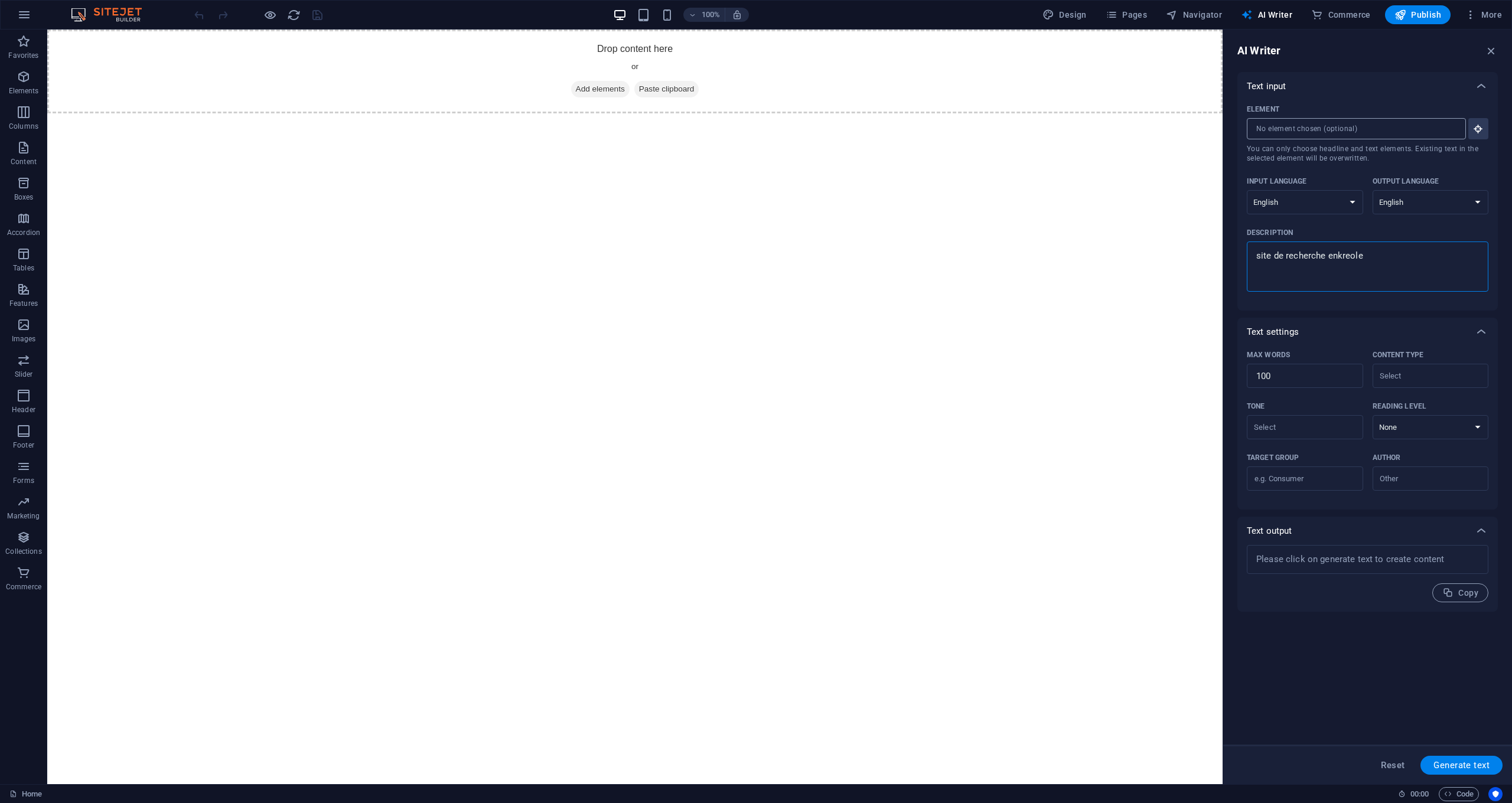type on "site de recherche enkreole" 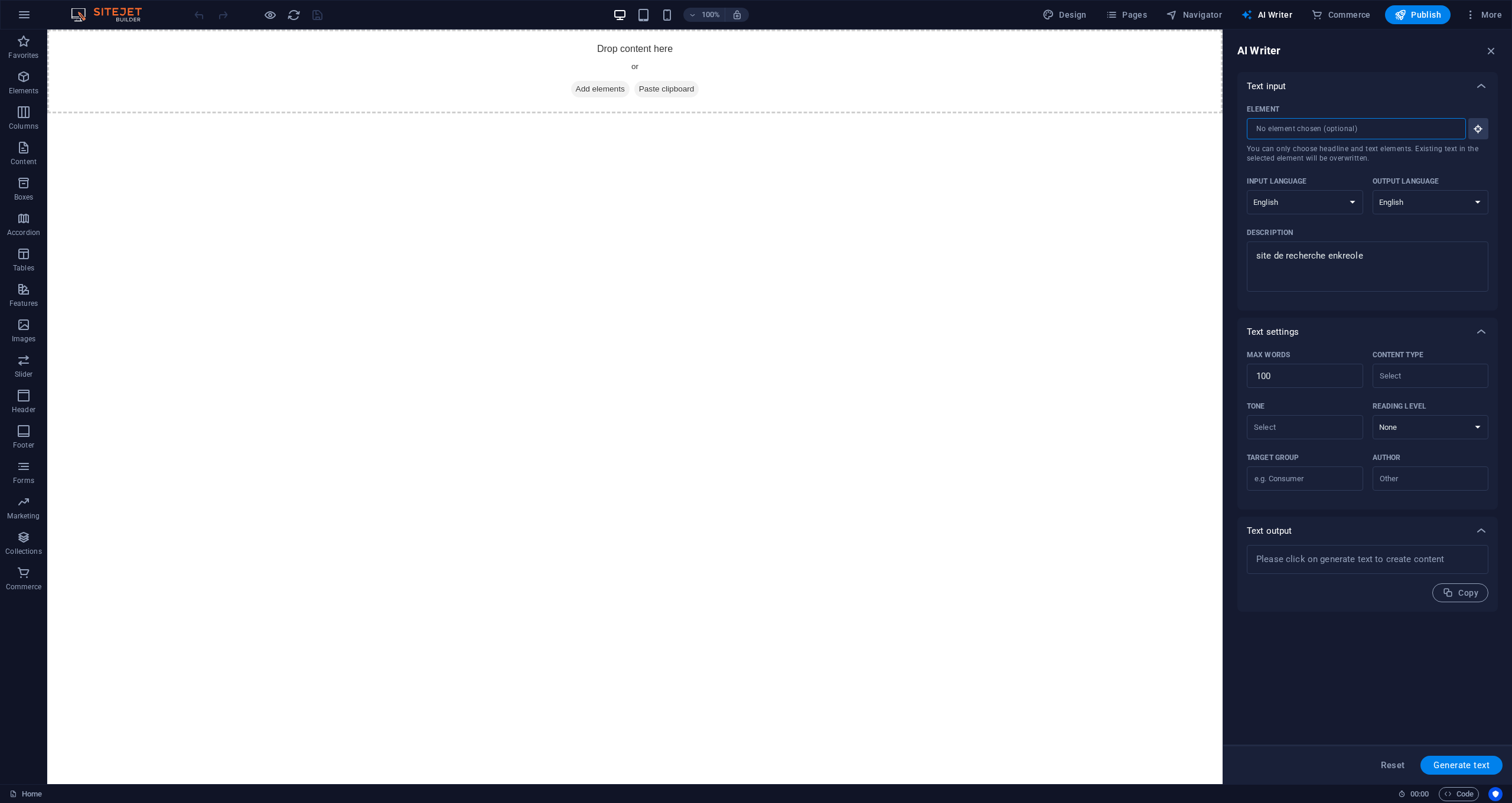 click on "Element ​ You can only choose headline and text elements. Existing text in the selected element will be overwritten." at bounding box center [1352, 129] 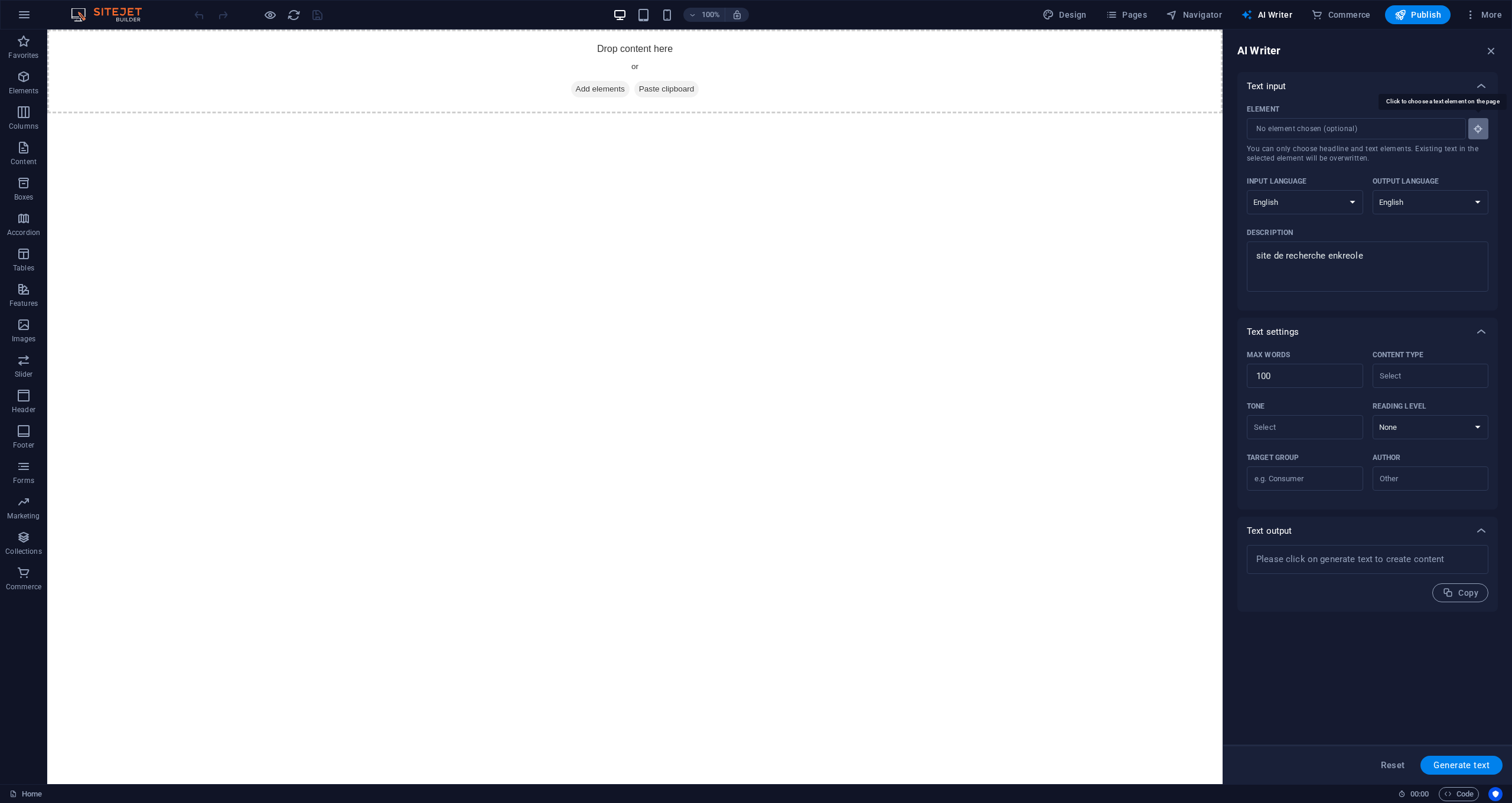 click at bounding box center [1478, 129] 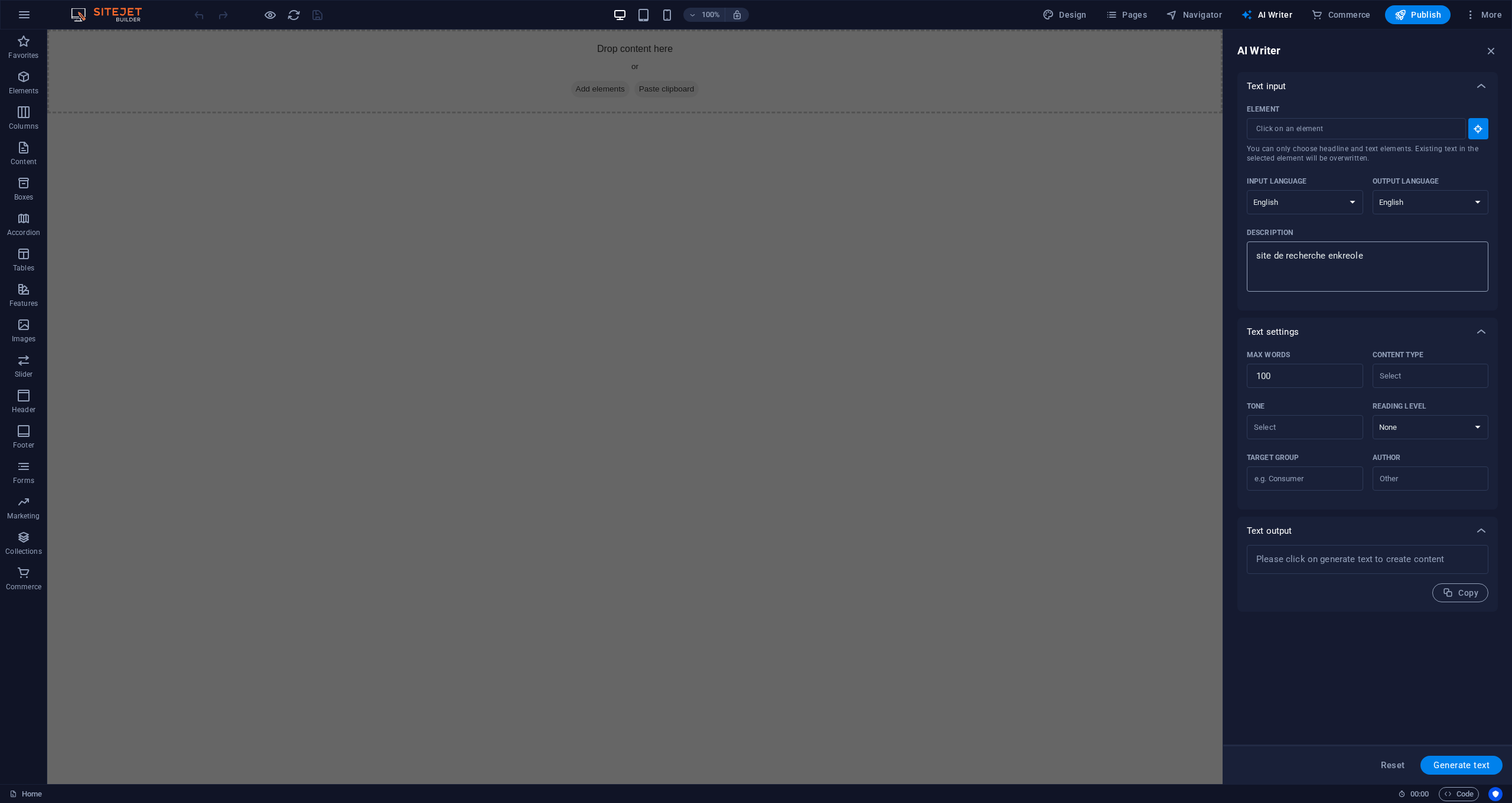 type on "x" 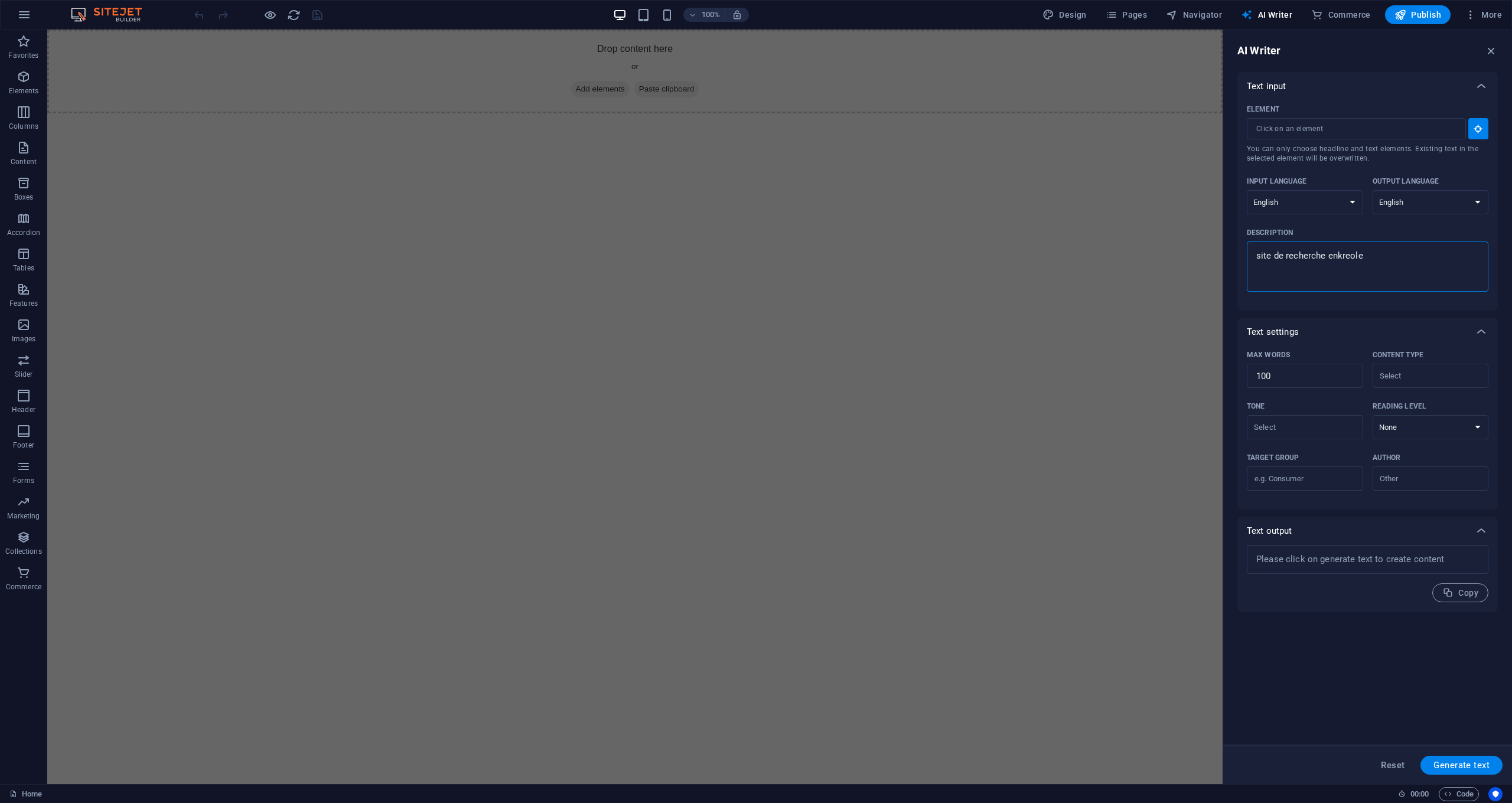 click on "site de recherche enkreole" at bounding box center [1367, 266] 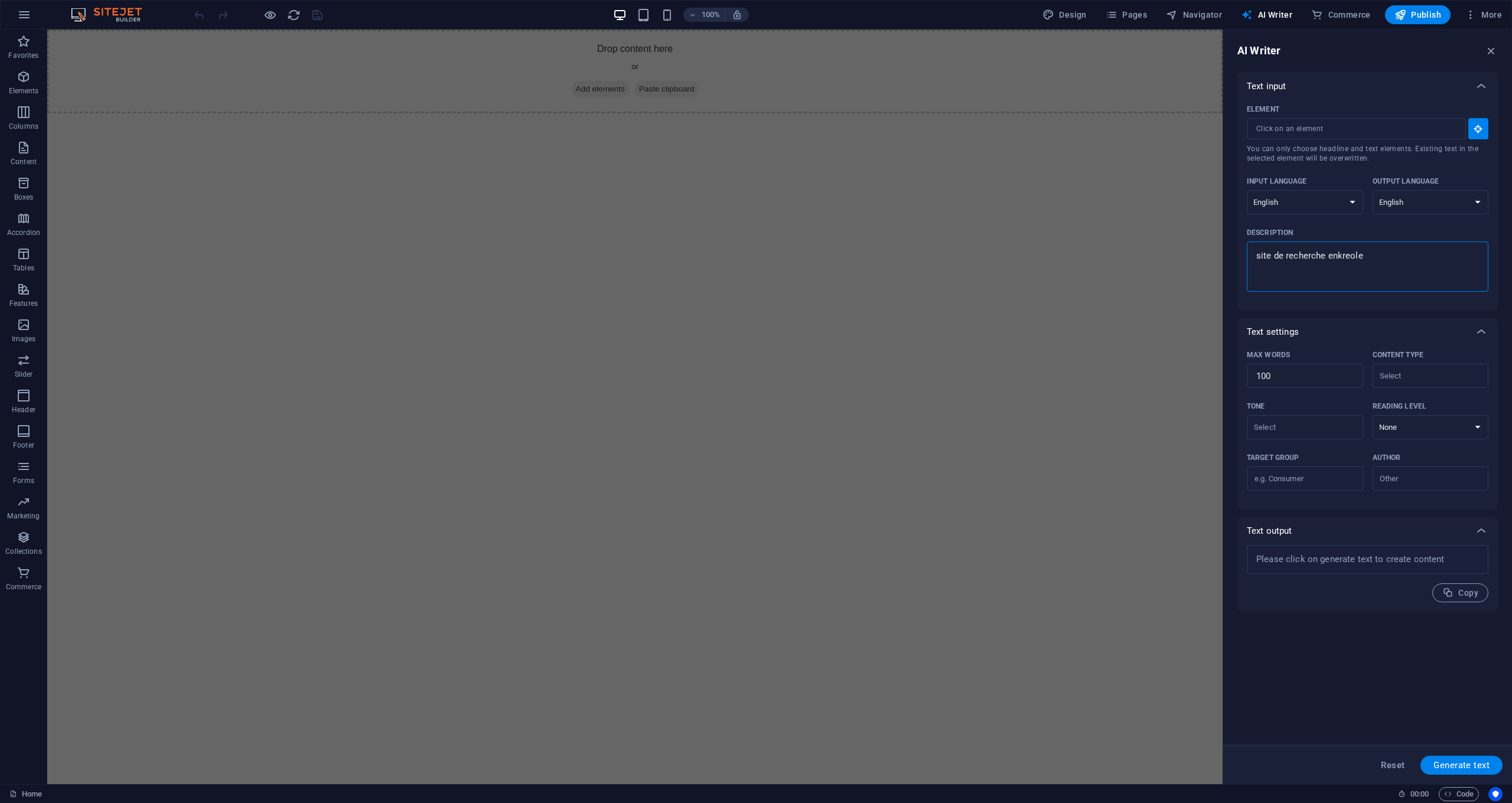 type on "site de recherche en kreole" 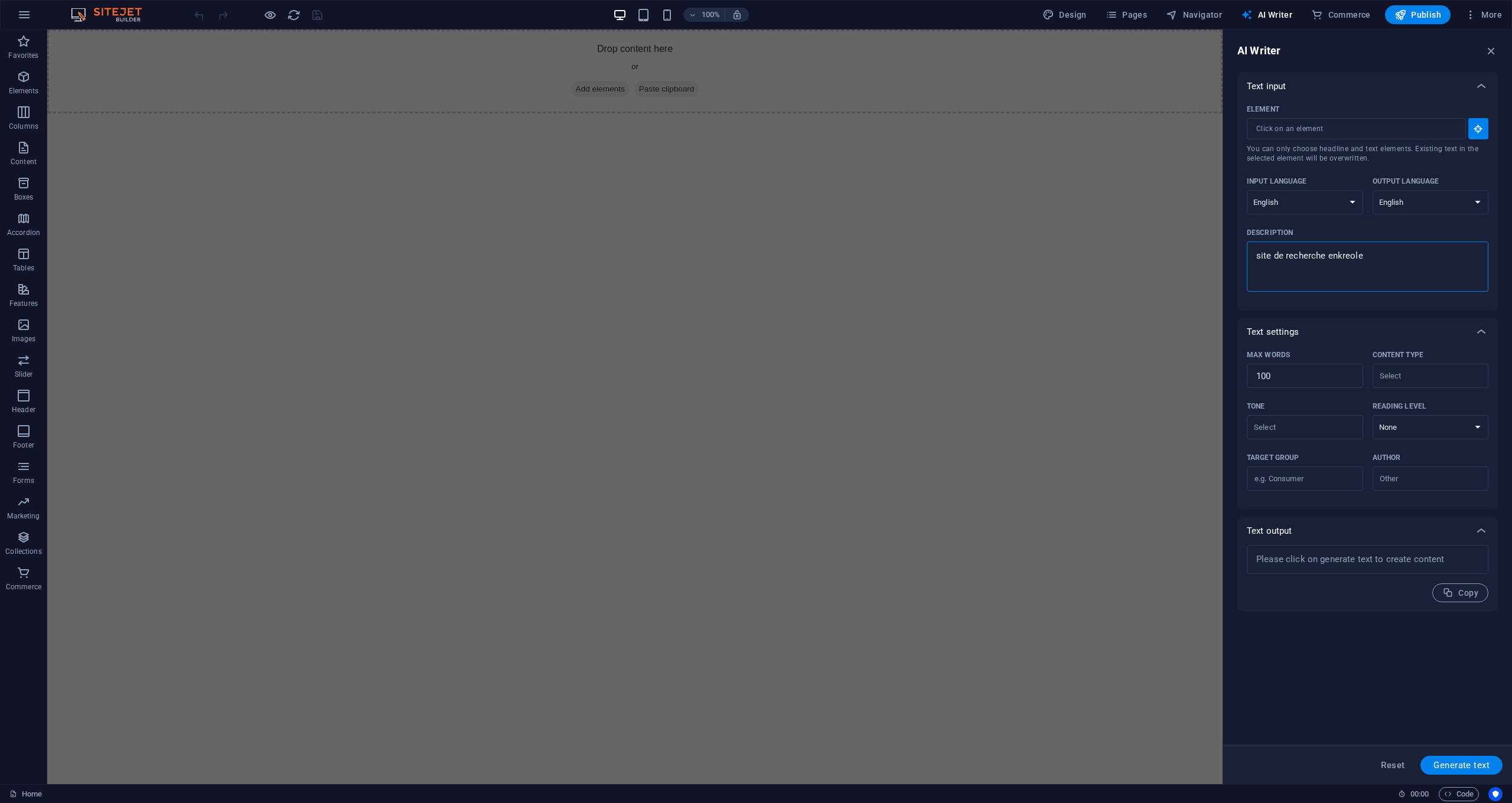 type on "x" 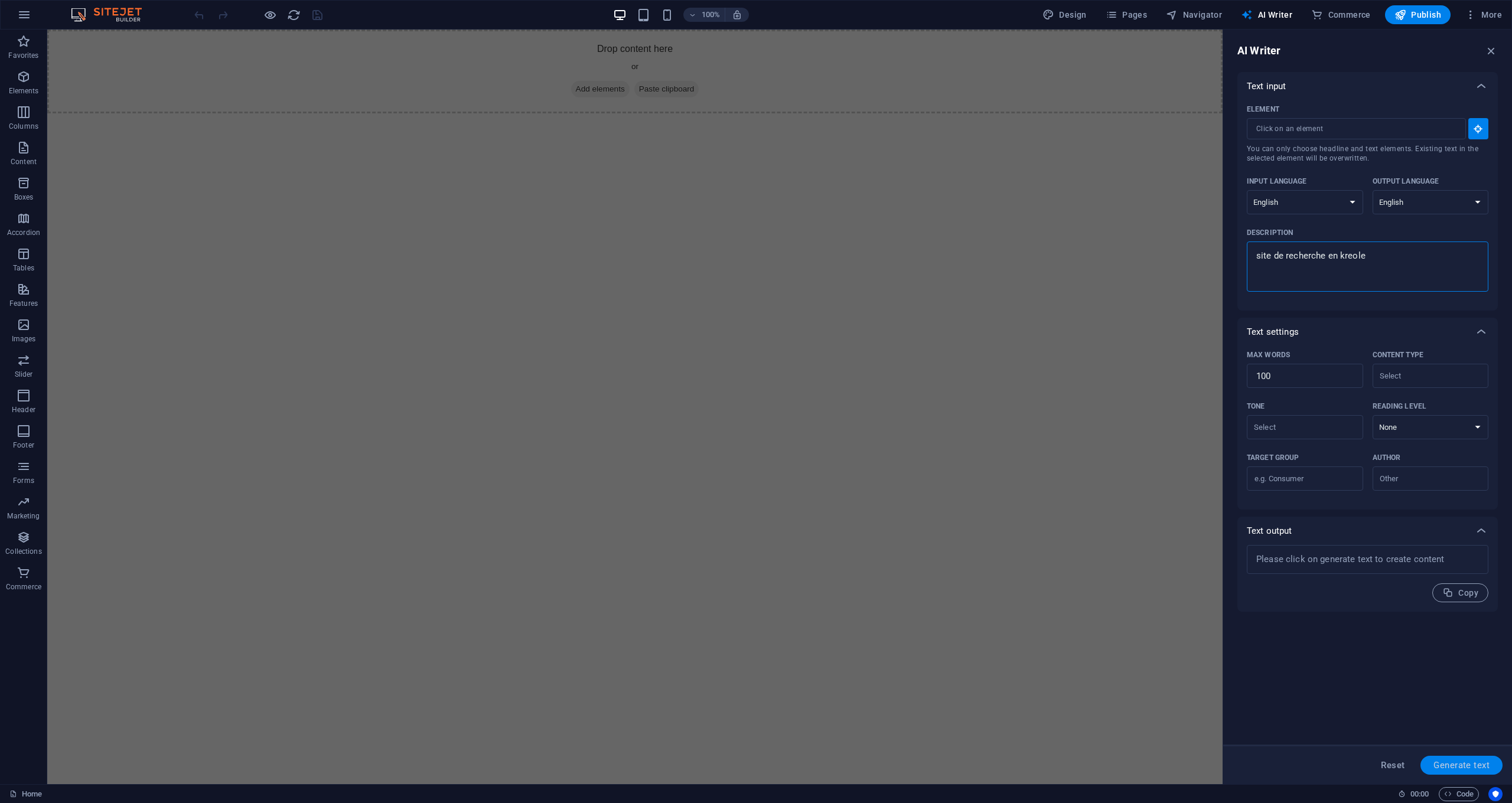 type on "site de recherche en kreole" 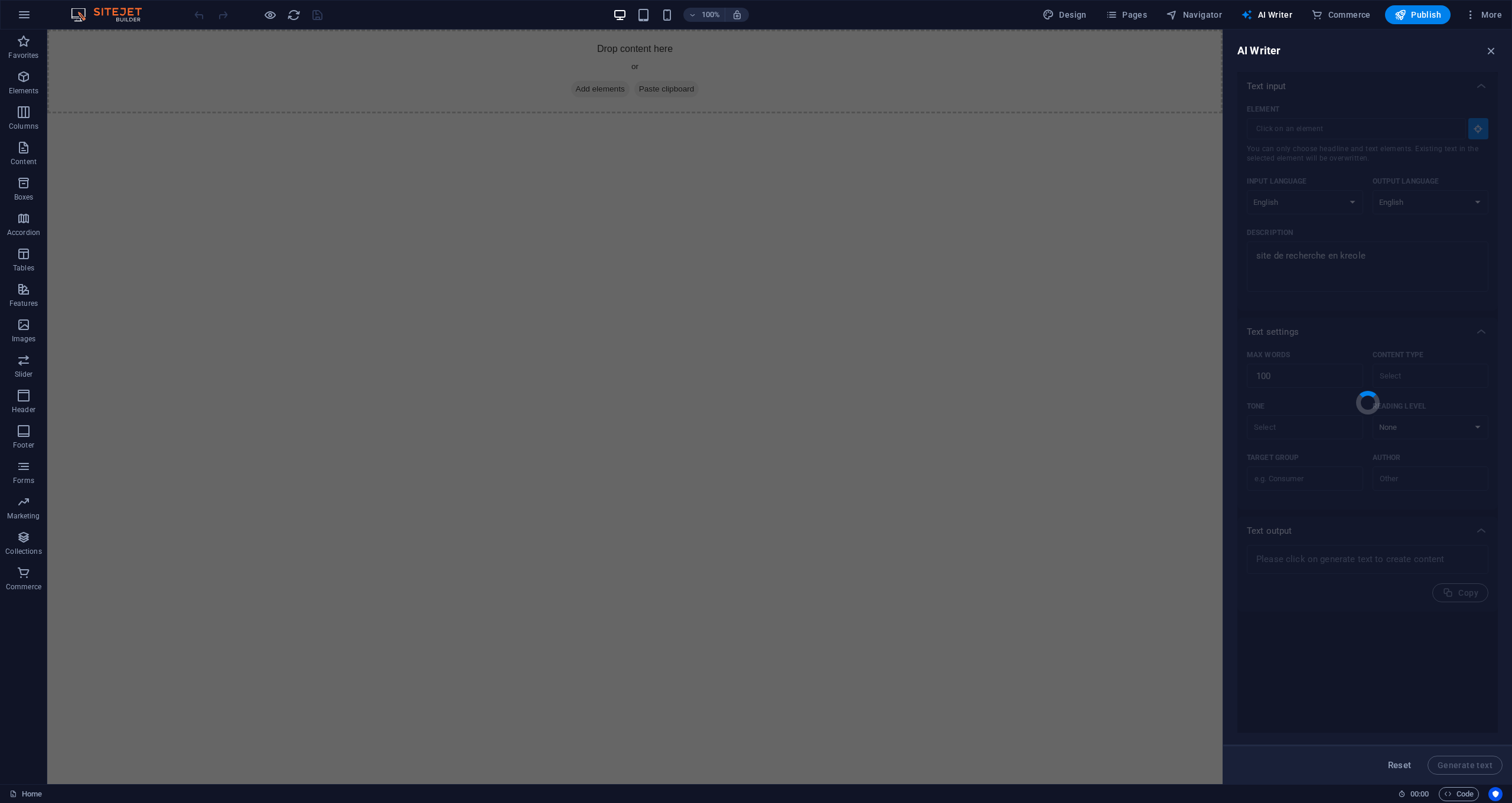 type on "x" 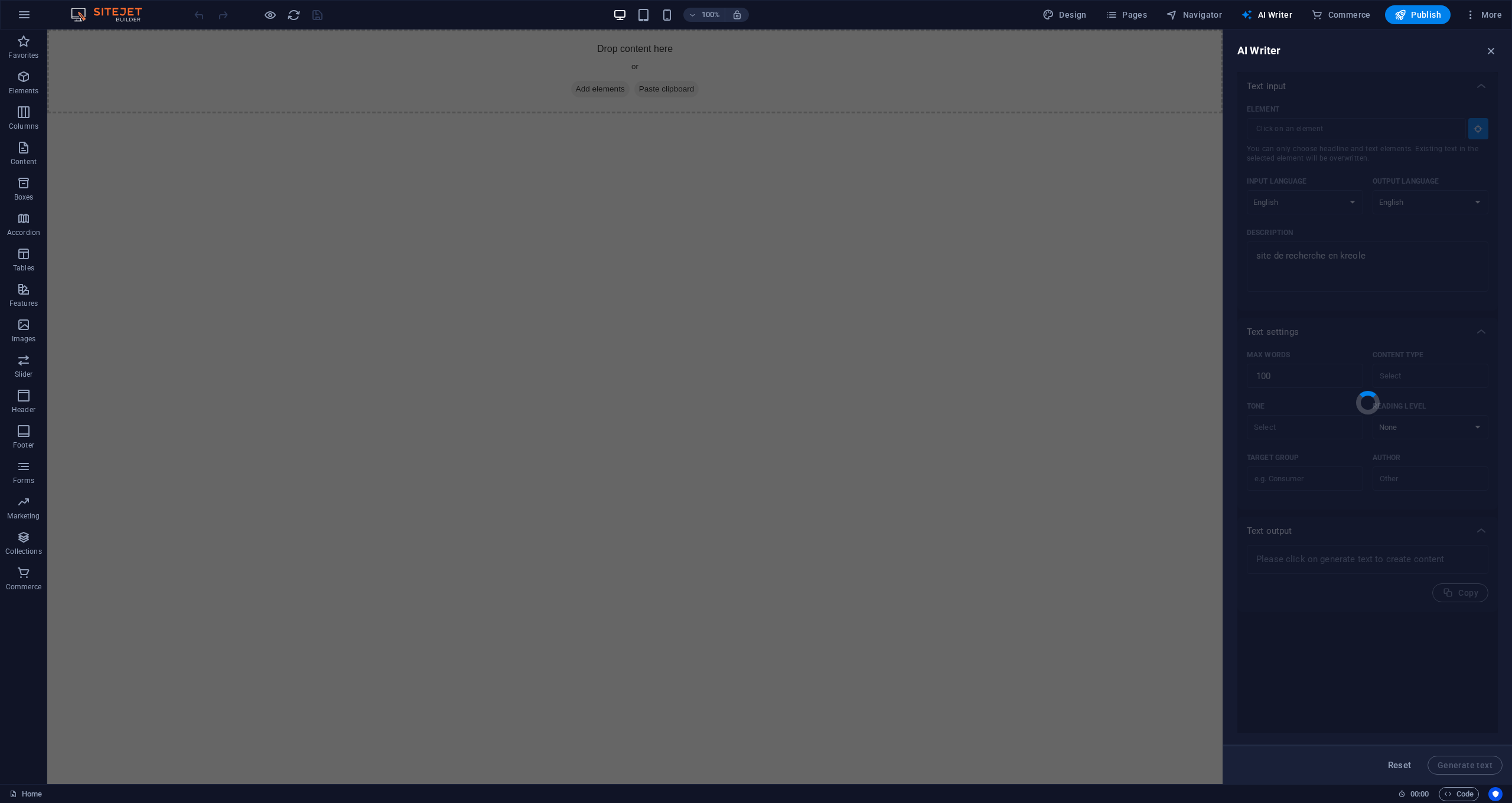type on "Discover a dynamic platform dedicated to exploring and promoting Creole culture and language. This resource serves as a hub for information, research, and community engagement, fostering a deeper understanding of Creole heritage. Visitors can access a variety of materials, including articles, studies, and multimedia resources, aimed at elevating the significance of Creole in our diverse world. Join us in celebrating and preserving this rich linguistic and cultural tapestry. Explore, contribute, and connect with others who share a passion for Creole heritage." 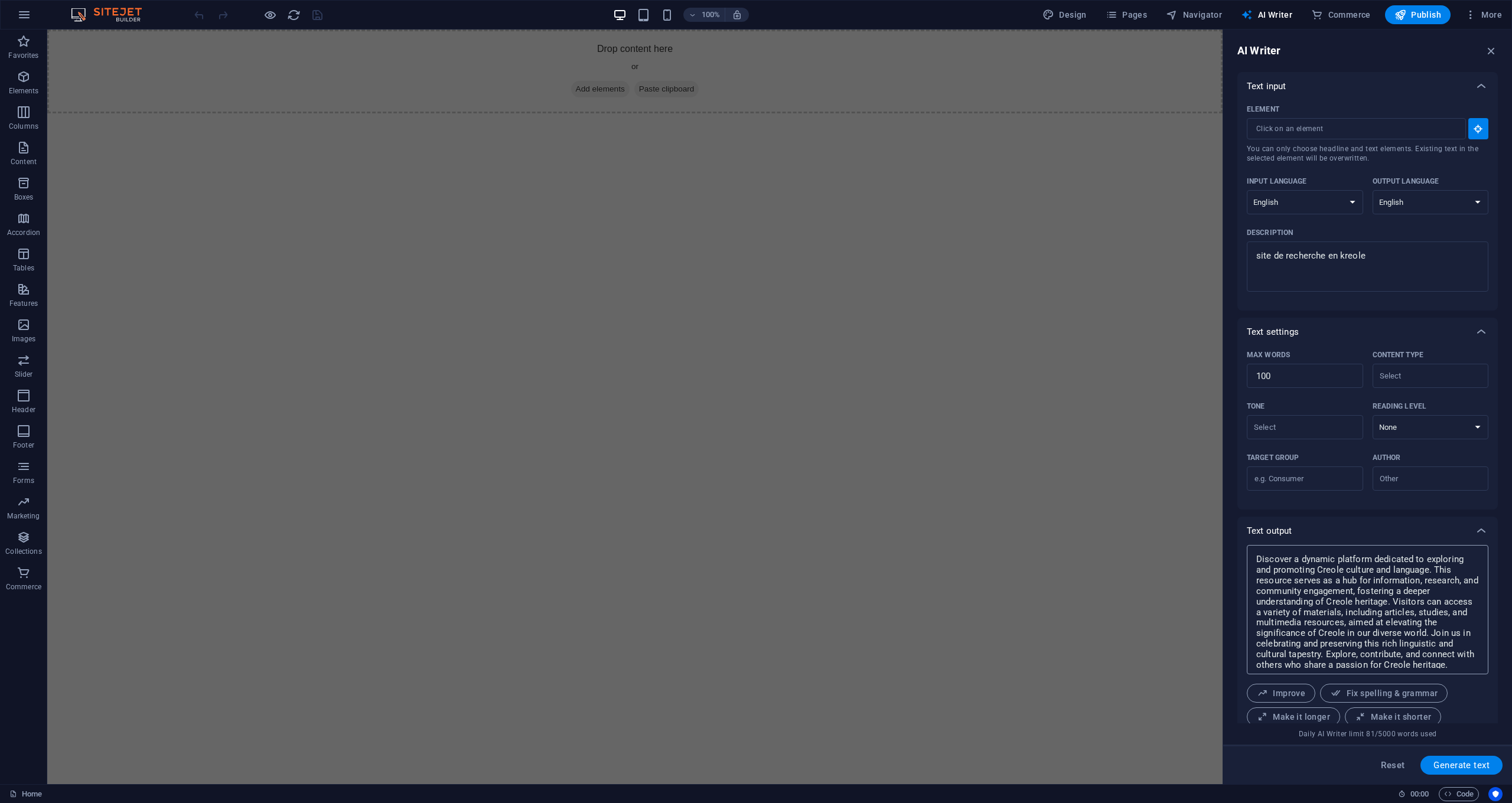 scroll, scrollTop: 41, scrollLeft: 0, axis: vertical 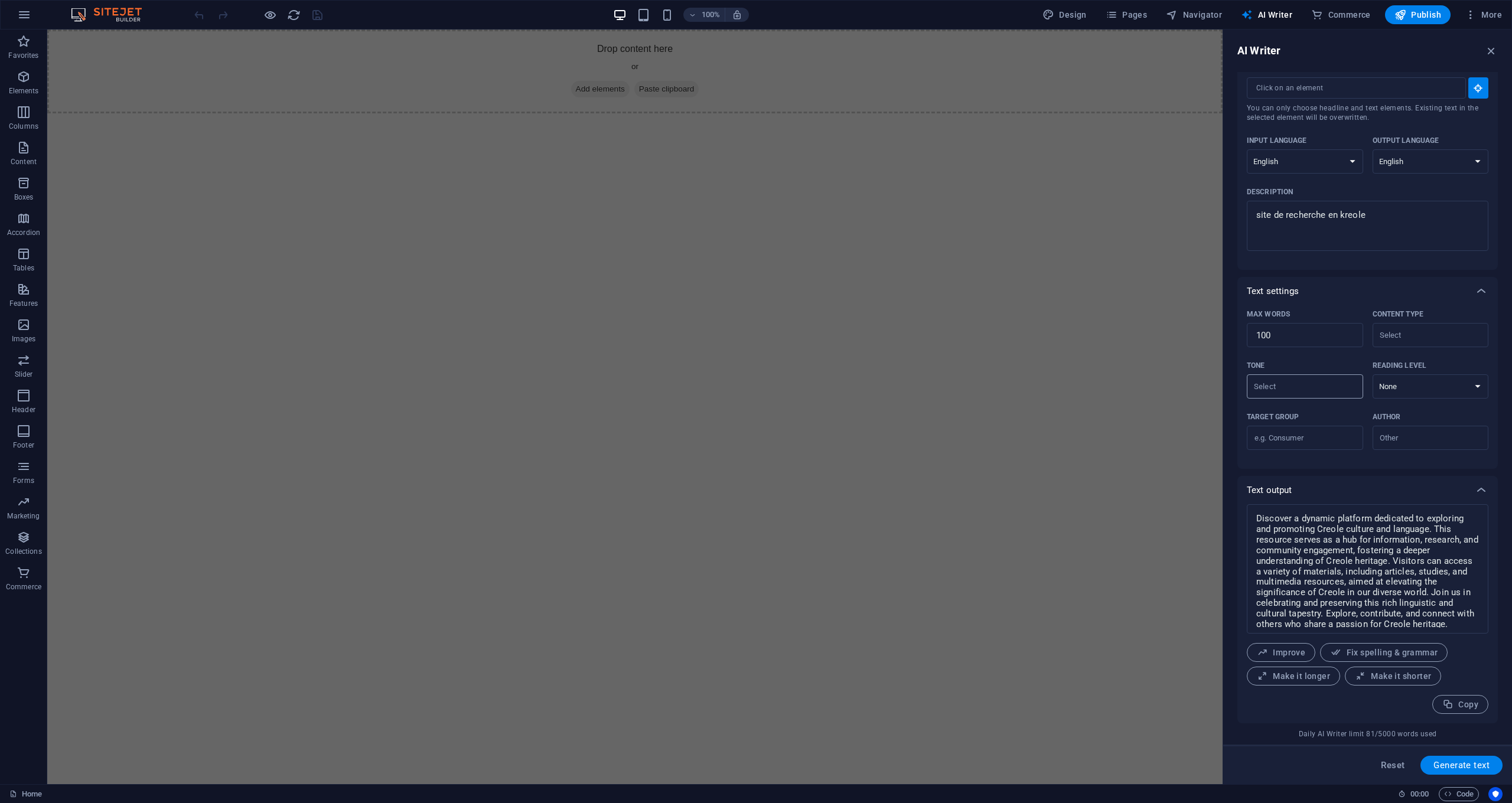 click on "Tone ​" at bounding box center [1295, 386] 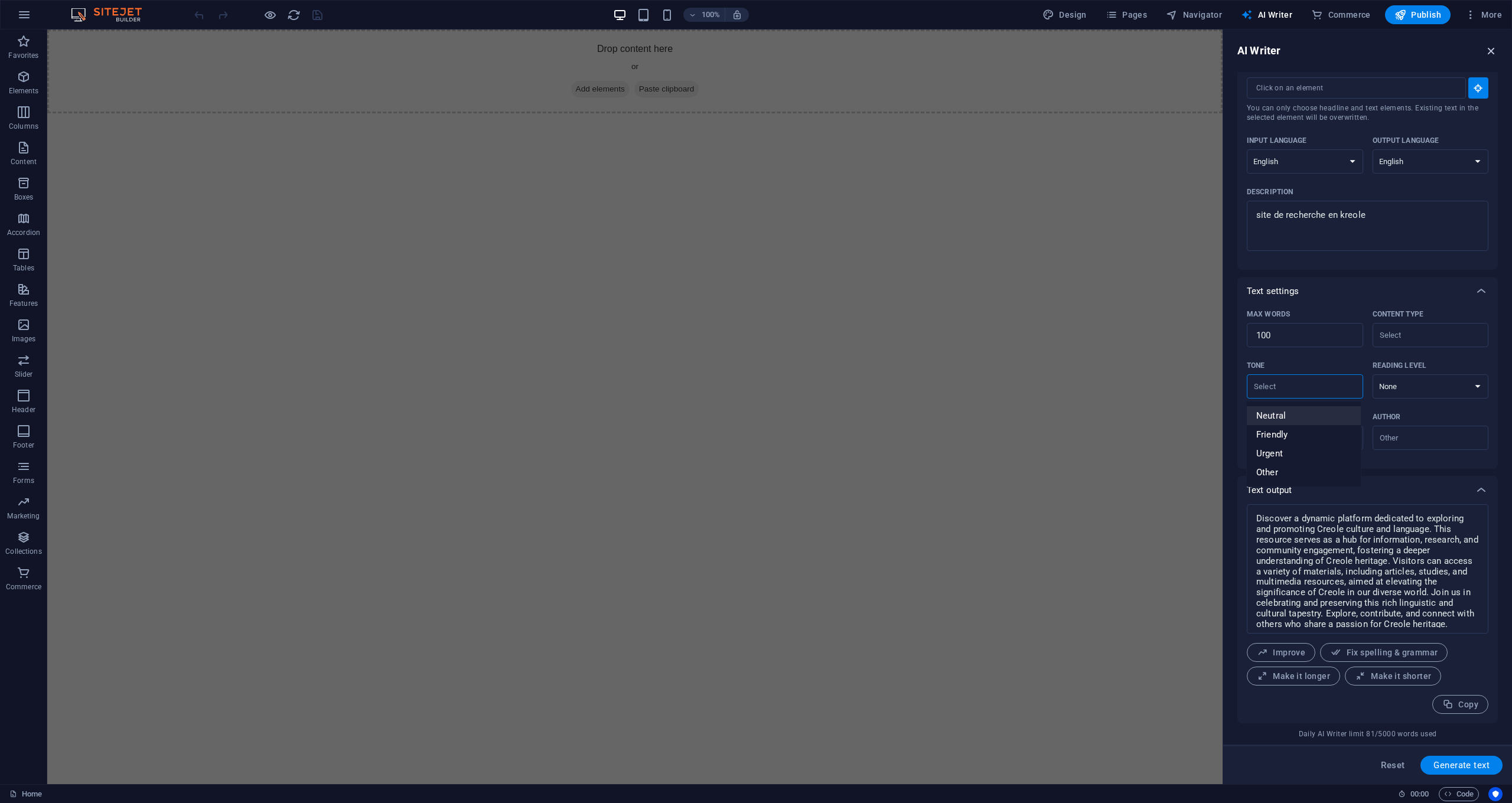 click at bounding box center (1491, 51) 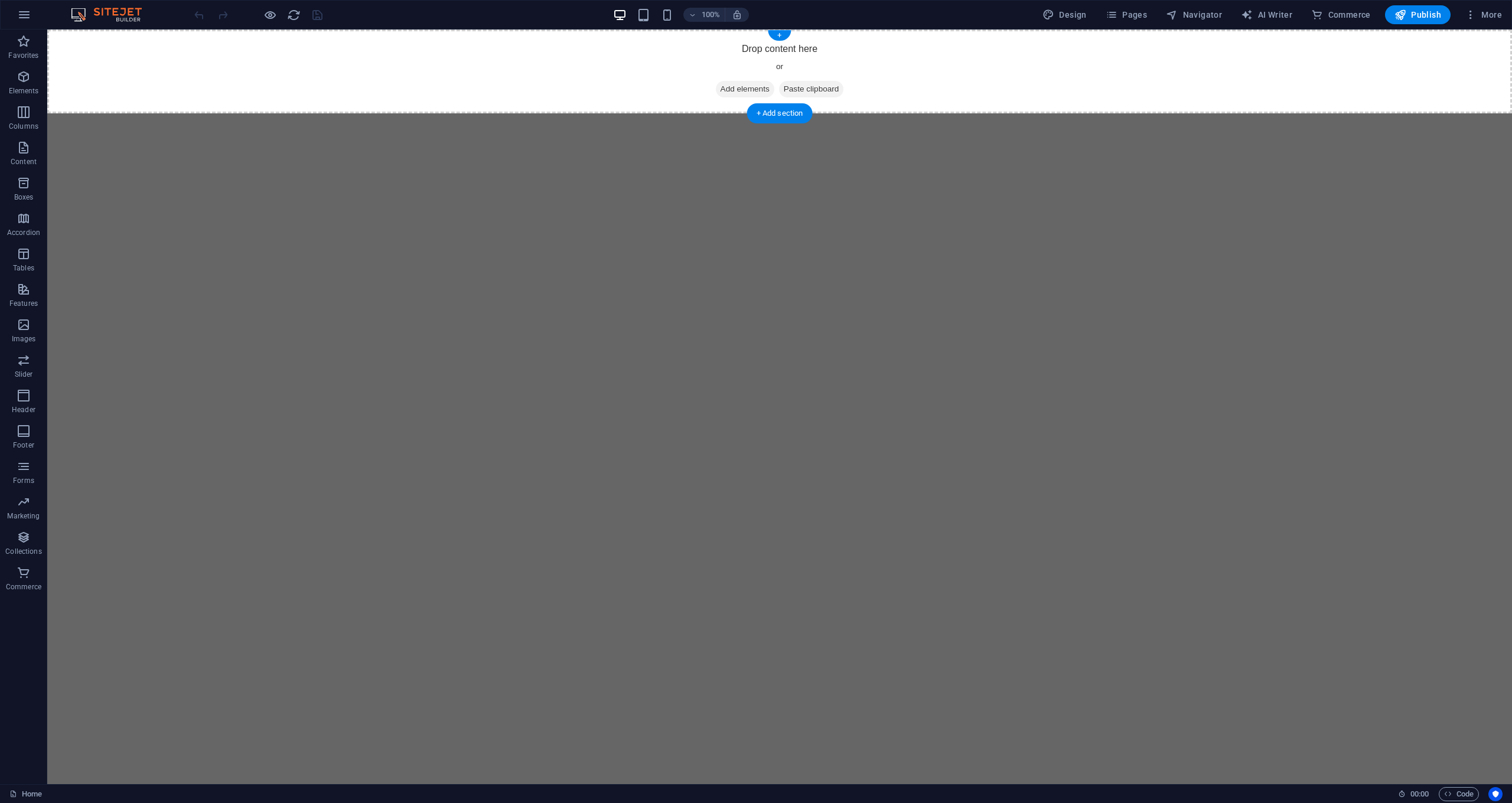 click on "Drop content here or  Add elements  Paste clipboard" at bounding box center (780, 71) 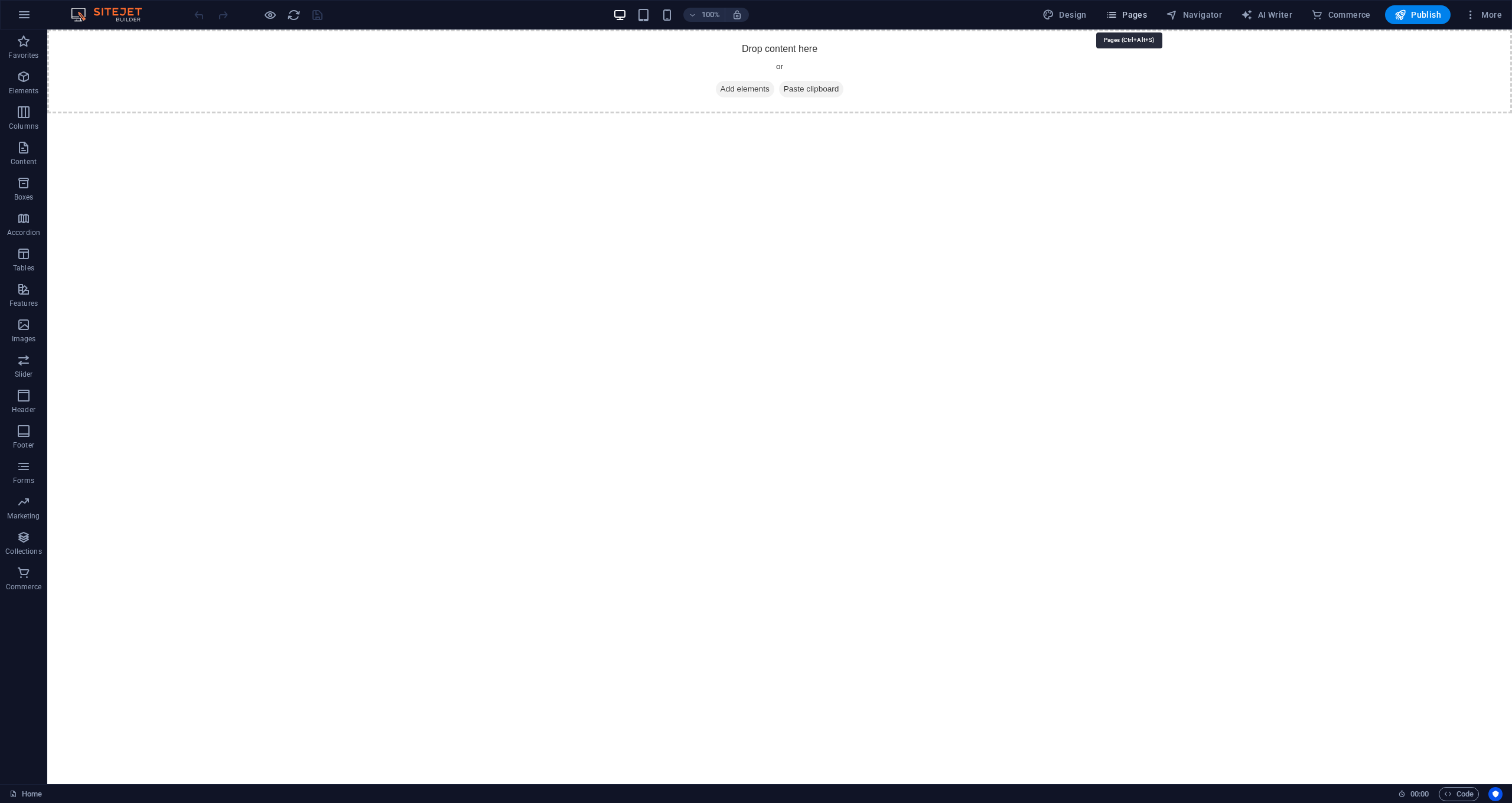 click on "Pages" at bounding box center [1126, 15] 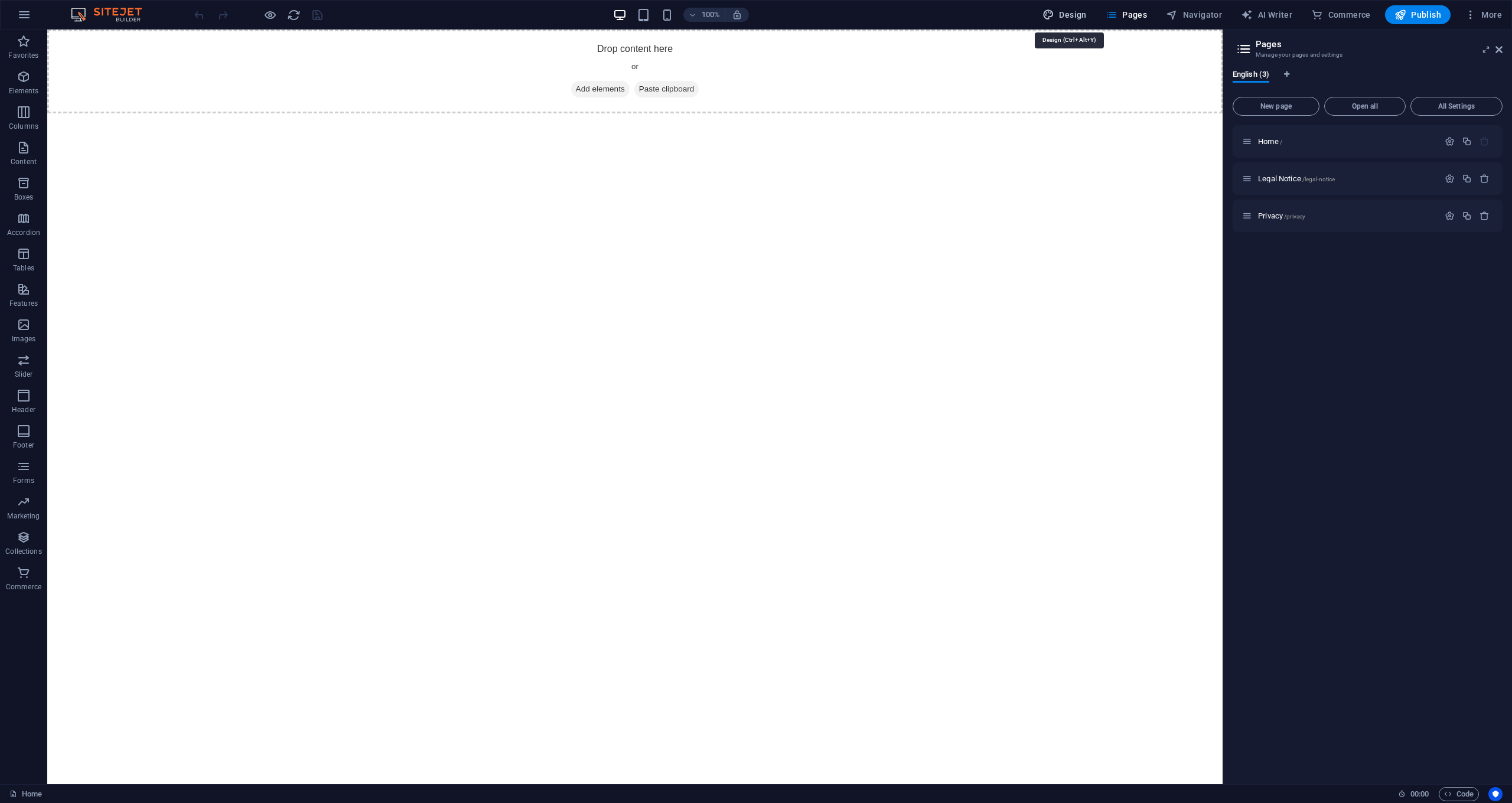 click on "Design" at bounding box center (1064, 15) 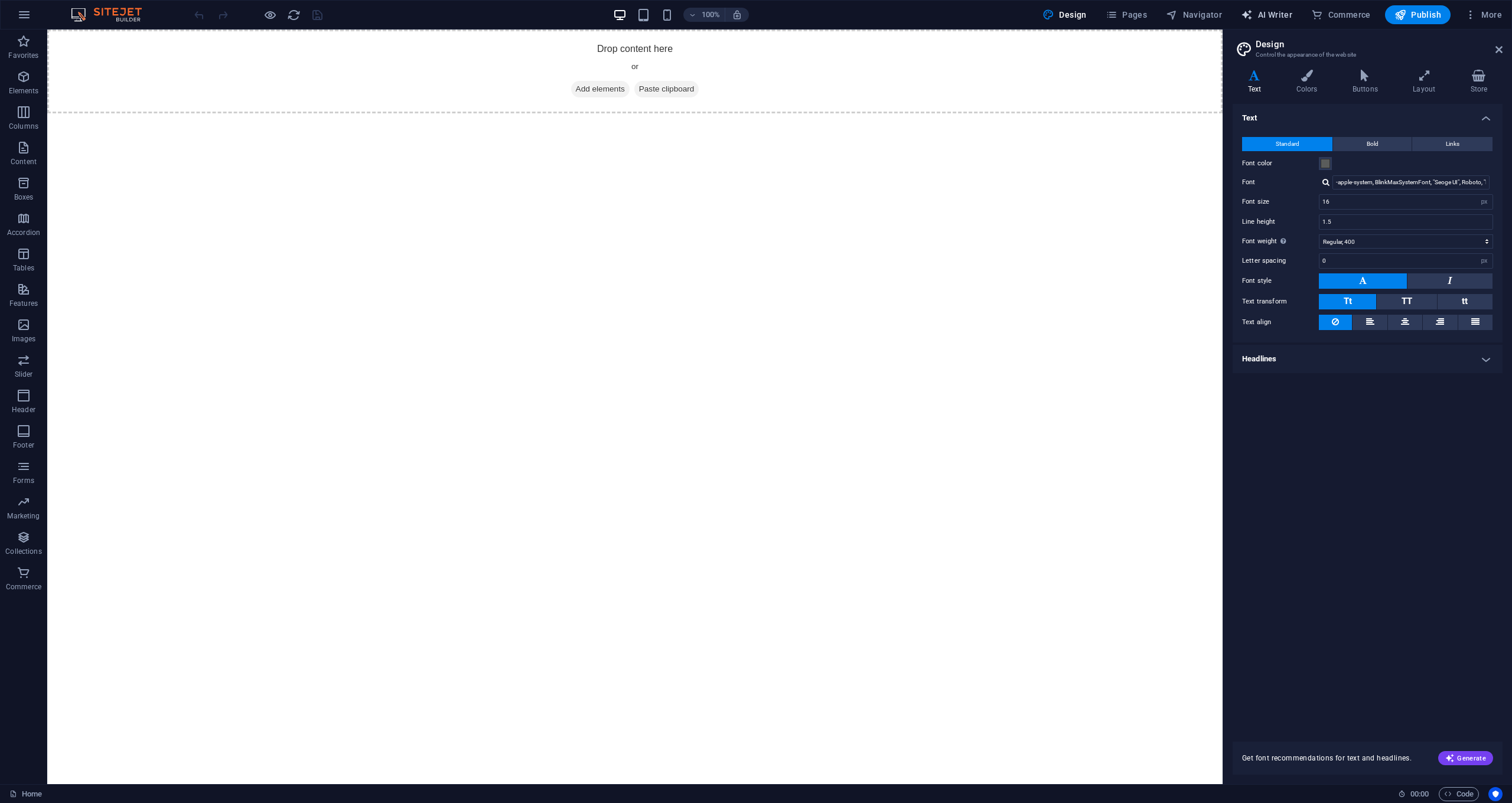 click on "AI Writer" at bounding box center [1266, 15] 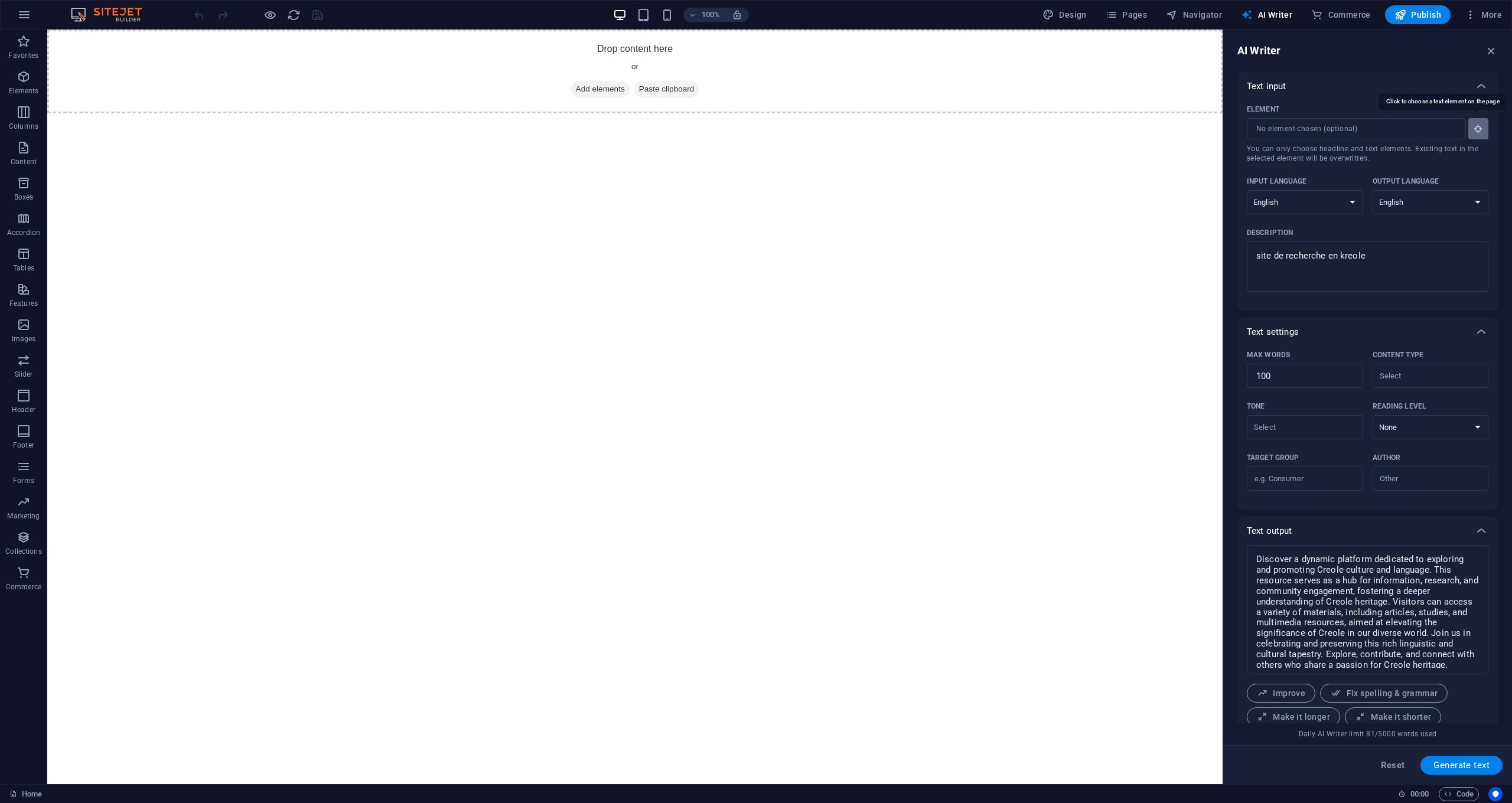 click at bounding box center (1478, 129) 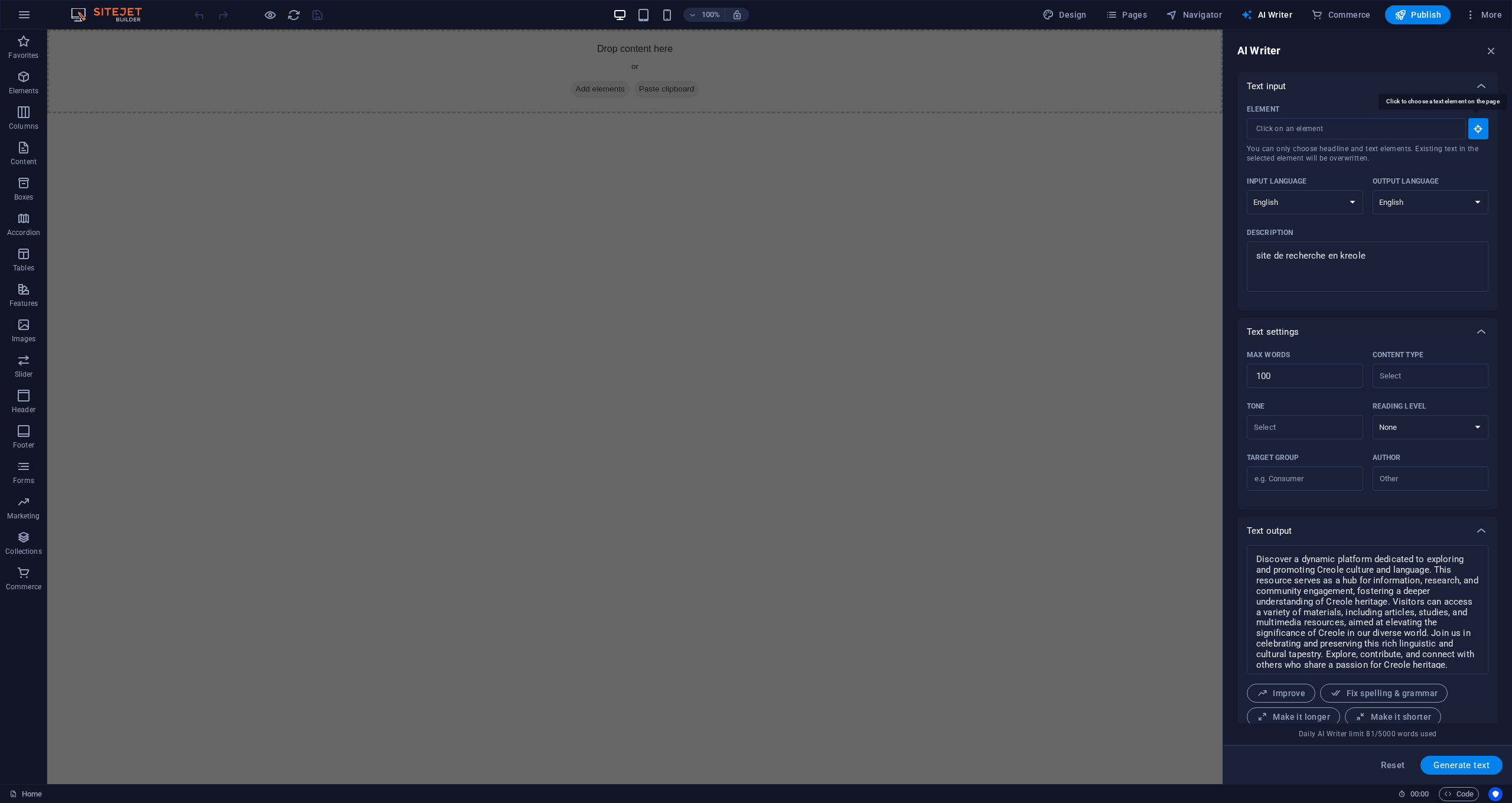 click at bounding box center [1478, 129] 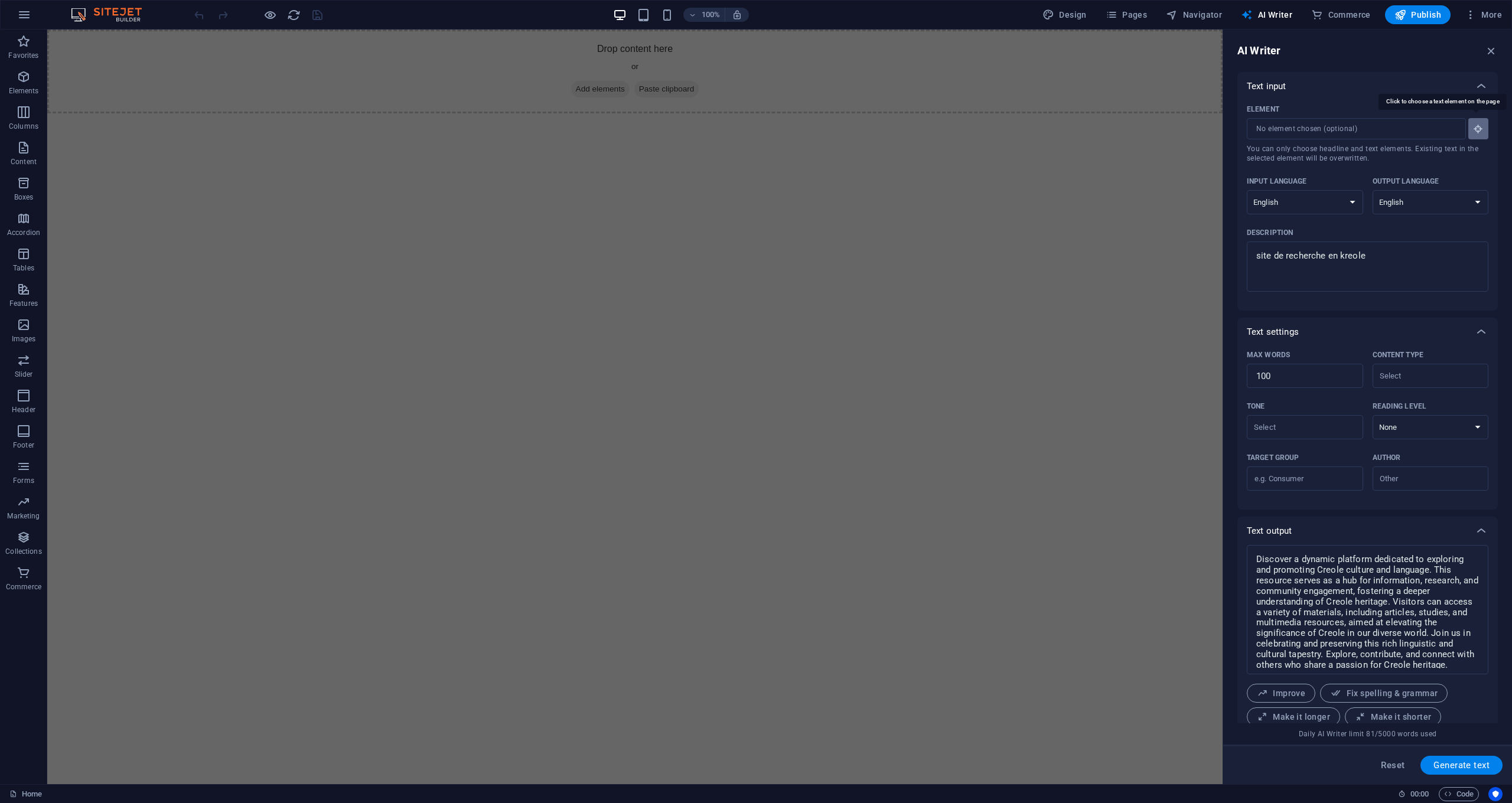 click at bounding box center (1478, 129) 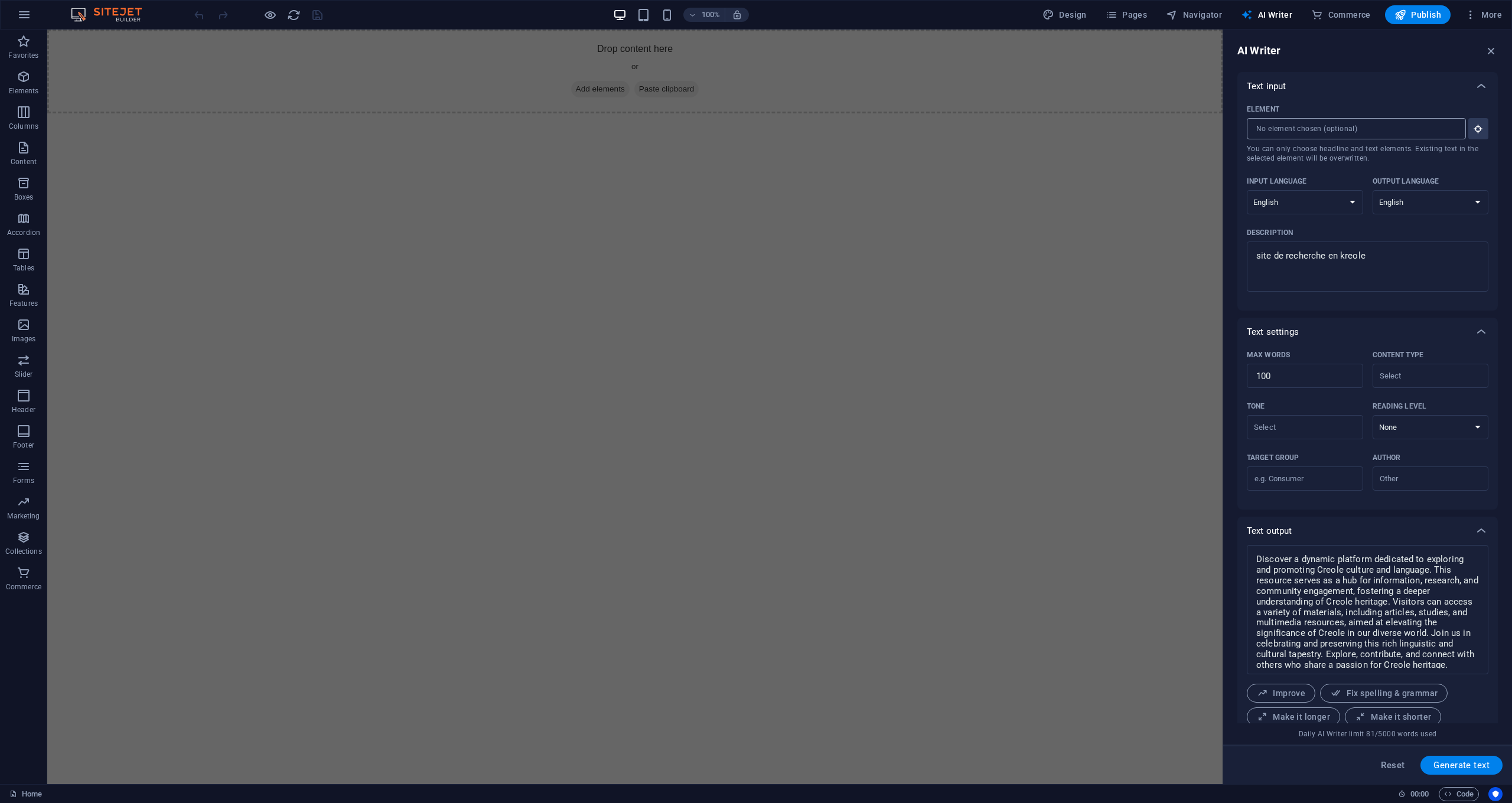 click on "Element ​ You can only choose headline and text elements. Existing text in the selected element will be overwritten." at bounding box center [1352, 129] 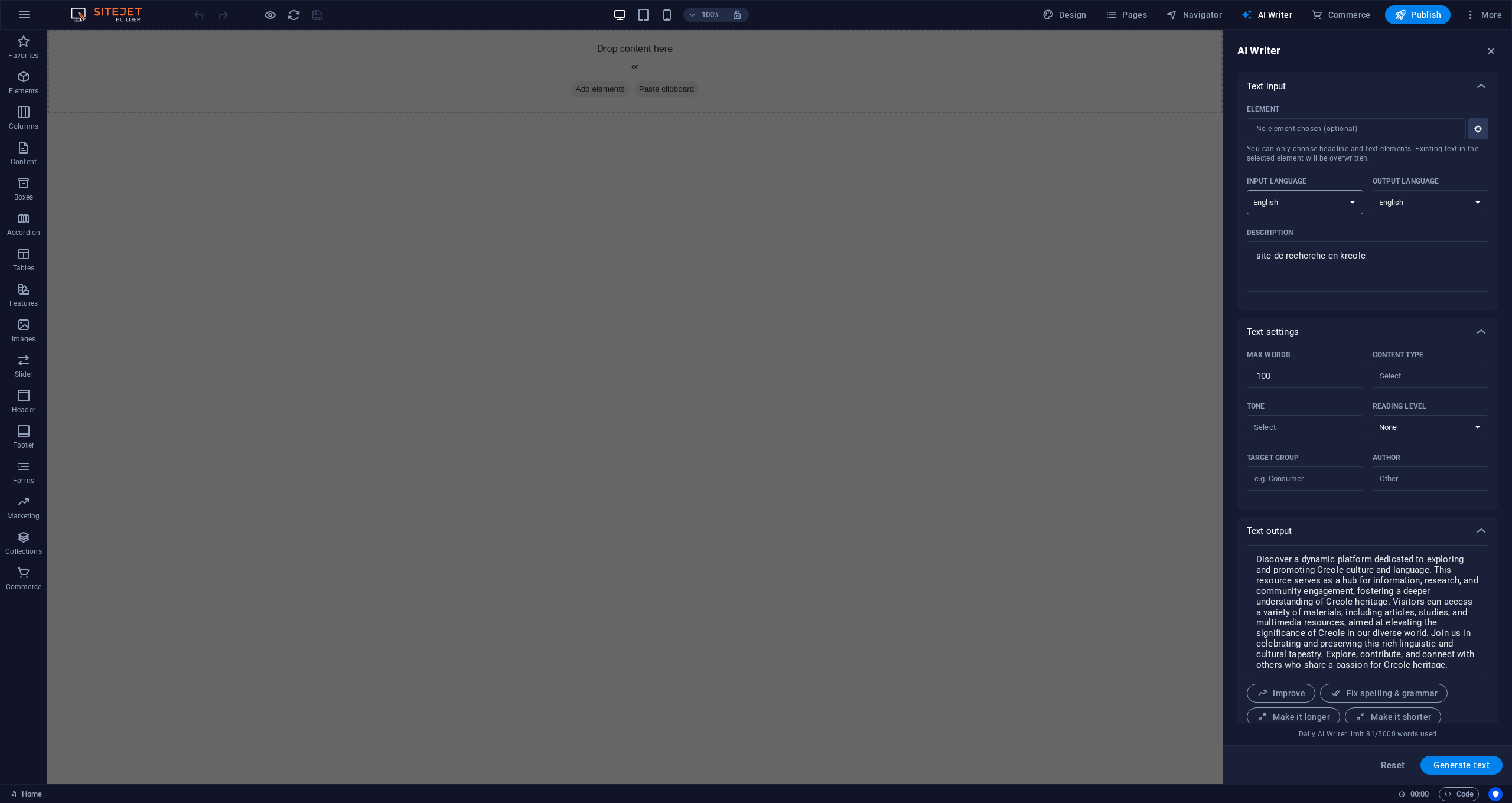 select on "French" 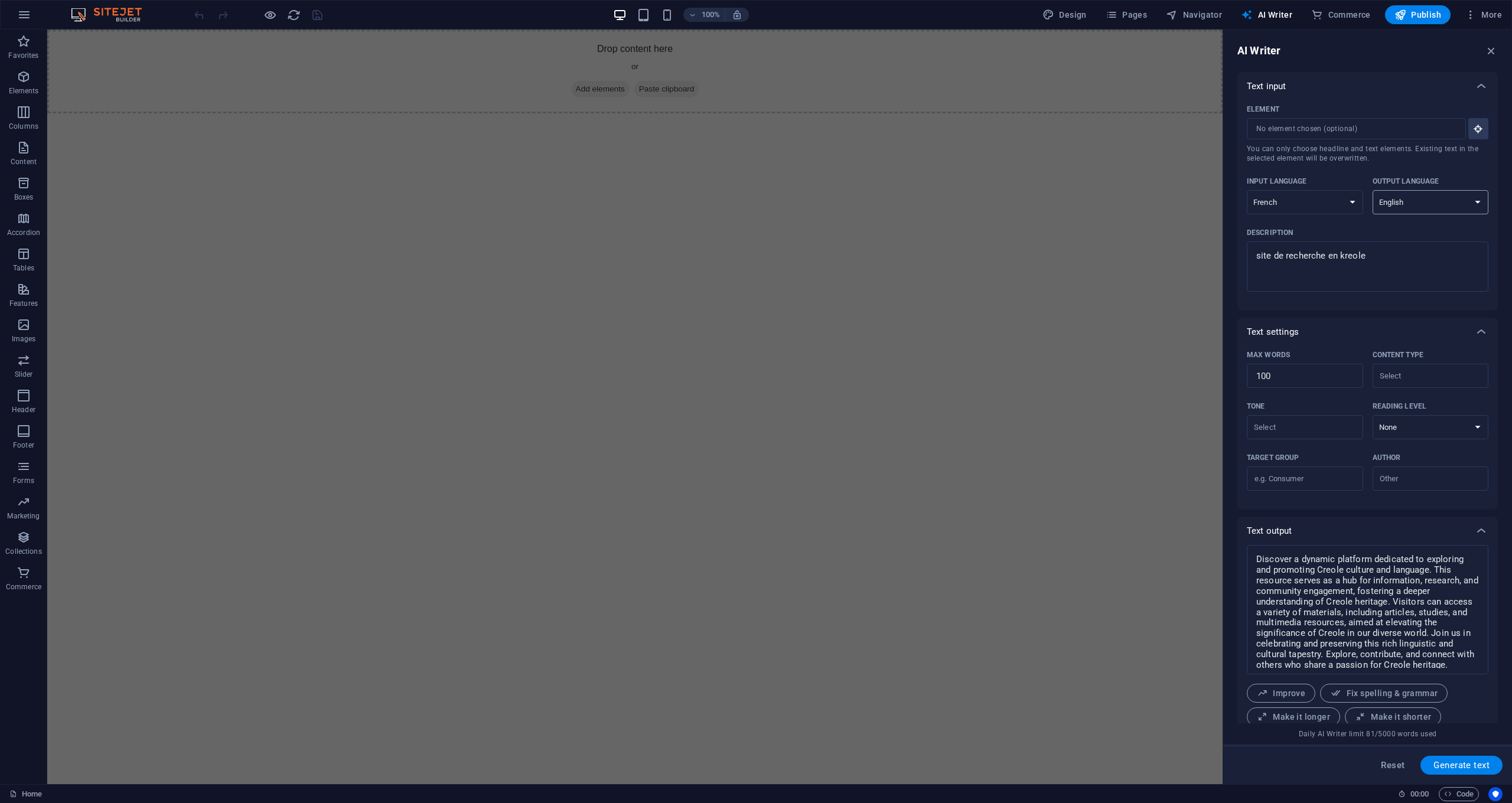 select on "French" 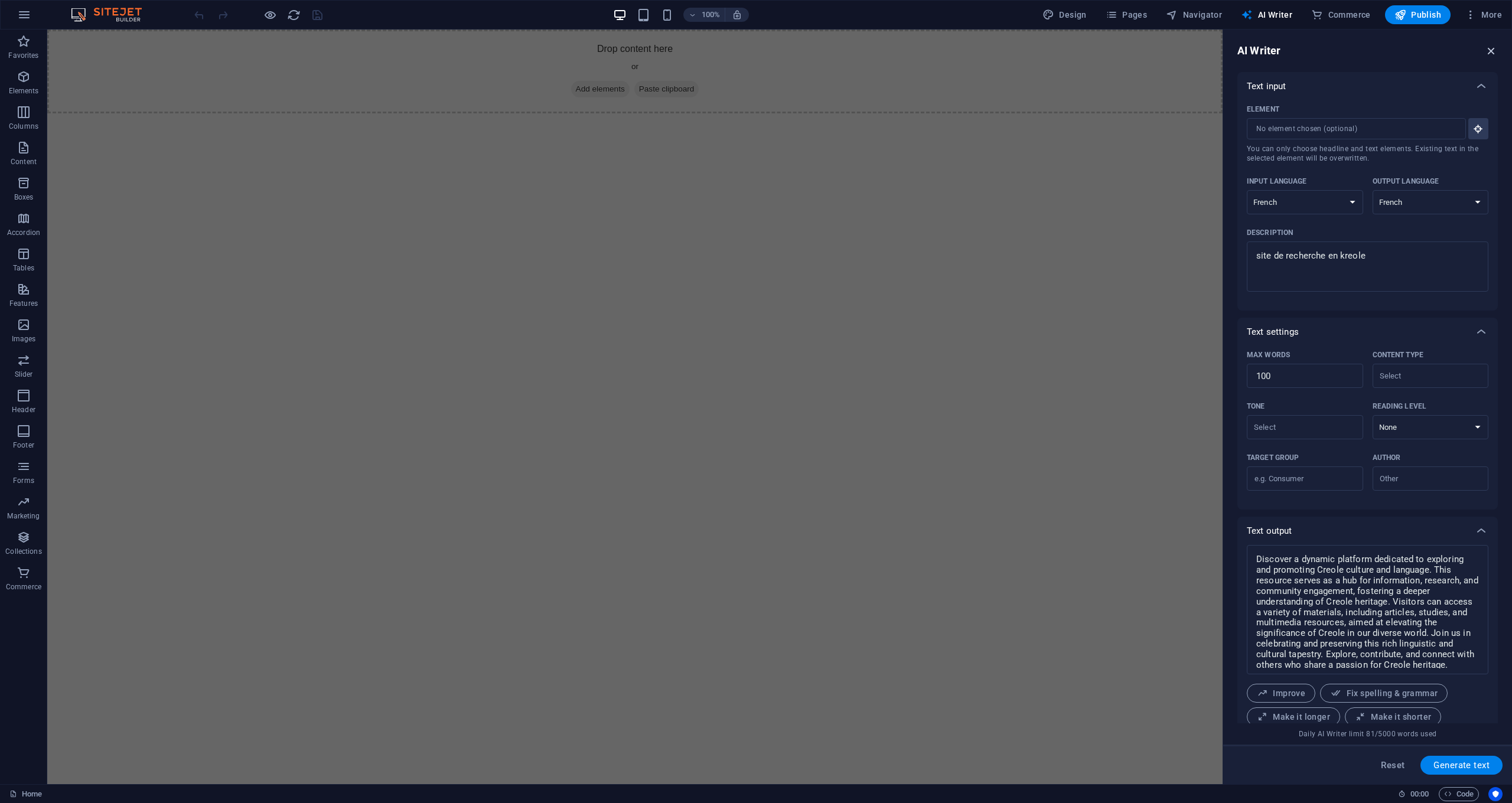 click at bounding box center [1491, 51] 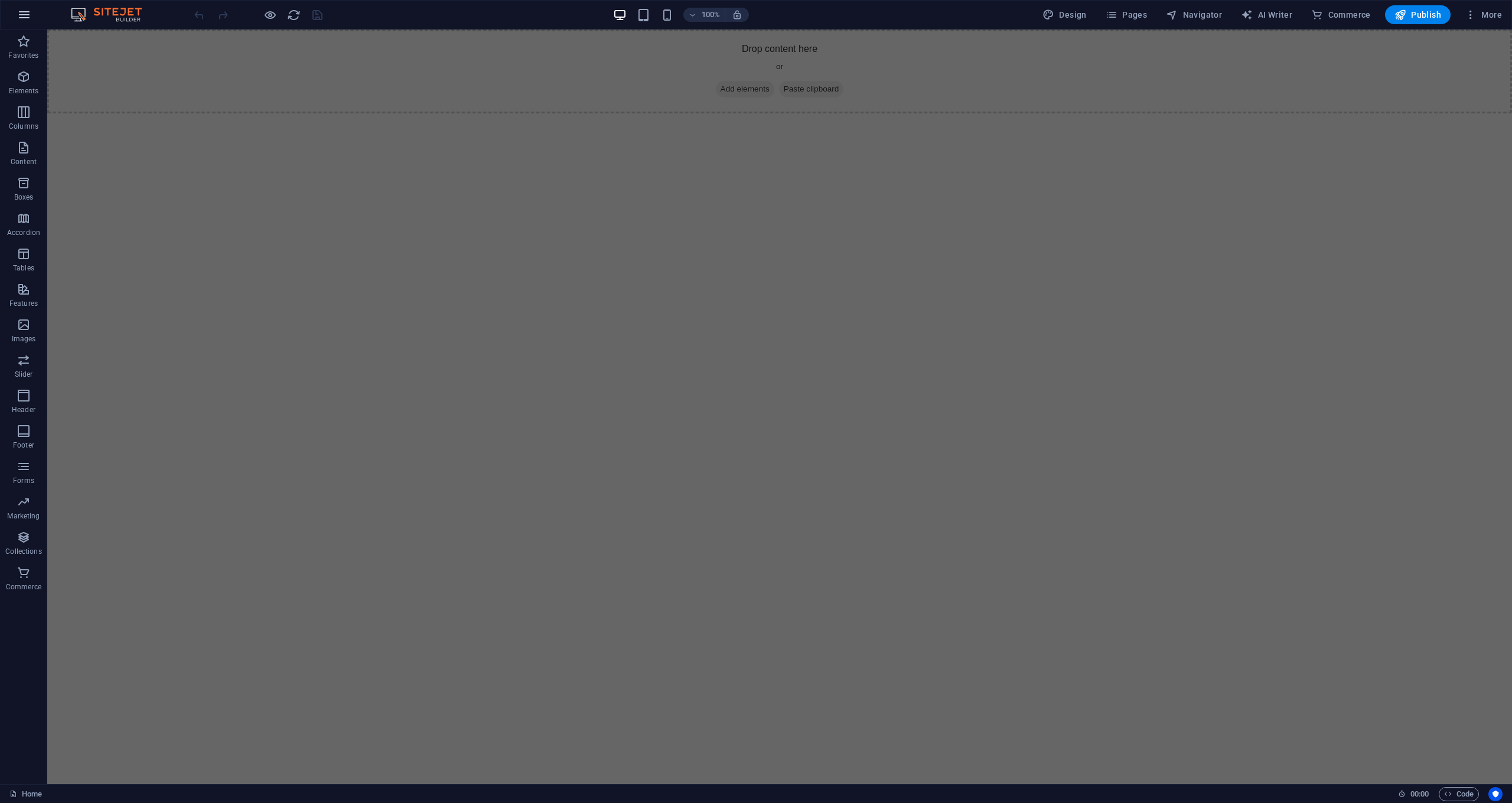 click at bounding box center [24, 15] 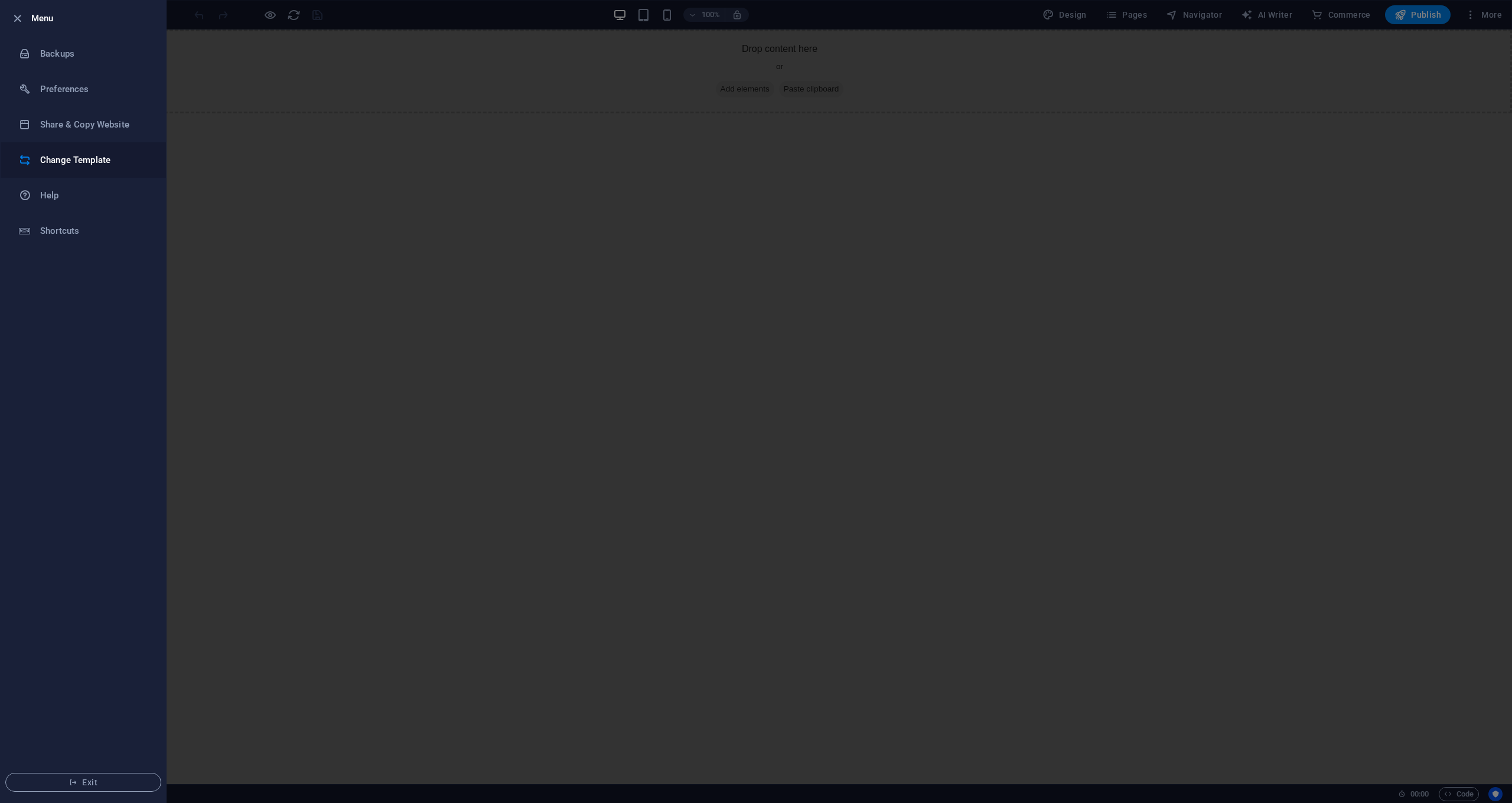 click on "Change Template" at bounding box center (94, 160) 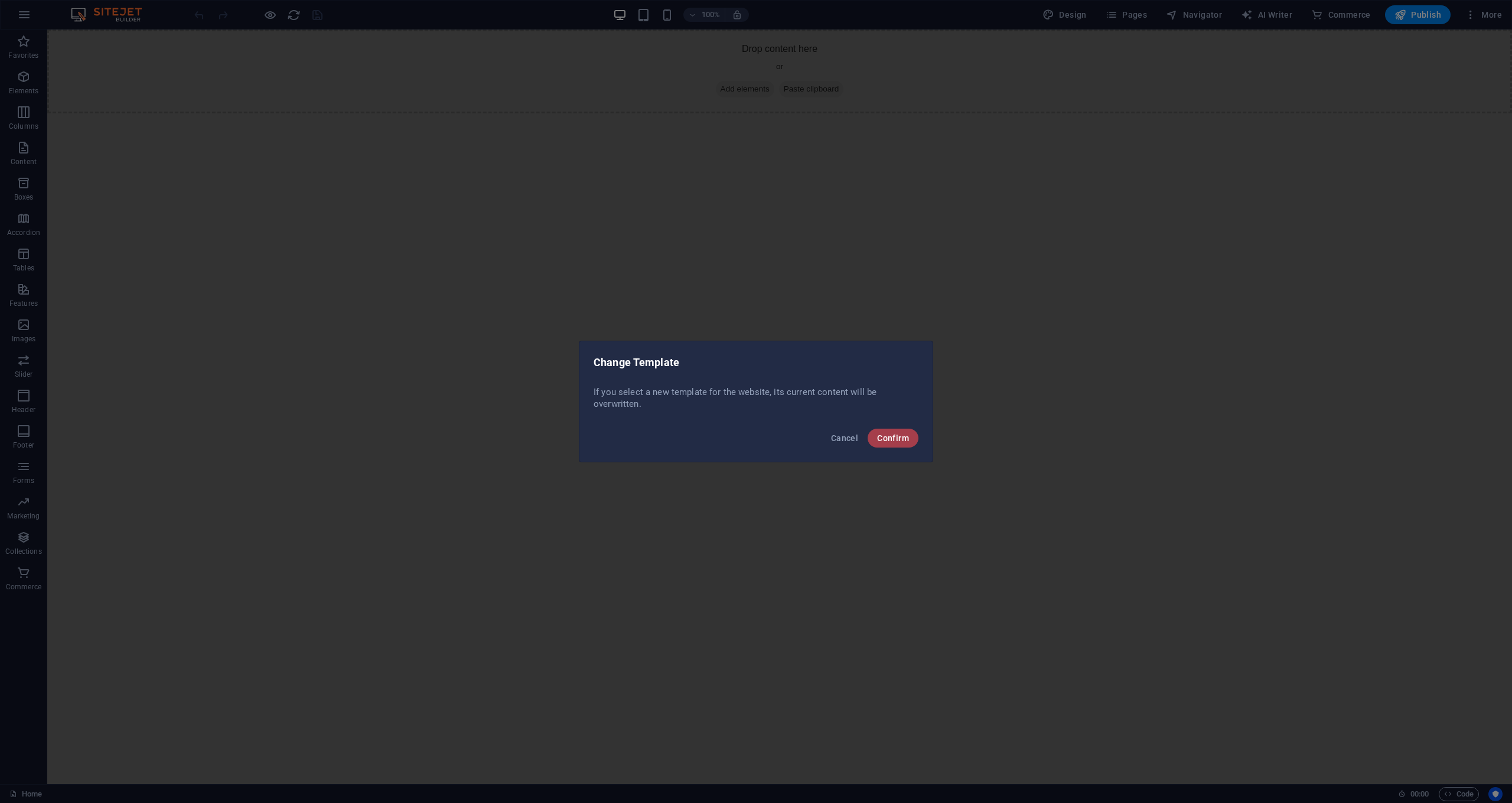 click on "Confirm" at bounding box center (893, 438) 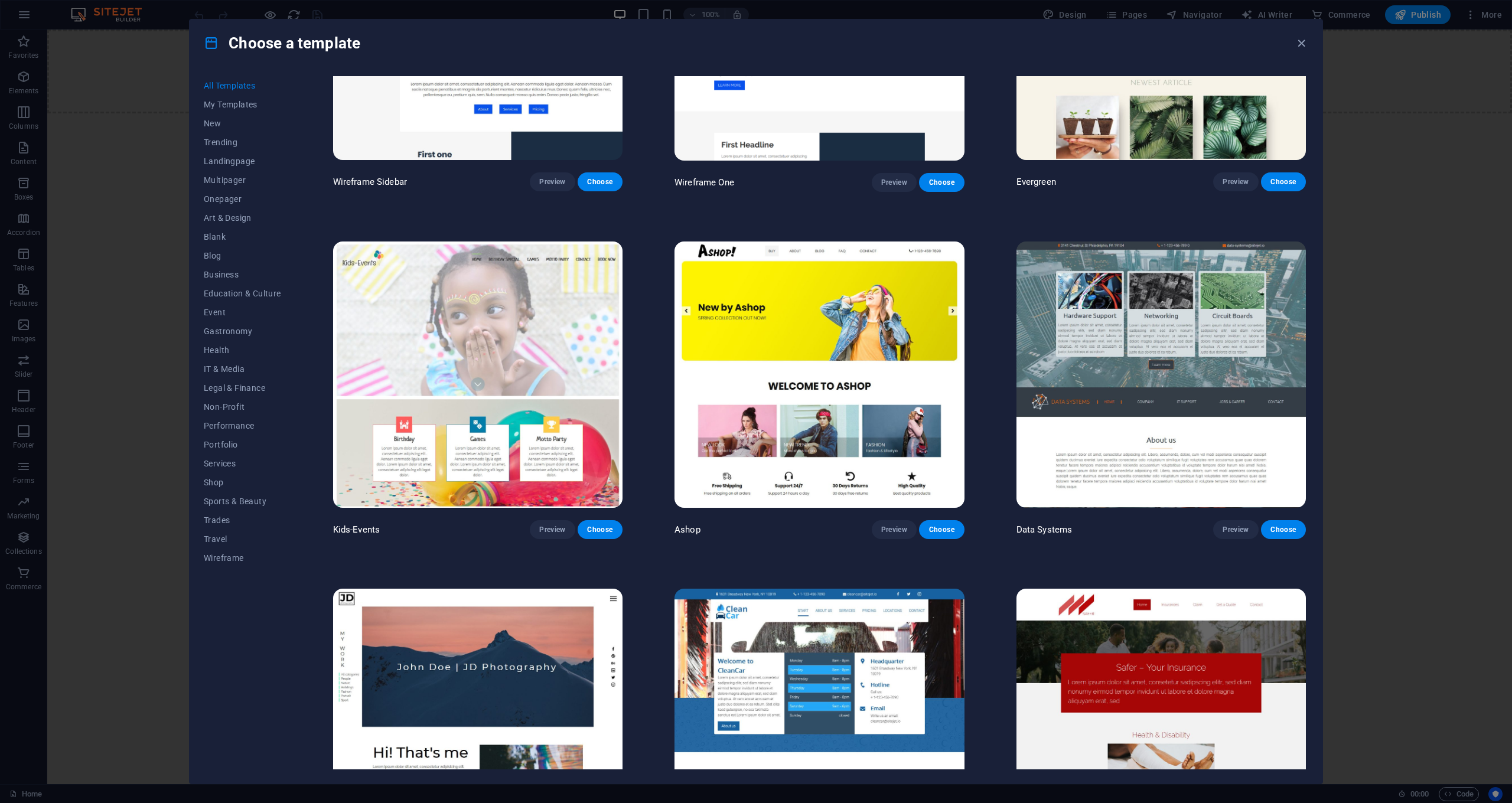 scroll, scrollTop: 6872, scrollLeft: 0, axis: vertical 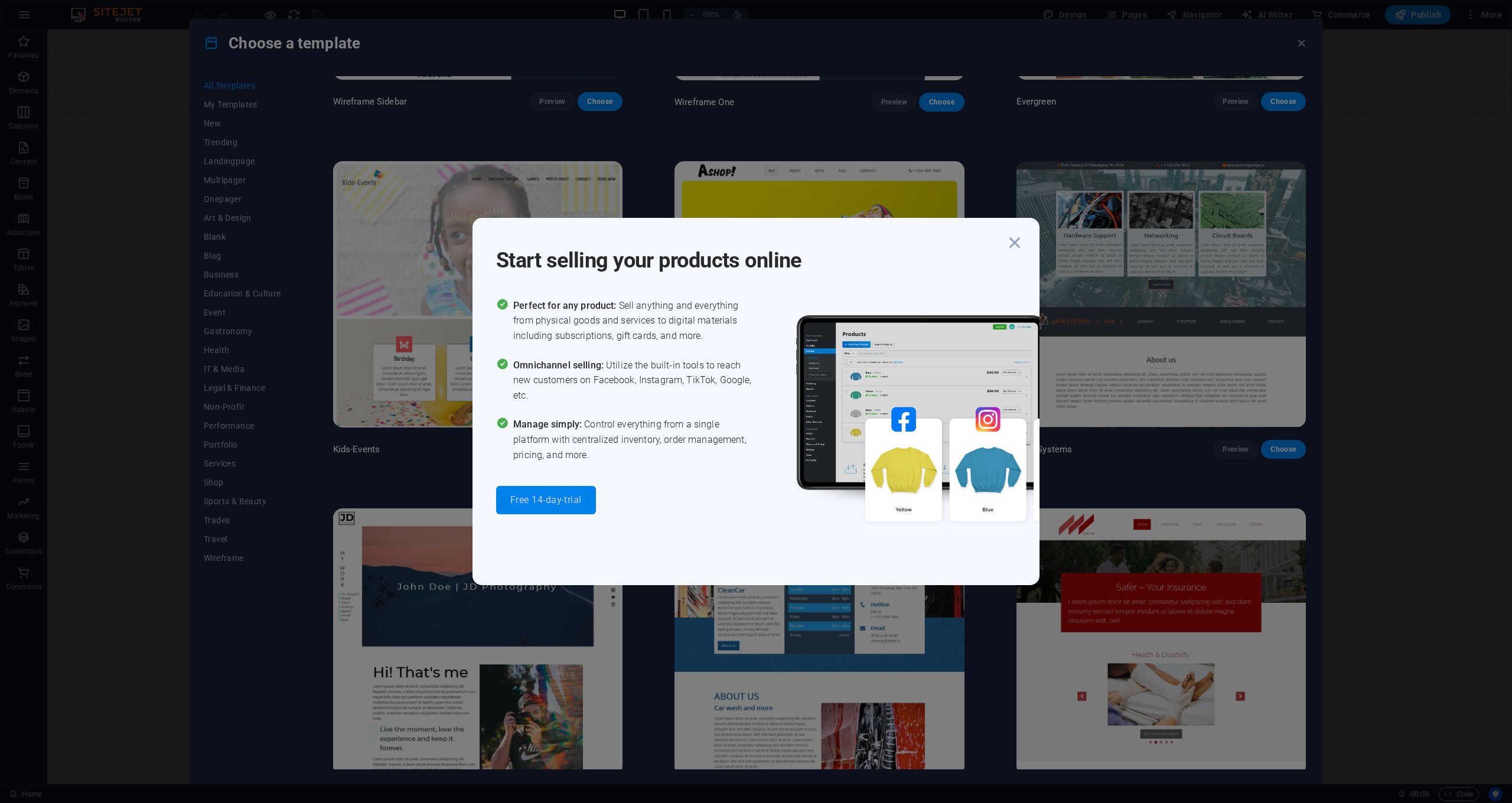 click on "Free 14-day-trial" at bounding box center [546, 500] 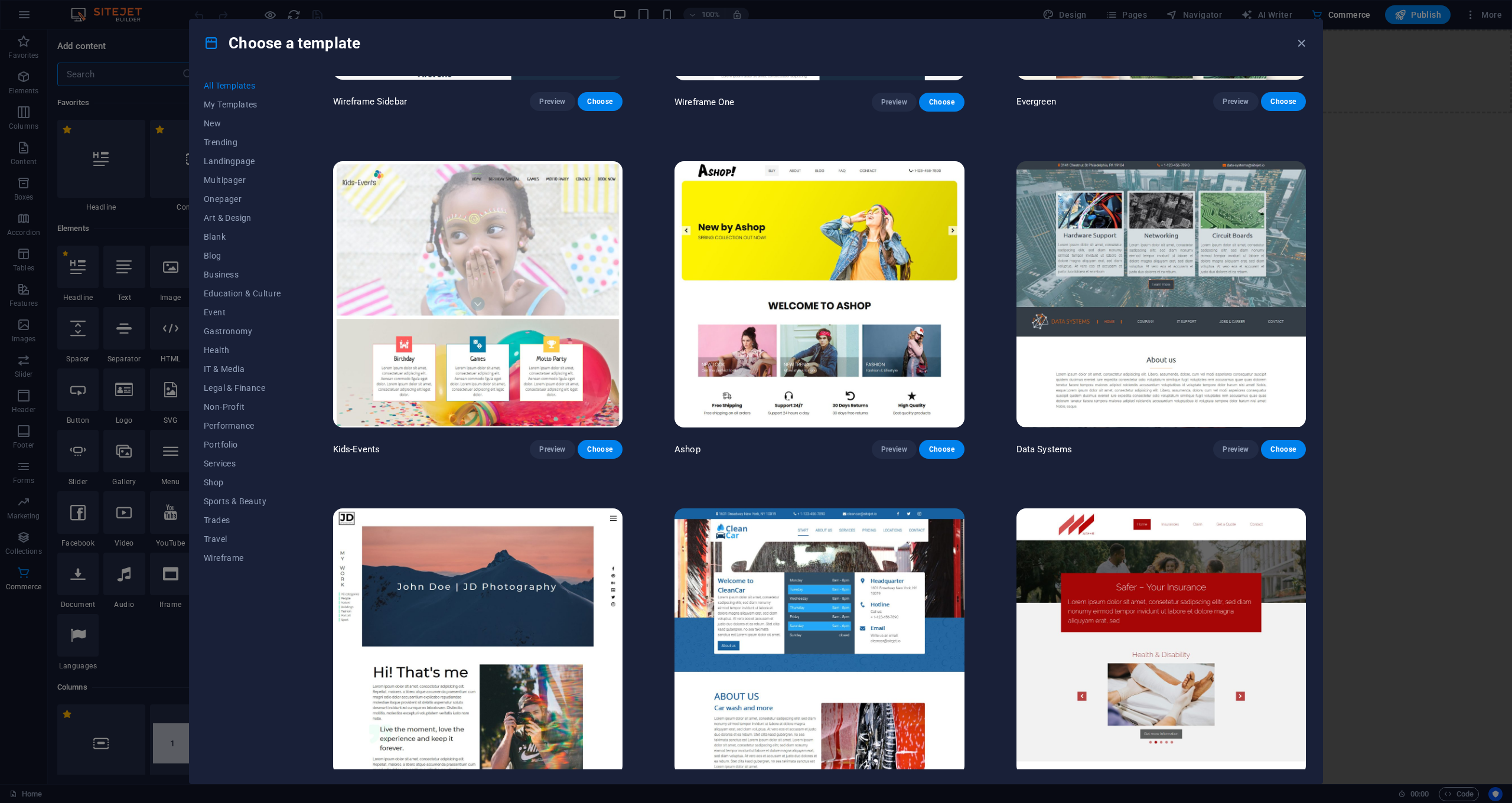 scroll, scrollTop: 11378, scrollLeft: 0, axis: vertical 